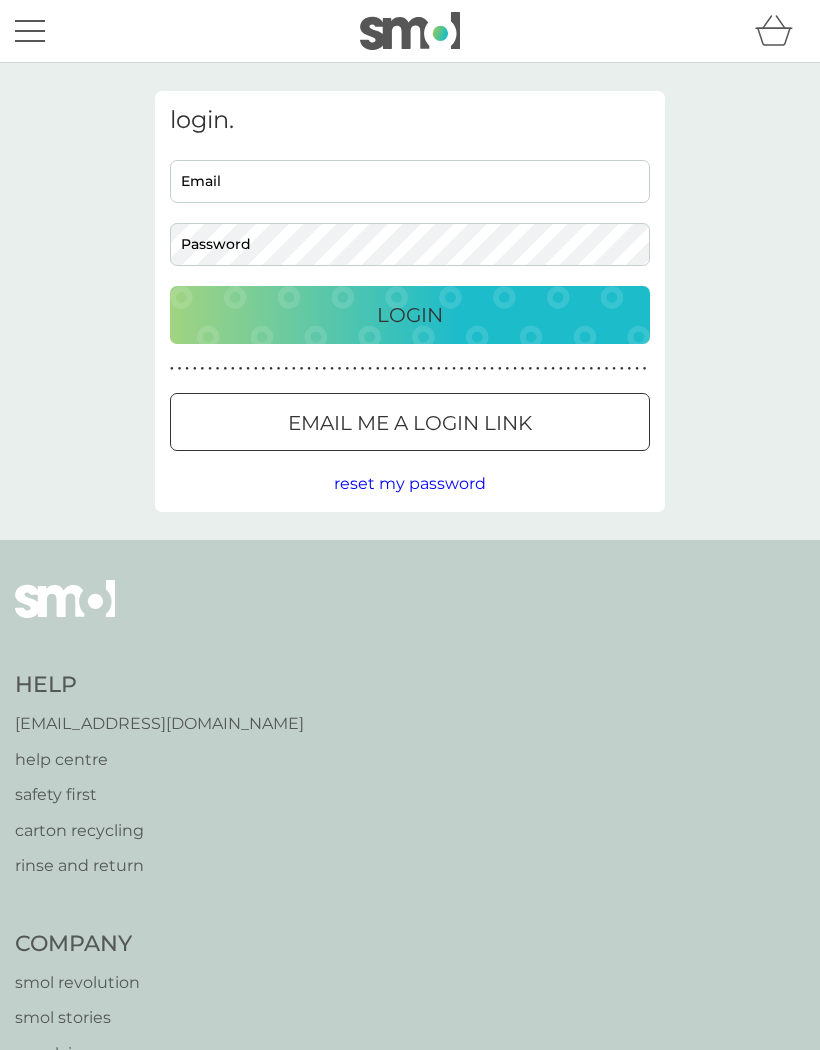scroll, scrollTop: 0, scrollLeft: 0, axis: both 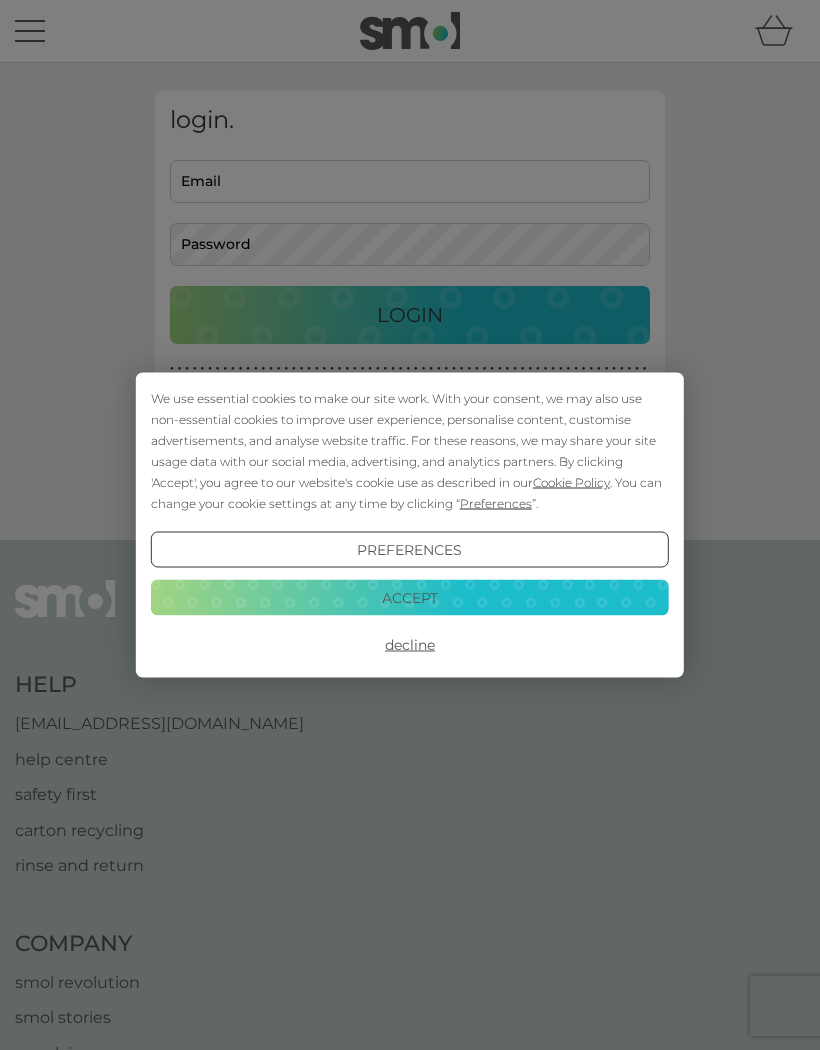 click on "Accept" at bounding box center (410, 597) 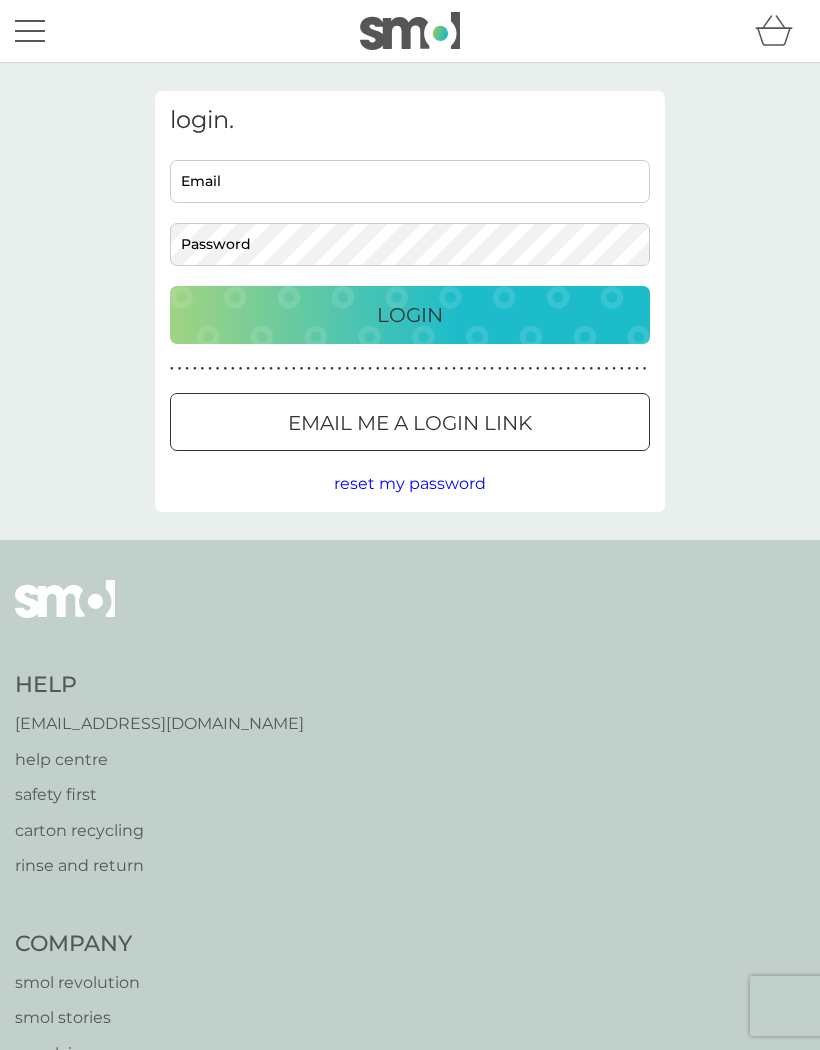 scroll, scrollTop: 0, scrollLeft: 0, axis: both 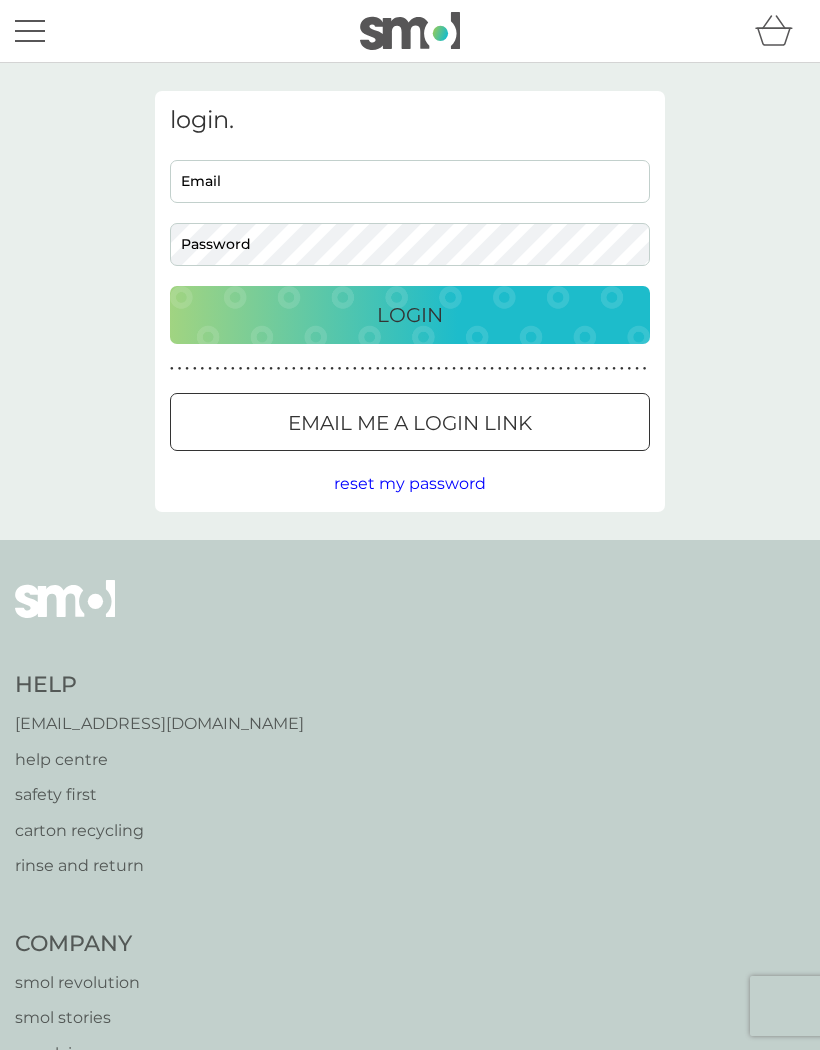 click on "Email" at bounding box center (410, 181) 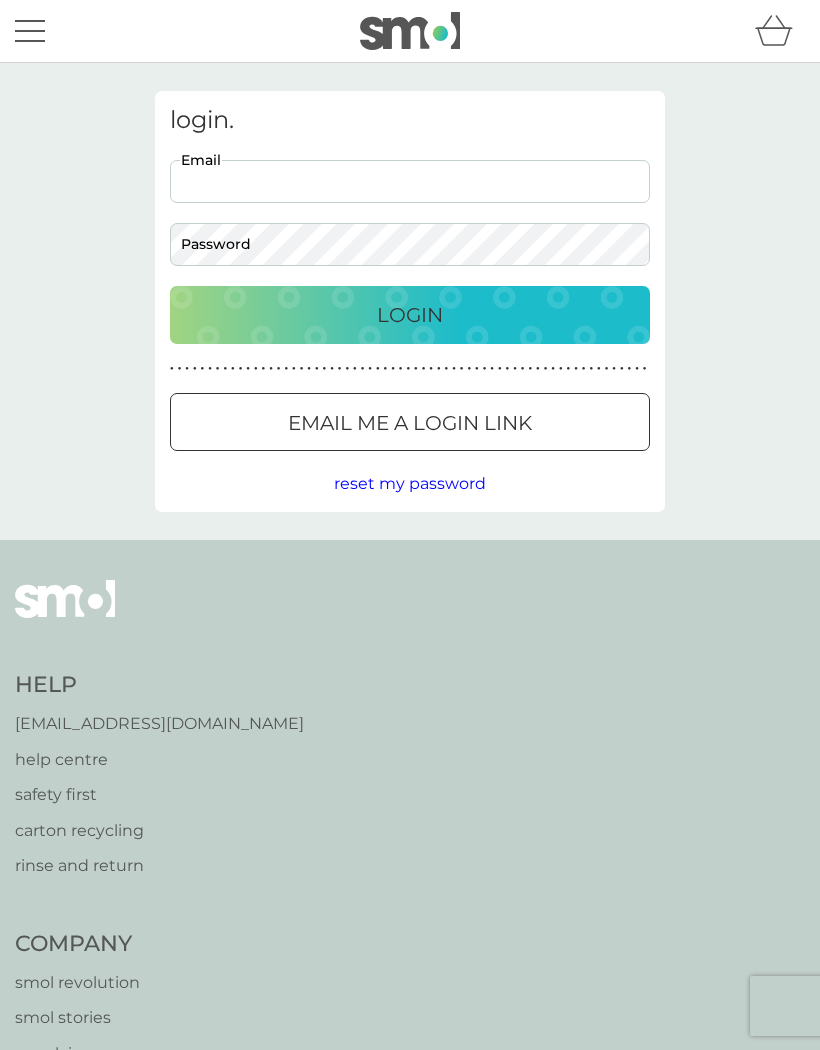 click on "Email" at bounding box center [410, 181] 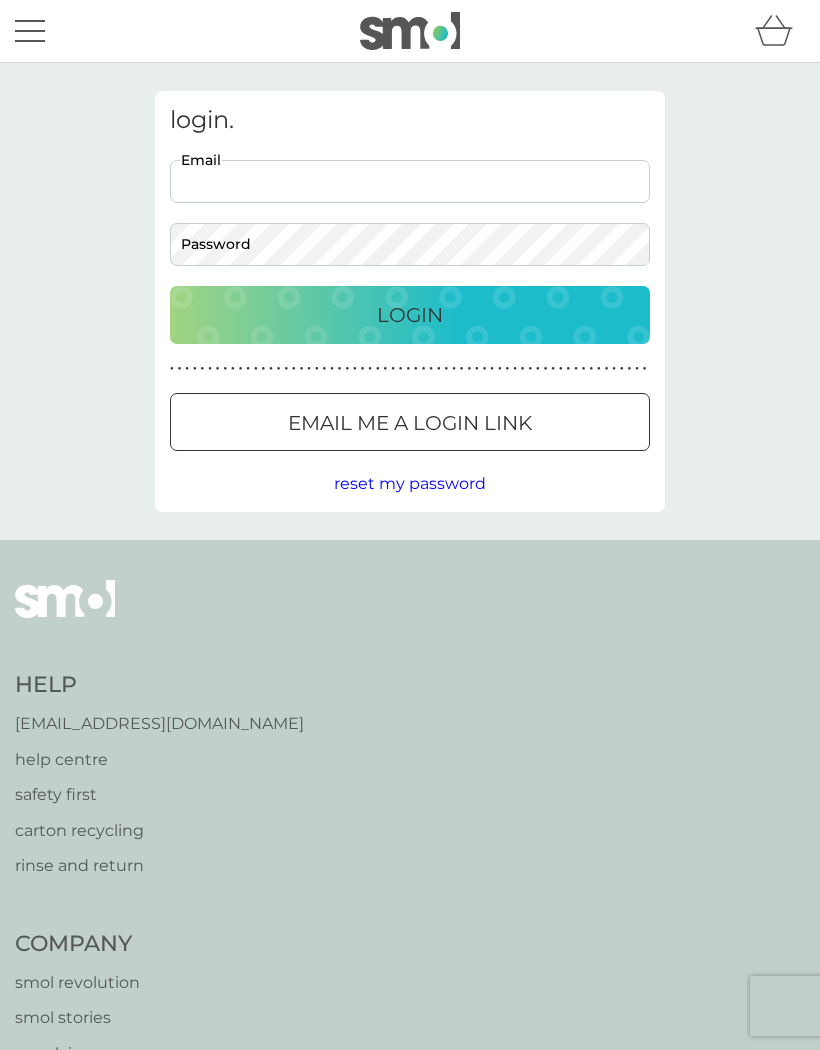 click on "login. Email Password Login ● ● ● ● ● ● ● ● ● ● ● ● ● ● ● ● ● ● ● ● ● ● ● ● ● ● ● ● ● ● ● ● ● ● ● ● ● ● ● ● ● ● ● ● ● ● ● ● ● ● ● ● ● ● ● ● ● ● ● ● ● ● ● ● ● ● ● ● ● ● Email me a login link reset my password" at bounding box center [410, 301] 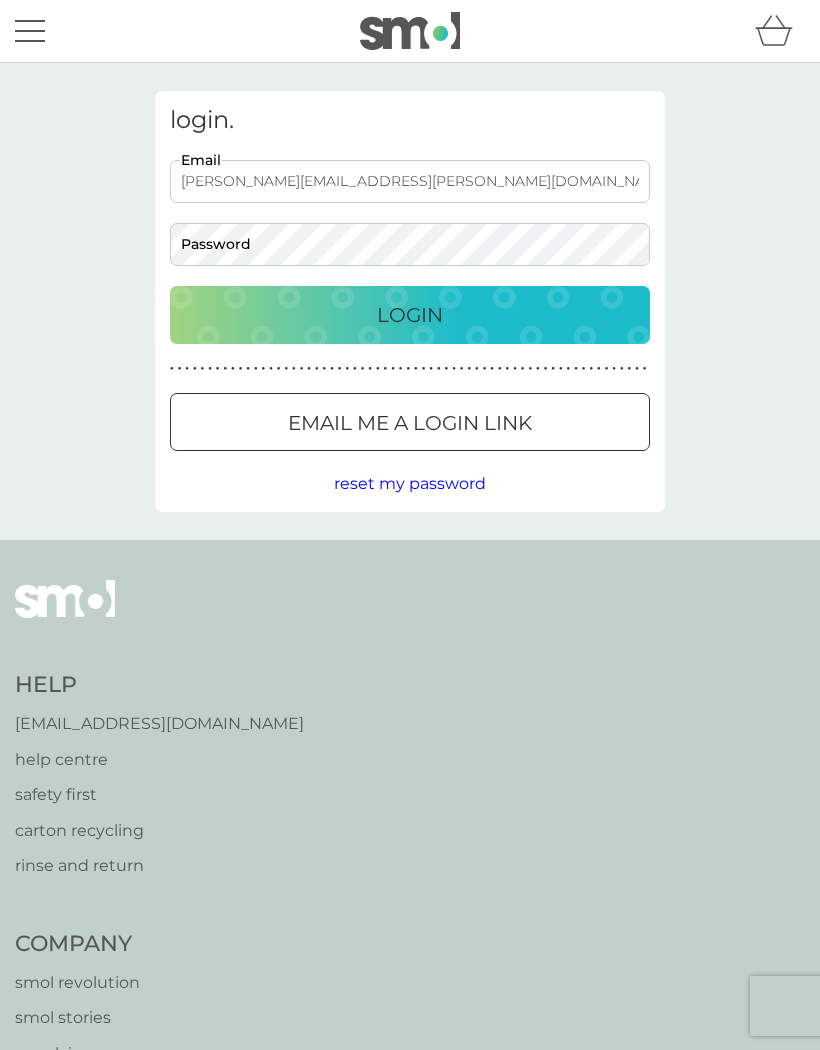 type on "[PERSON_NAME][EMAIL_ADDRESS][PERSON_NAME][DOMAIN_NAME]" 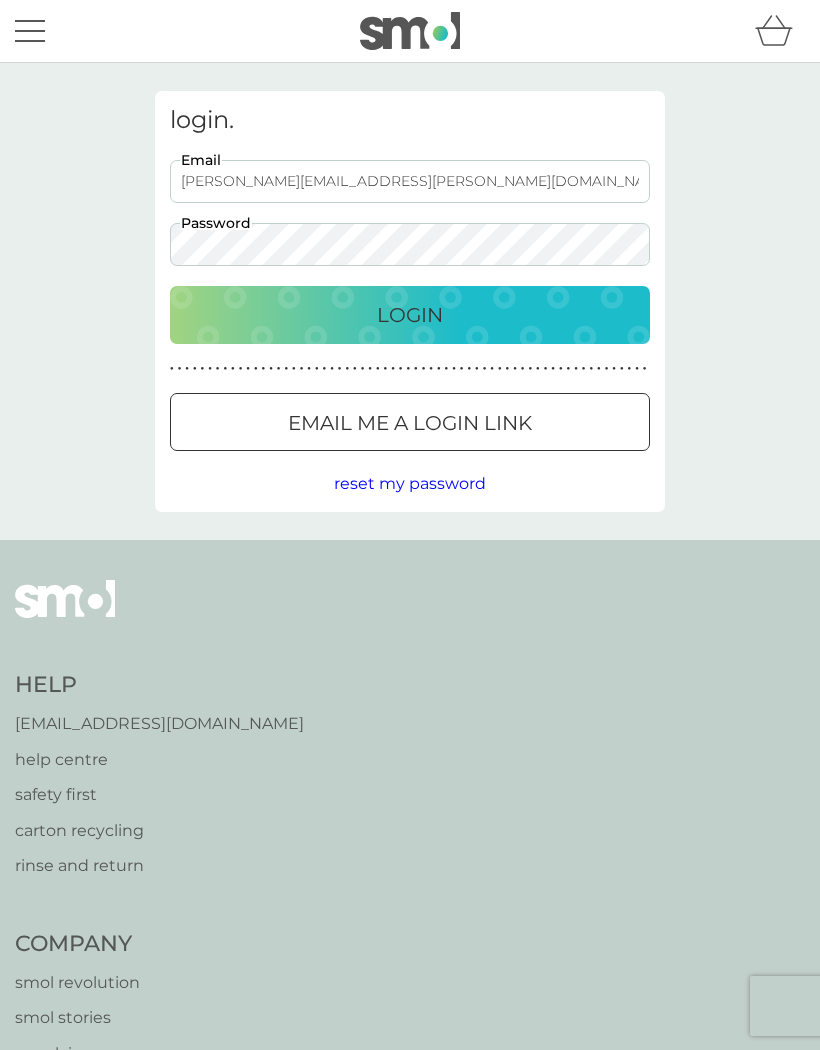 click on "Login" at bounding box center [410, 315] 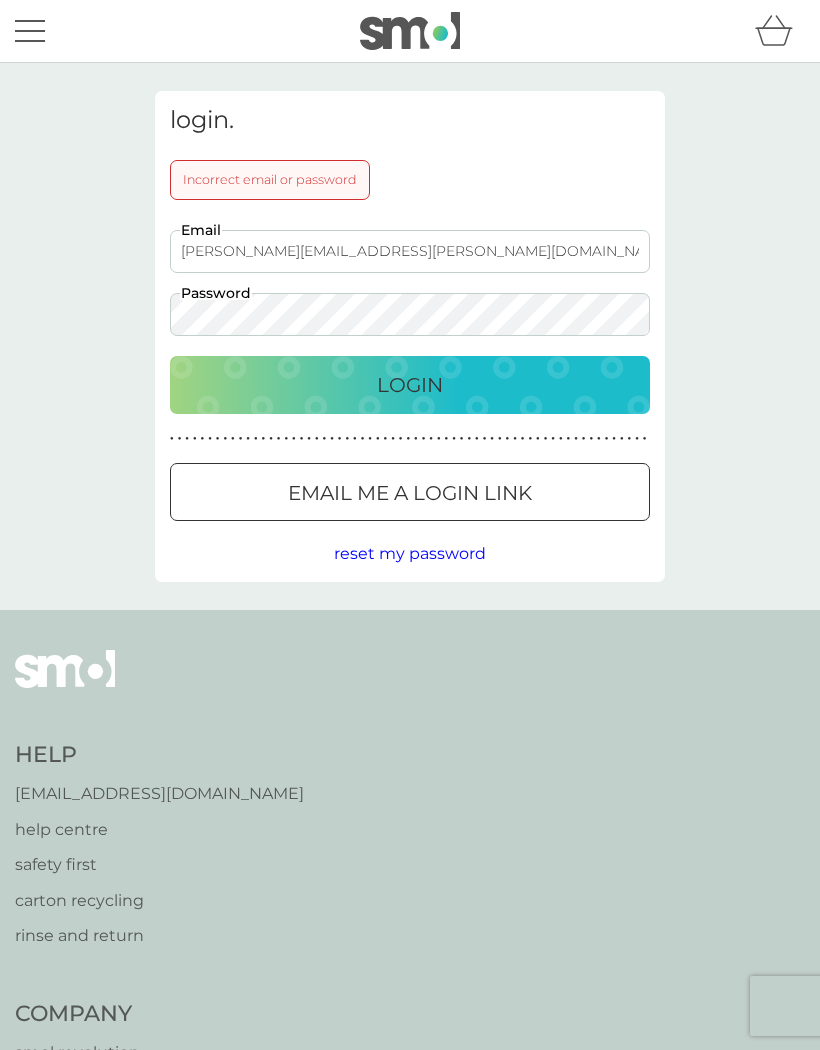 scroll, scrollTop: 9, scrollLeft: 0, axis: vertical 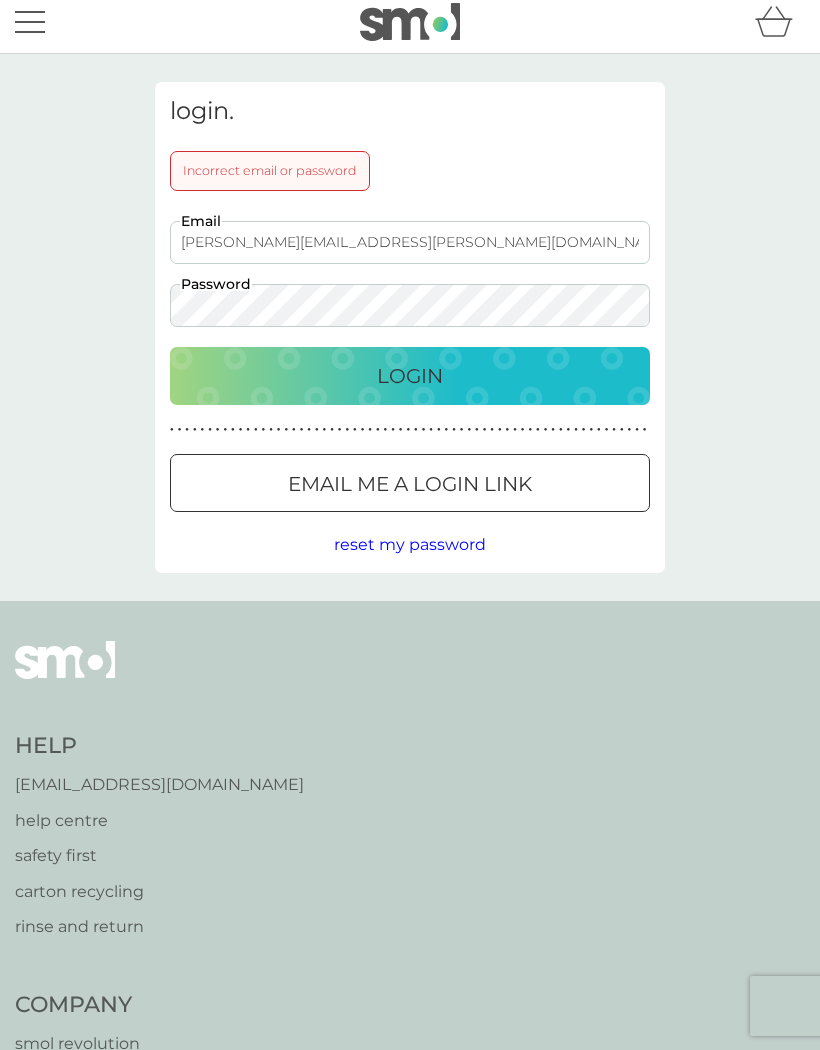 click on "Email me a login link" at bounding box center [410, 484] 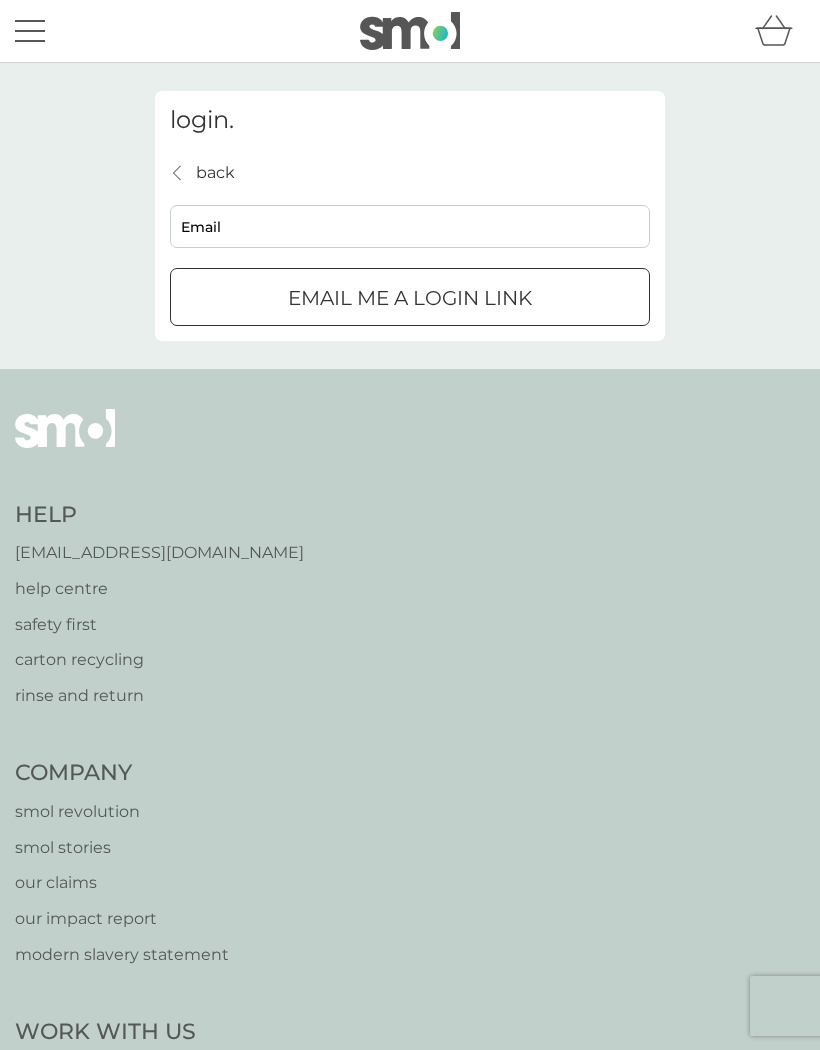 click on "Email" at bounding box center [410, 226] 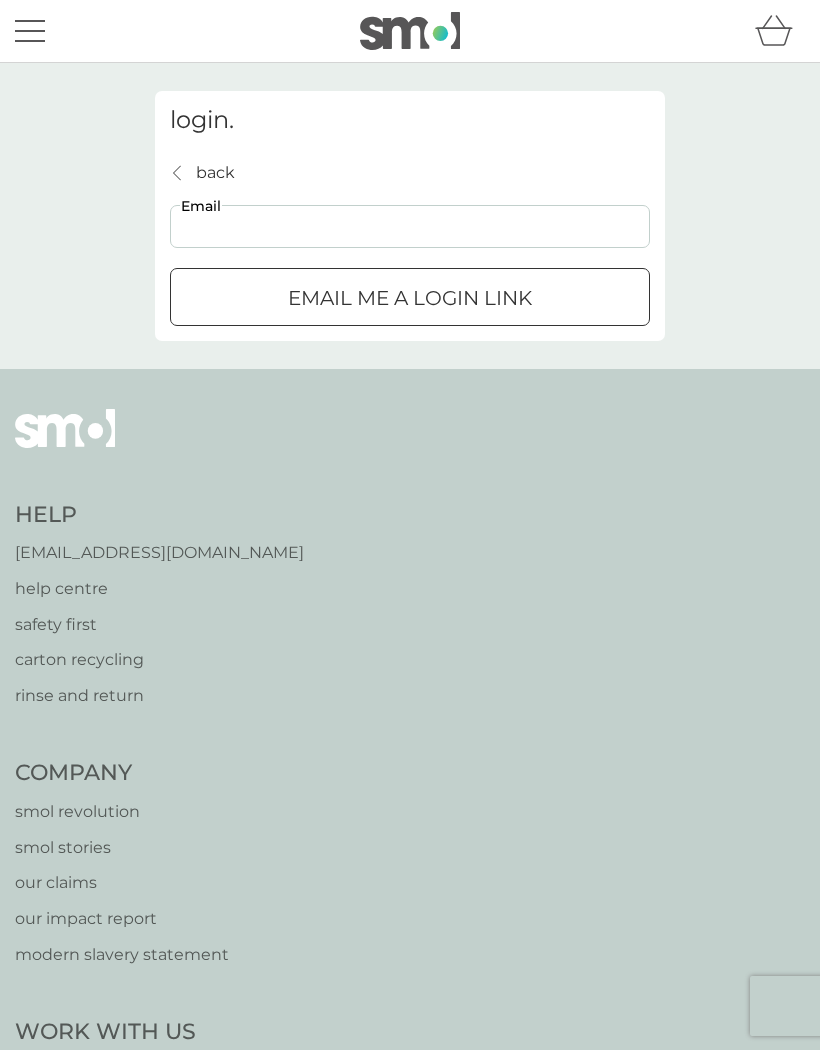 scroll, scrollTop: 9, scrollLeft: 0, axis: vertical 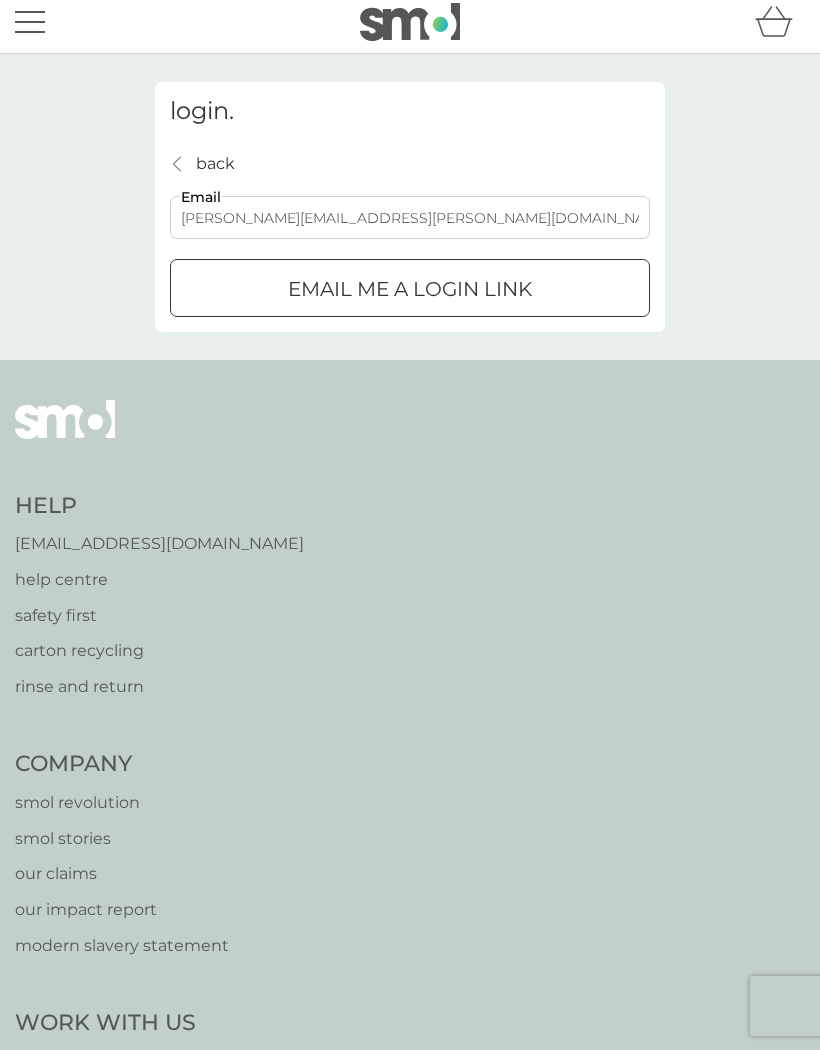 type on "[PERSON_NAME][EMAIL_ADDRESS][PERSON_NAME][DOMAIN_NAME]" 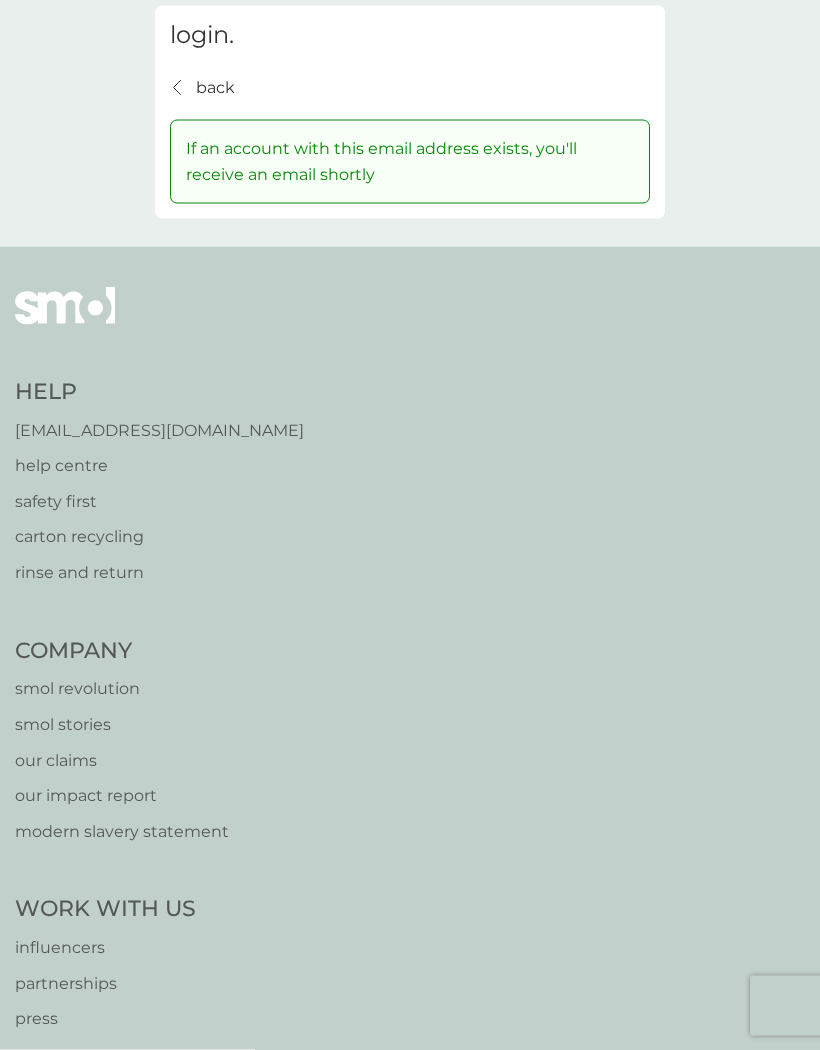 scroll, scrollTop: 0, scrollLeft: 0, axis: both 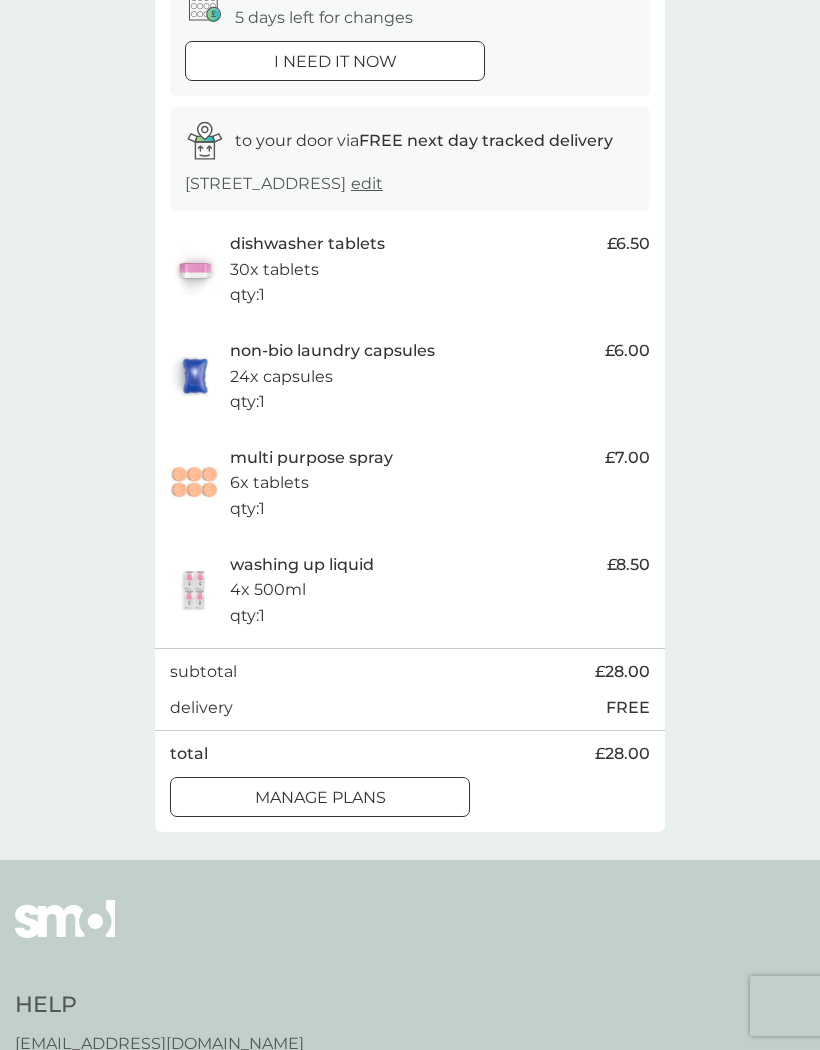 click on "order date   17 Jul 5 days left for changes i need it now to your door via  FREE next day tracked delivery 35 Ennismore Green,  Luton, LU2 8UP edit dishwasher tablets 30x tablets qty :  1 £6.50 non-bio laundry capsules 24x capsules qty :  1 £6.00 multi purpose spray 6x tablets qty :  1 £7.00 washing up liquid 4x 500ml qty :  1 £8.50 subtotal £28.00 delivery FREE total £28.00 manage plans" at bounding box center [410, 390] 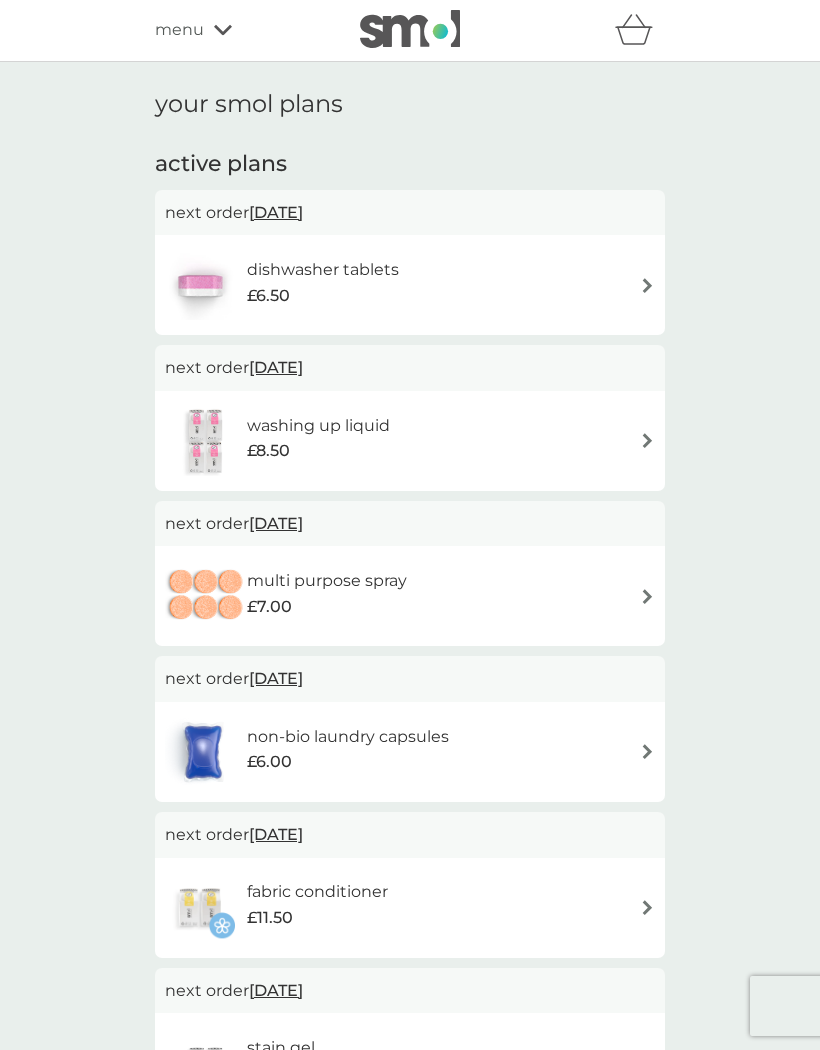 scroll, scrollTop: 14, scrollLeft: 0, axis: vertical 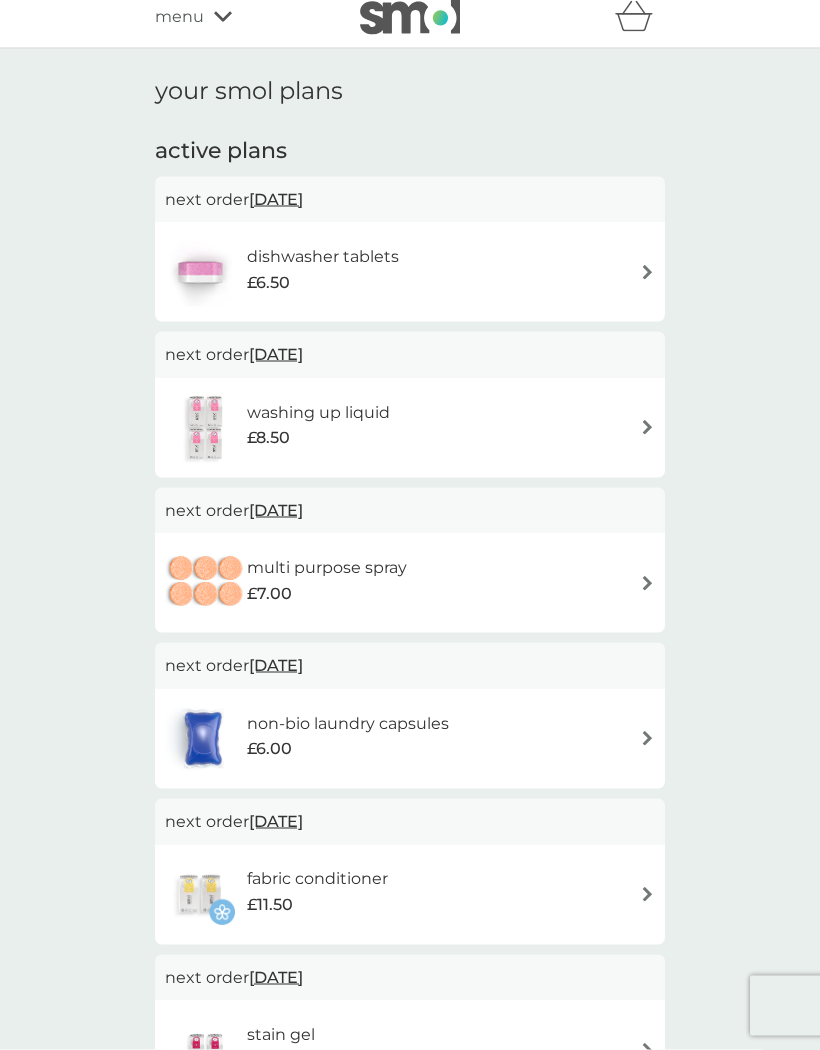 click at bounding box center [647, 427] 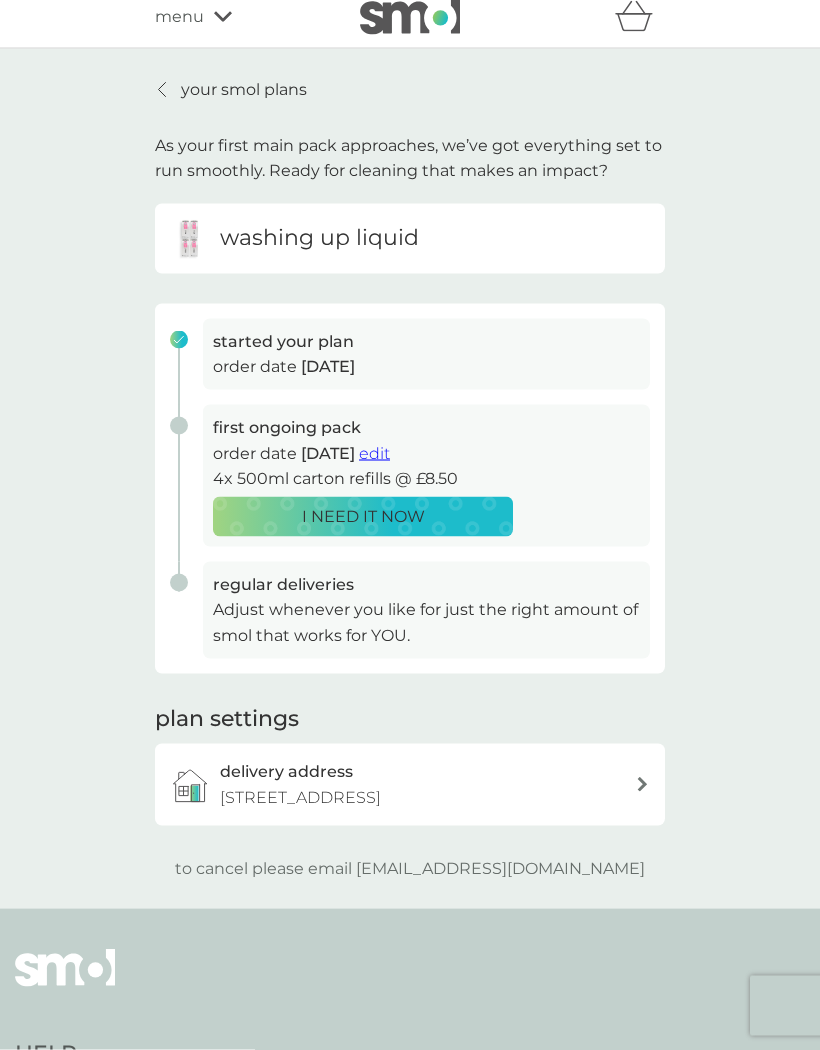 scroll, scrollTop: 0, scrollLeft: 0, axis: both 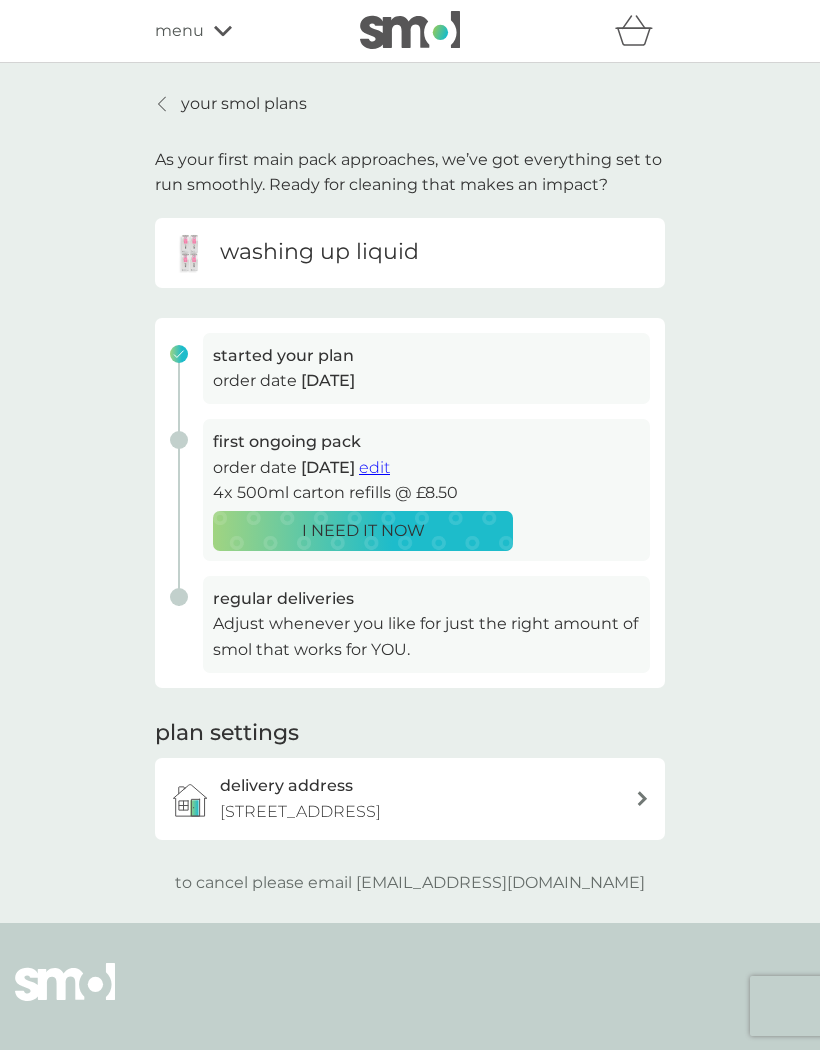 click on "your smol plans As your first main pack approaches, we’ve got everything set to run smoothly. Ready for cleaning that makes an impact? washing up liquid started your plan order date   3 Jul 2025 first ongoing pack order date   17 Jul 2025   edit 4x 500ml carton refills @ £8.50 I NEED IT NOW regular deliveries Adjust whenever you like for just the right amount of smol that works for YOU. plan settings delivery address 35 Ennismore Green,  Luton, LU2 8UP to cancel please email   help@smolproducts.com" at bounding box center [410, 493] 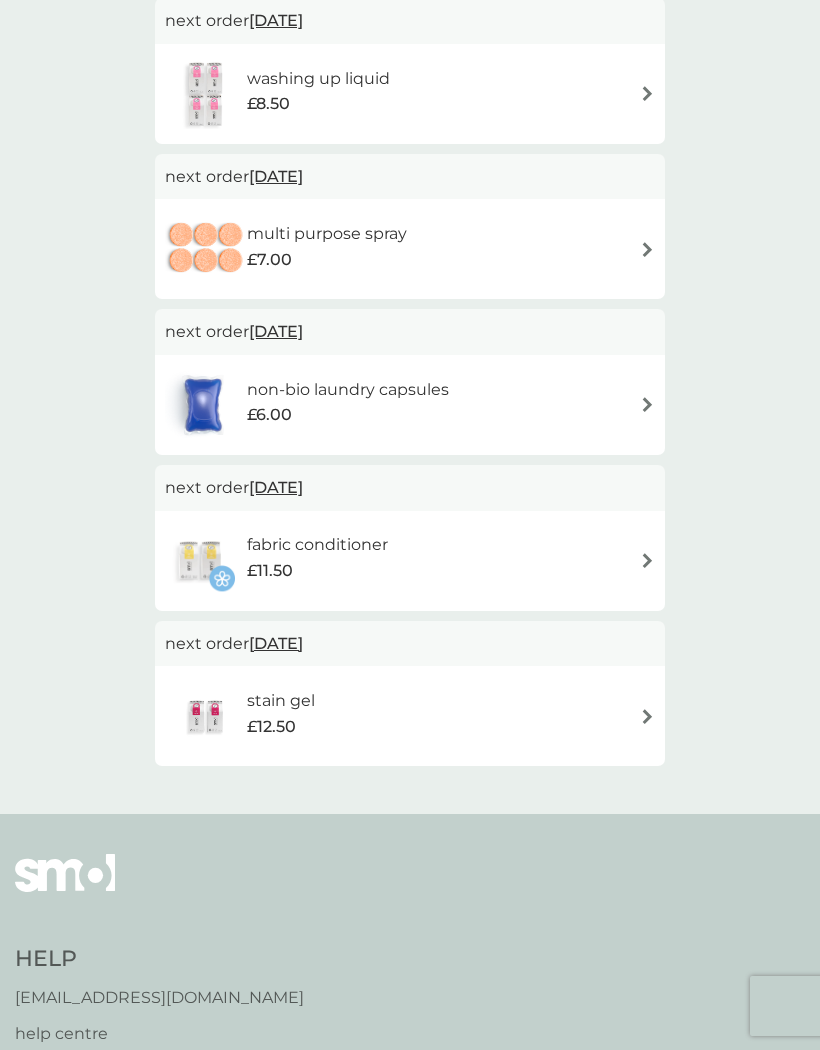 scroll, scrollTop: 355, scrollLeft: 0, axis: vertical 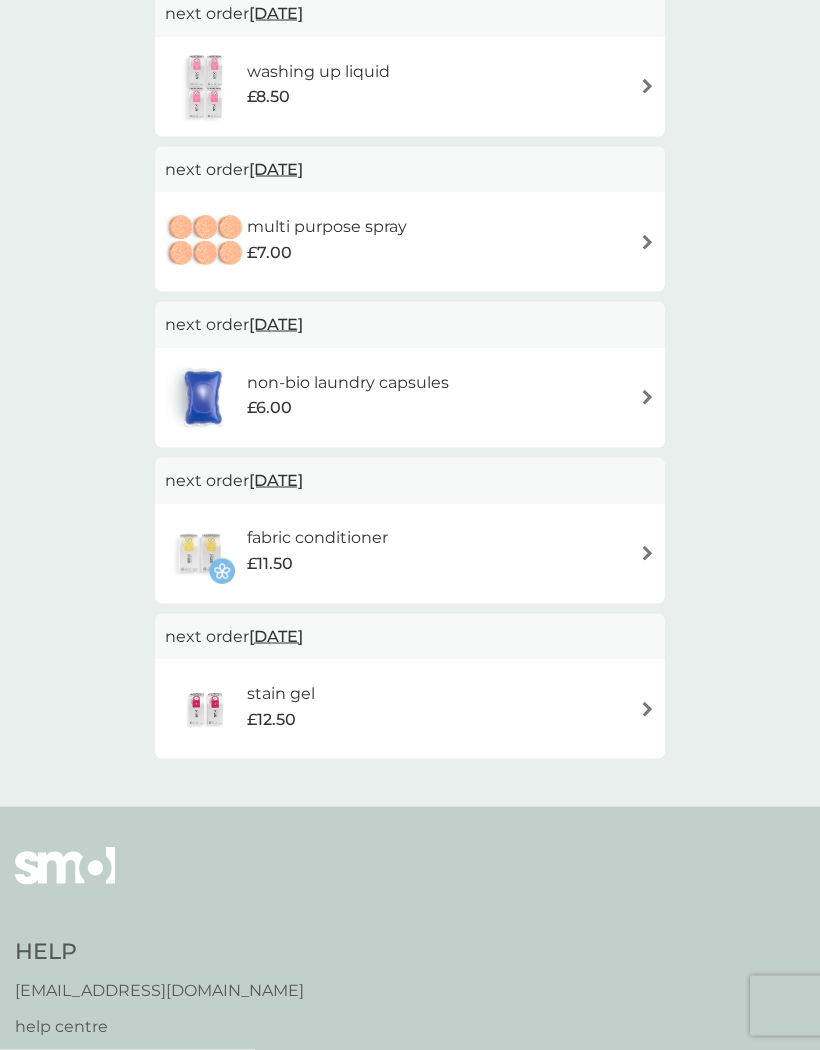 click at bounding box center [647, 709] 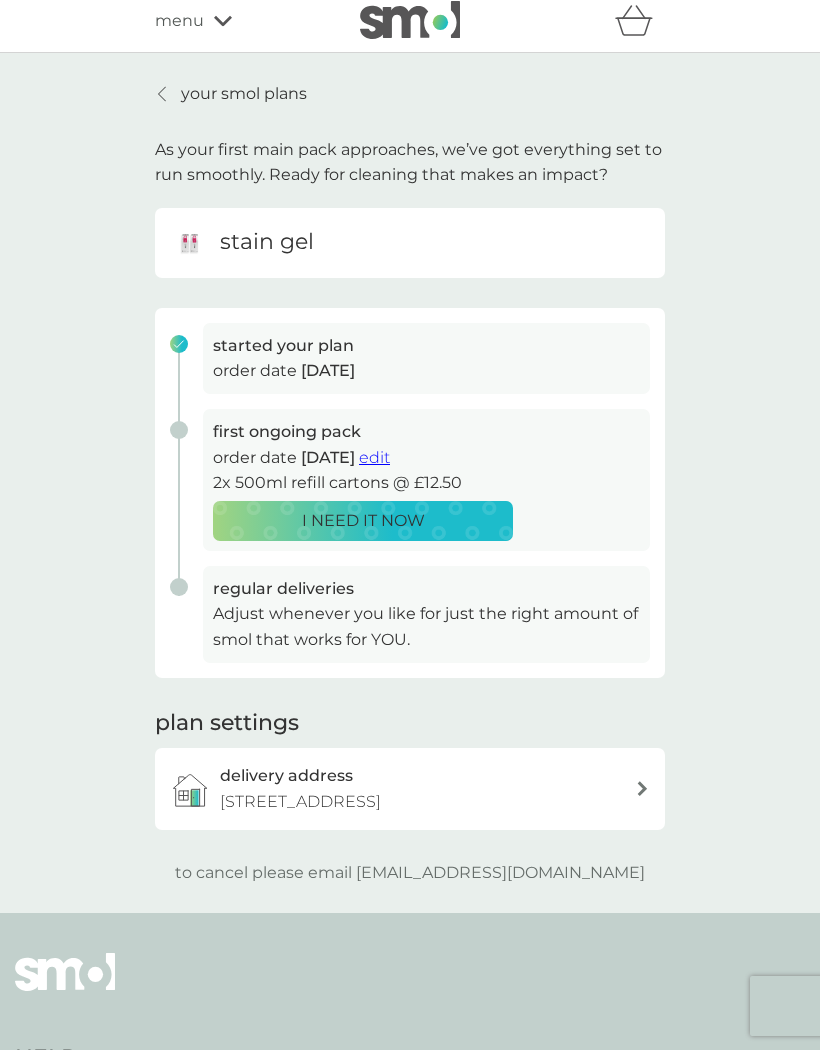 scroll, scrollTop: 0, scrollLeft: 0, axis: both 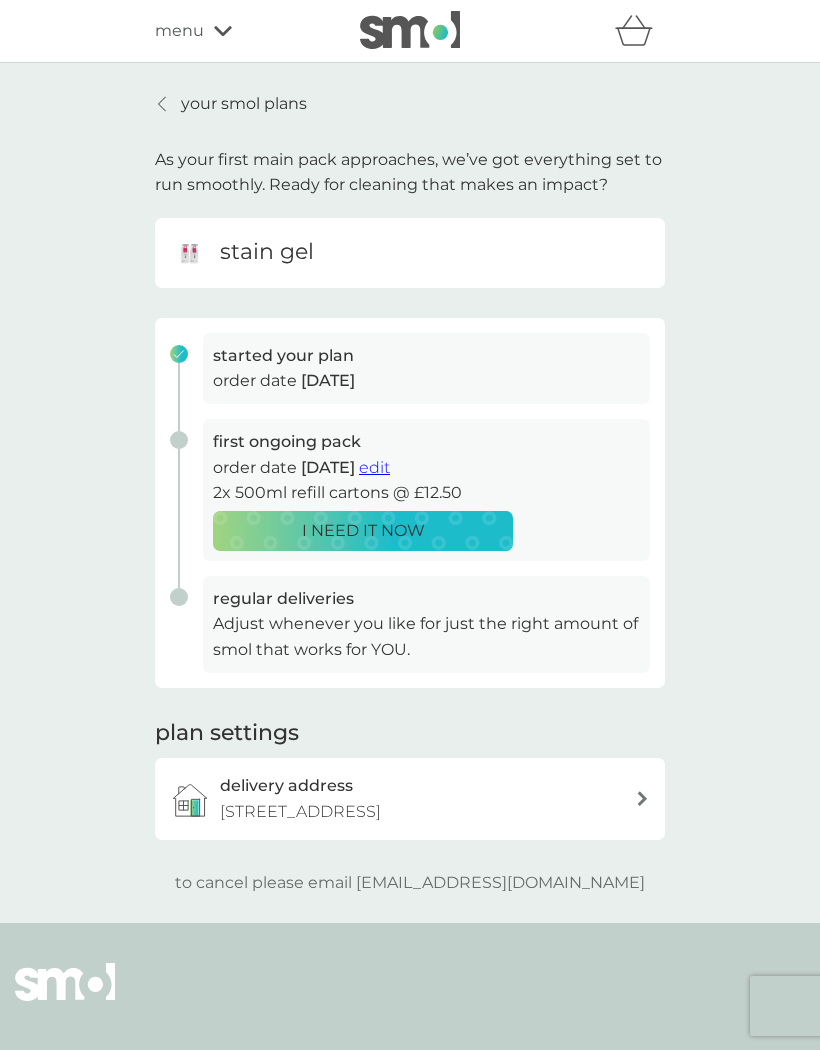 click on "your smol plans As your first main pack approaches, we’ve got everything set to run smoothly. Ready for cleaning that makes an impact? stain gel started your plan order date   3 Jul 2025 first ongoing pack order date   3 Sep 2025   edit 2x 500ml refill cartons @ £12.50 I NEED IT NOW regular deliveries Adjust whenever you like for just the right amount of smol that works for YOU. plan settings delivery address 35 Ennismore Green,  Luton, LU2 8UP to cancel please email   help@smolproducts.com" at bounding box center (410, 493) 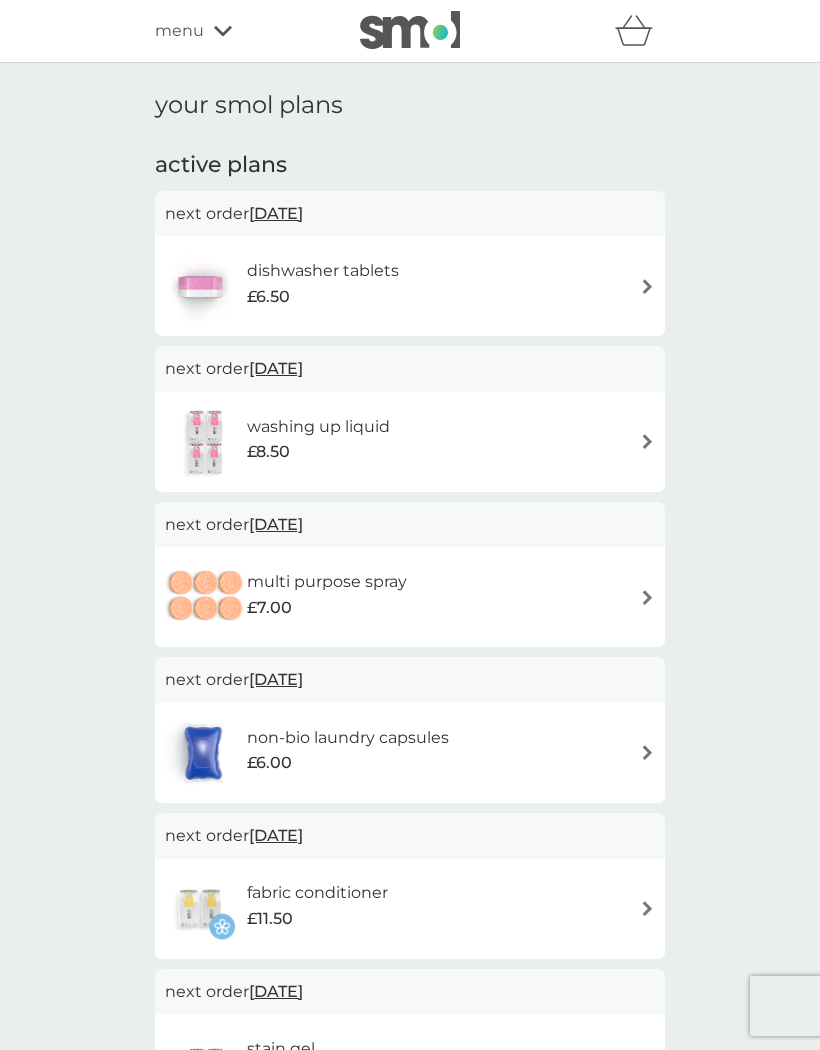 click on "menu" at bounding box center (240, 31) 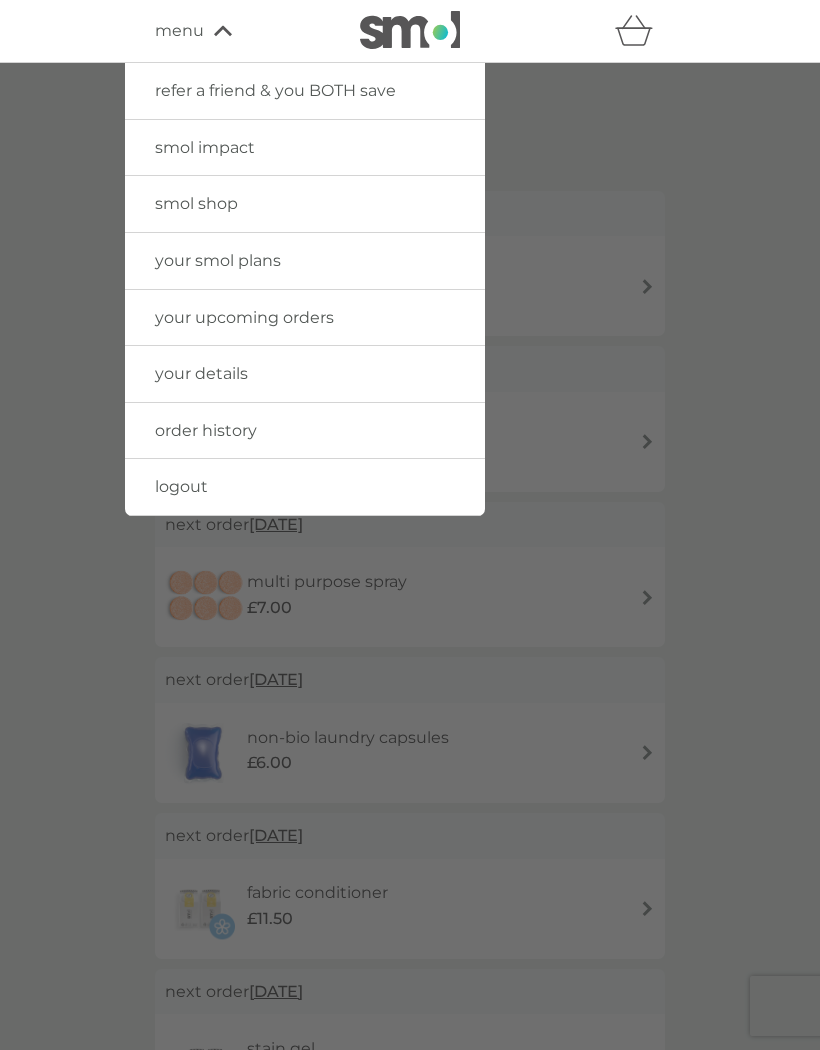 click on "your smol plans" at bounding box center [305, 261] 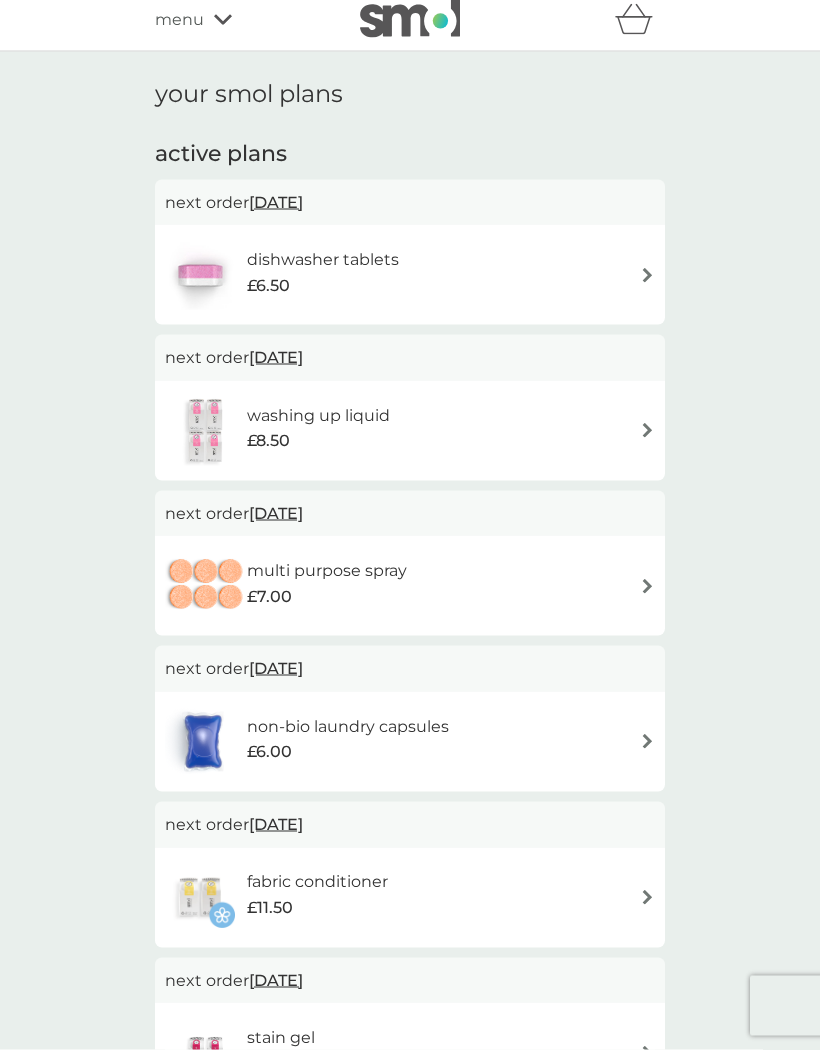 scroll, scrollTop: 0, scrollLeft: 0, axis: both 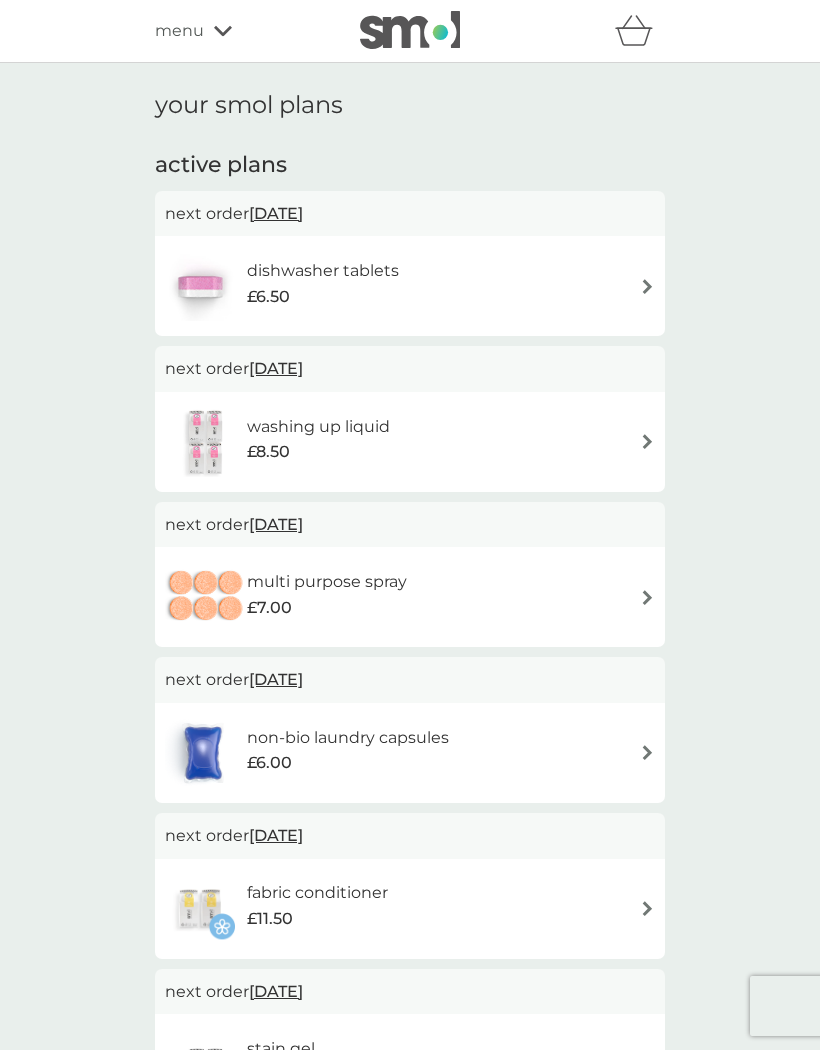 click on "multi purpose spray £7.00" at bounding box center (410, 597) 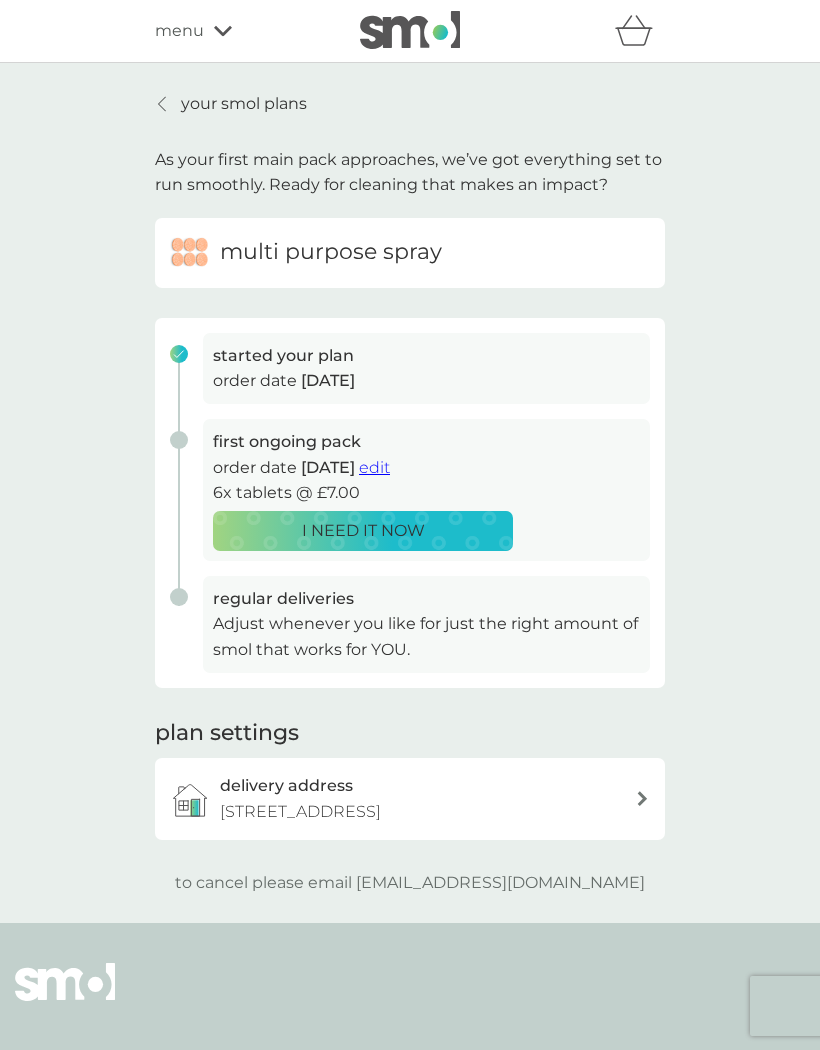 click on "your smol plans As your first main pack approaches, we’ve got everything set to run smoothly. Ready for cleaning that makes an impact? multi purpose spray started your plan order date   3 Jul 2025 first ongoing pack order date   17 Jul 2025   edit 6x tablets @ £7.00 I NEED IT NOW regular deliveries Adjust whenever you like for just the right amount of smol that works for YOU. plan settings delivery address 35 Ennismore Green,  Luton, LU2 8UP to cancel please email   help@smolproducts.com" at bounding box center [410, 493] 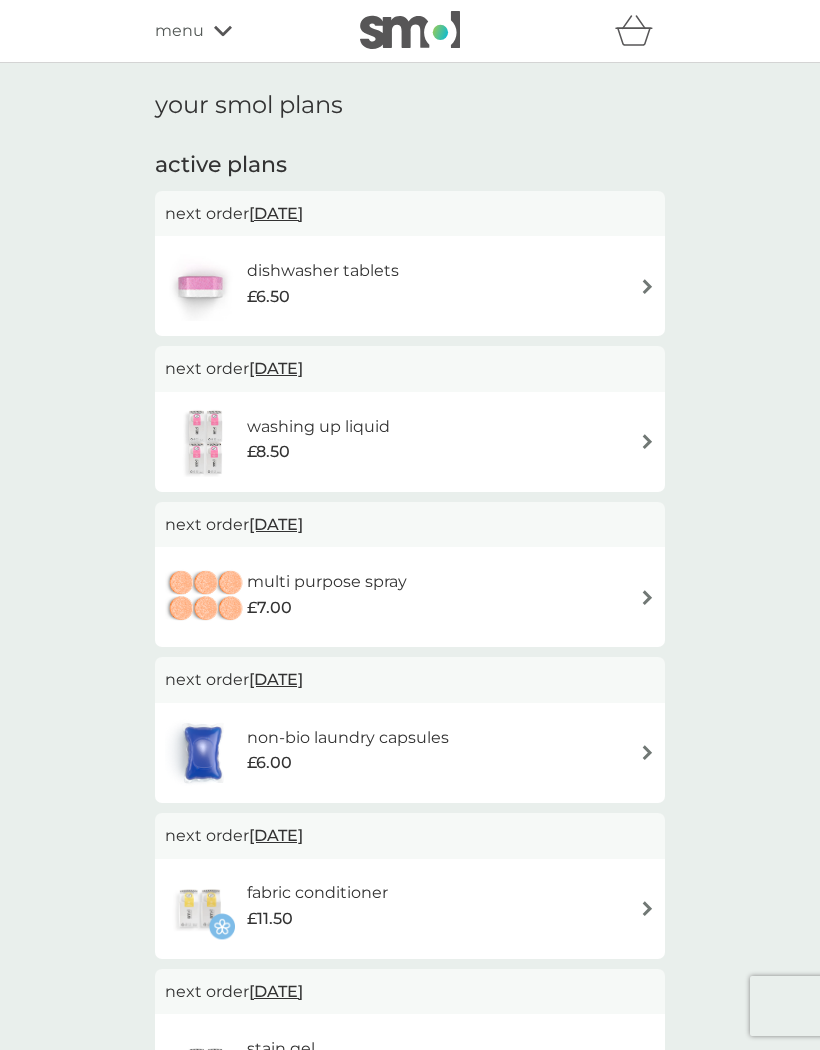 click on "menu" at bounding box center (179, 31) 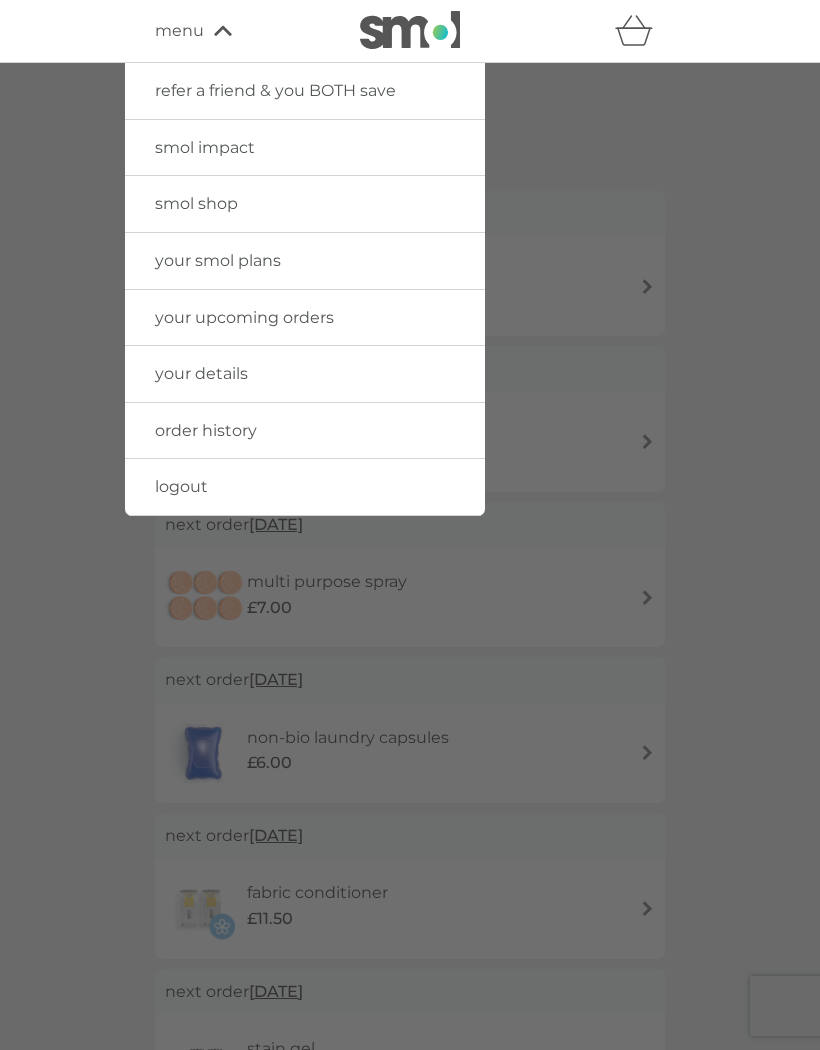 click on "smol shop" at bounding box center [305, 204] 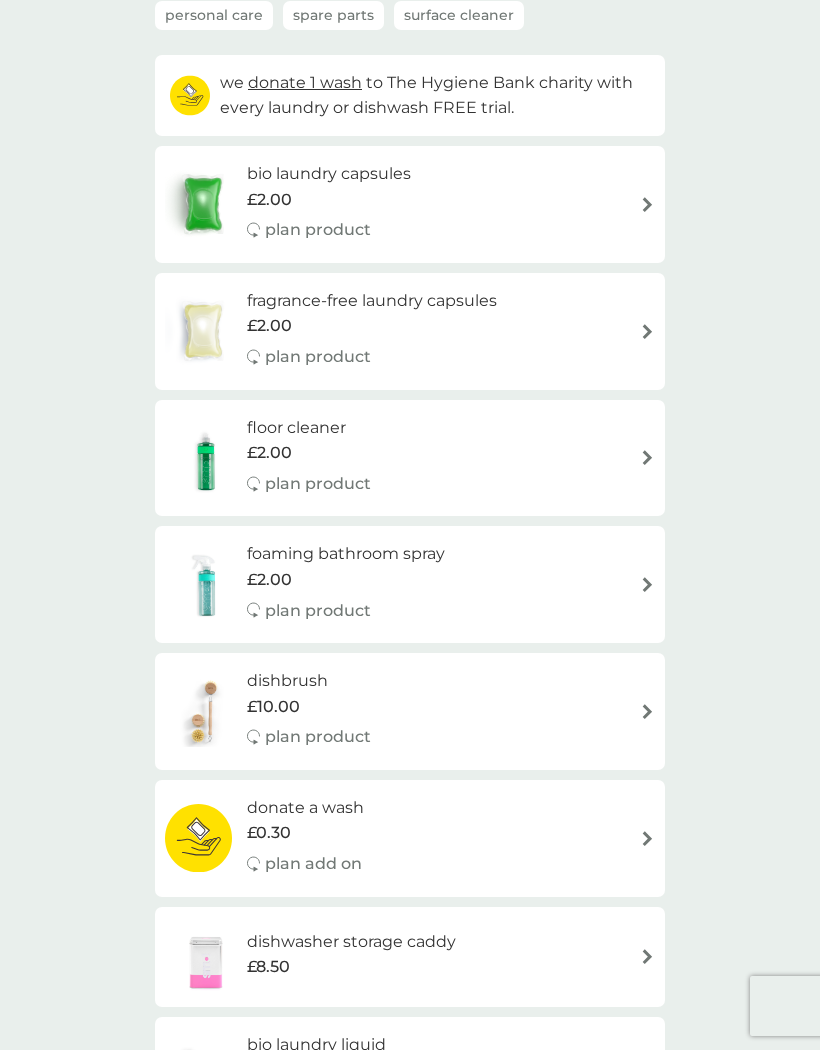 scroll, scrollTop: 182, scrollLeft: 0, axis: vertical 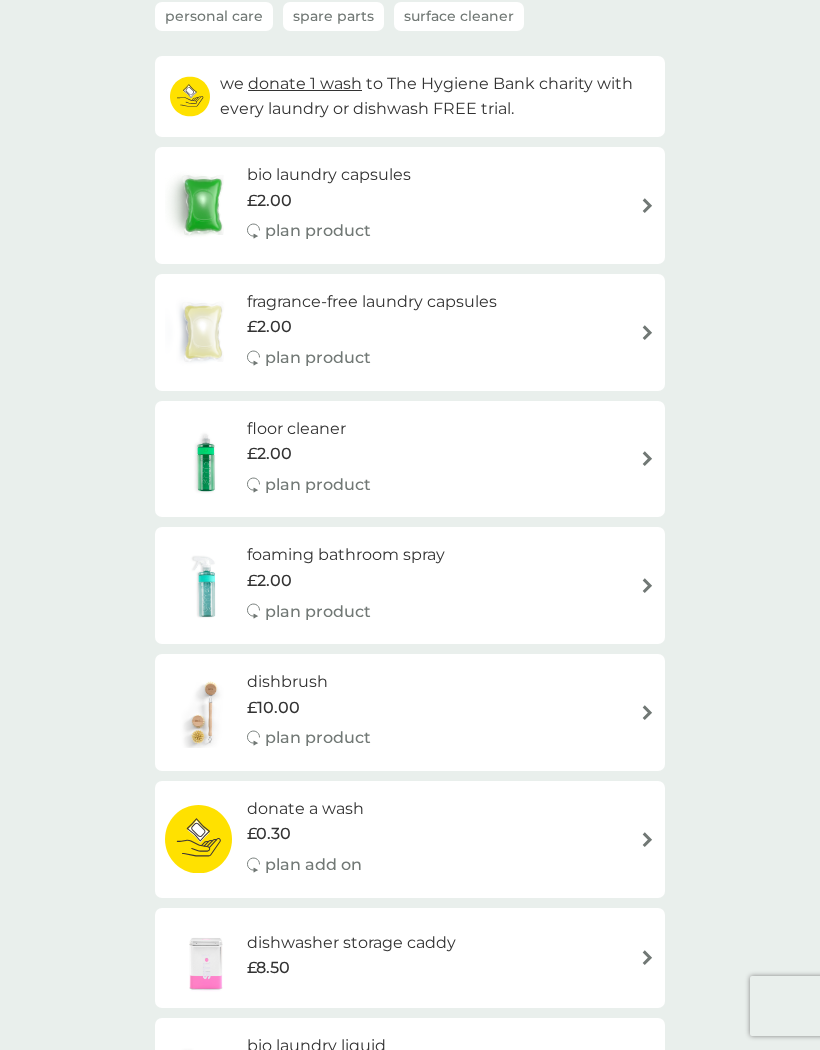 click on "foaming bathroom spray £2.00 plan product" at bounding box center [410, 585] 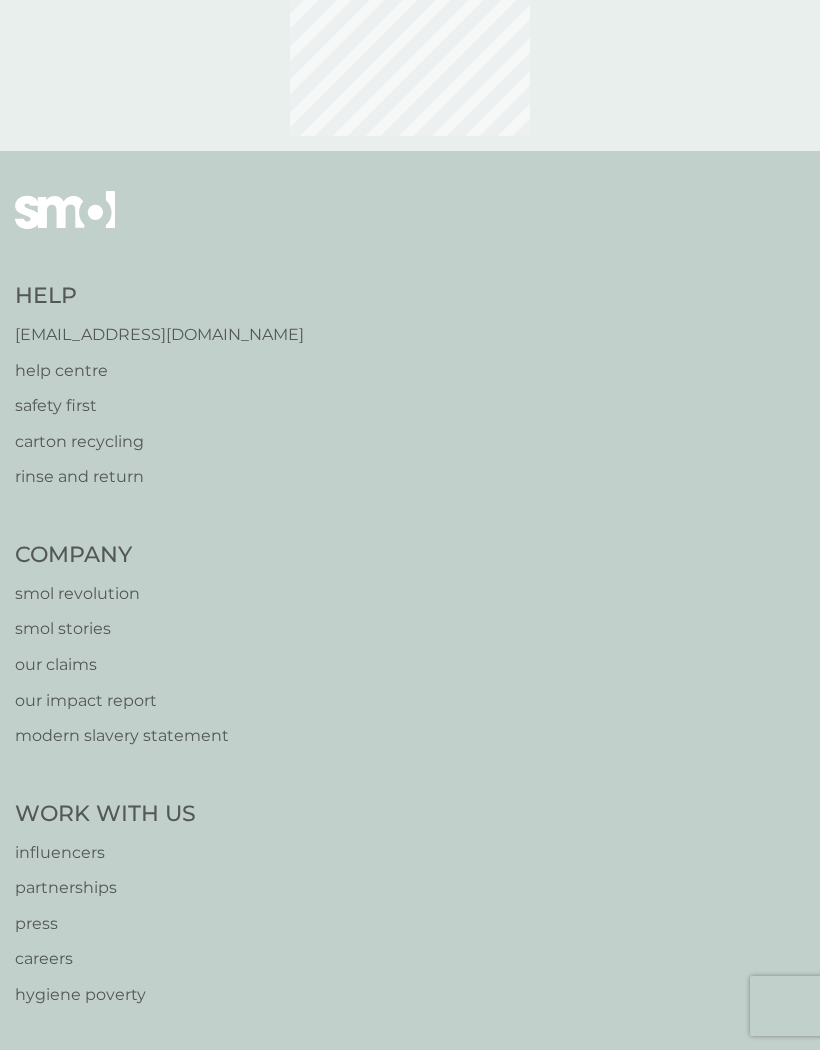 scroll, scrollTop: 0, scrollLeft: 0, axis: both 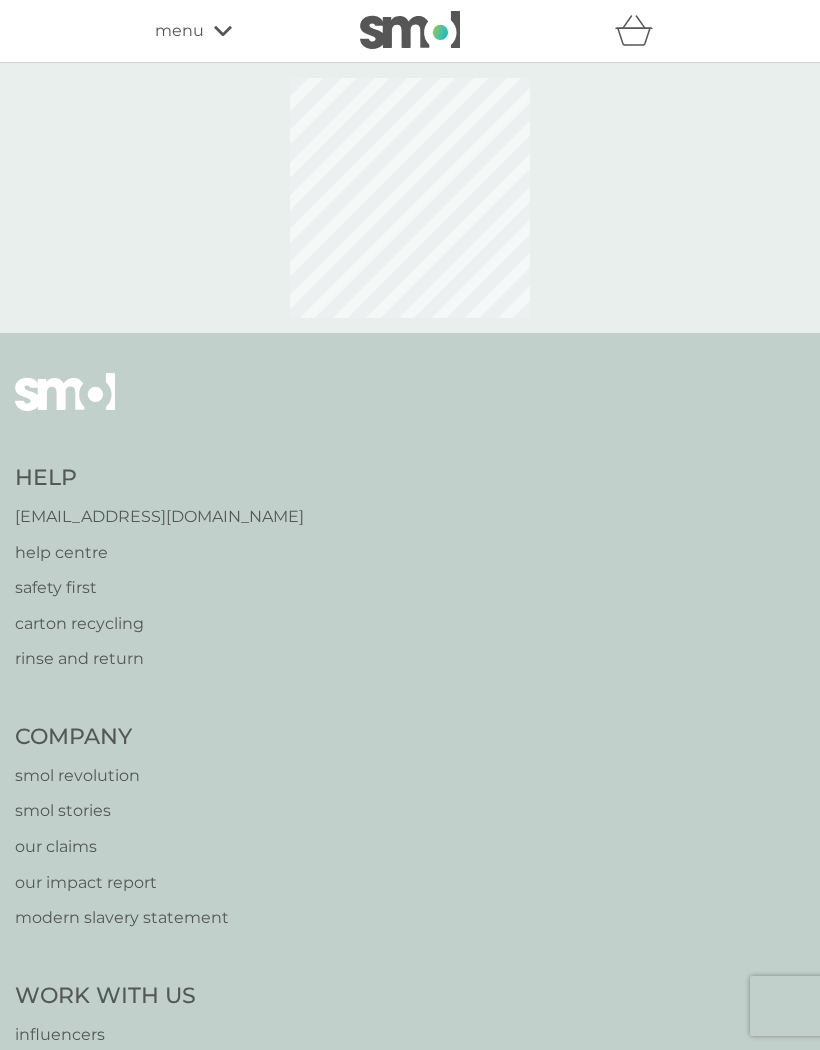 select on "182" 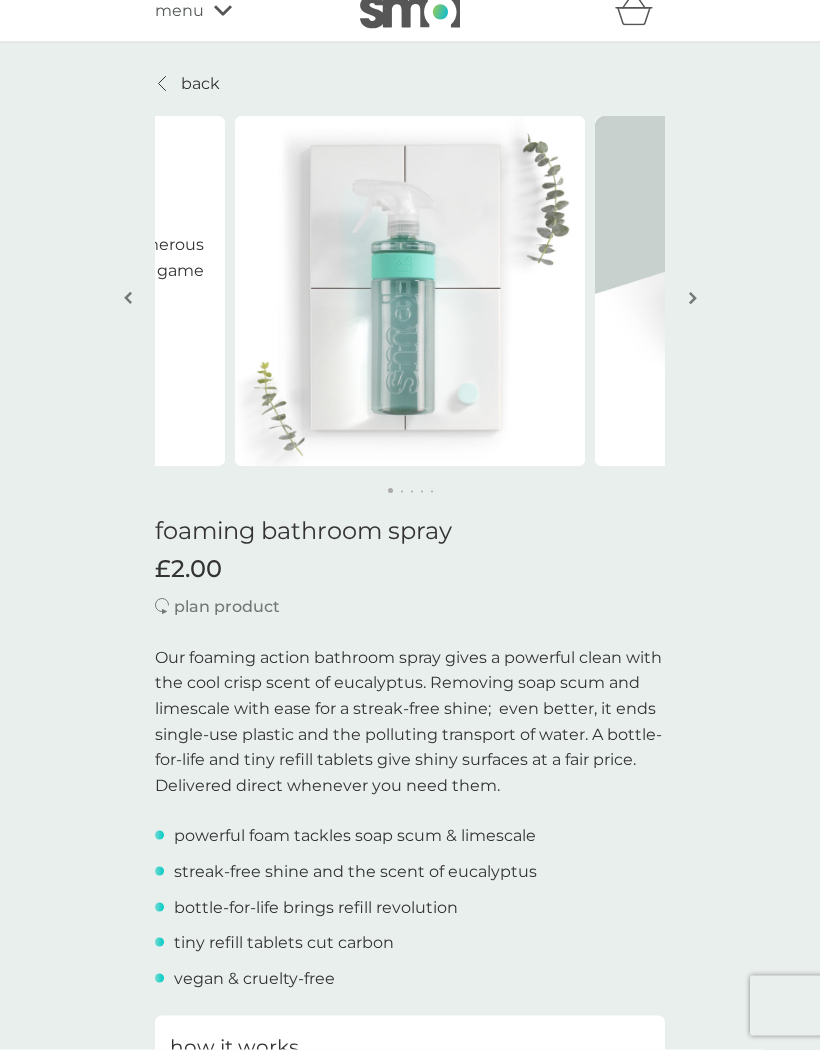 scroll, scrollTop: 0, scrollLeft: 0, axis: both 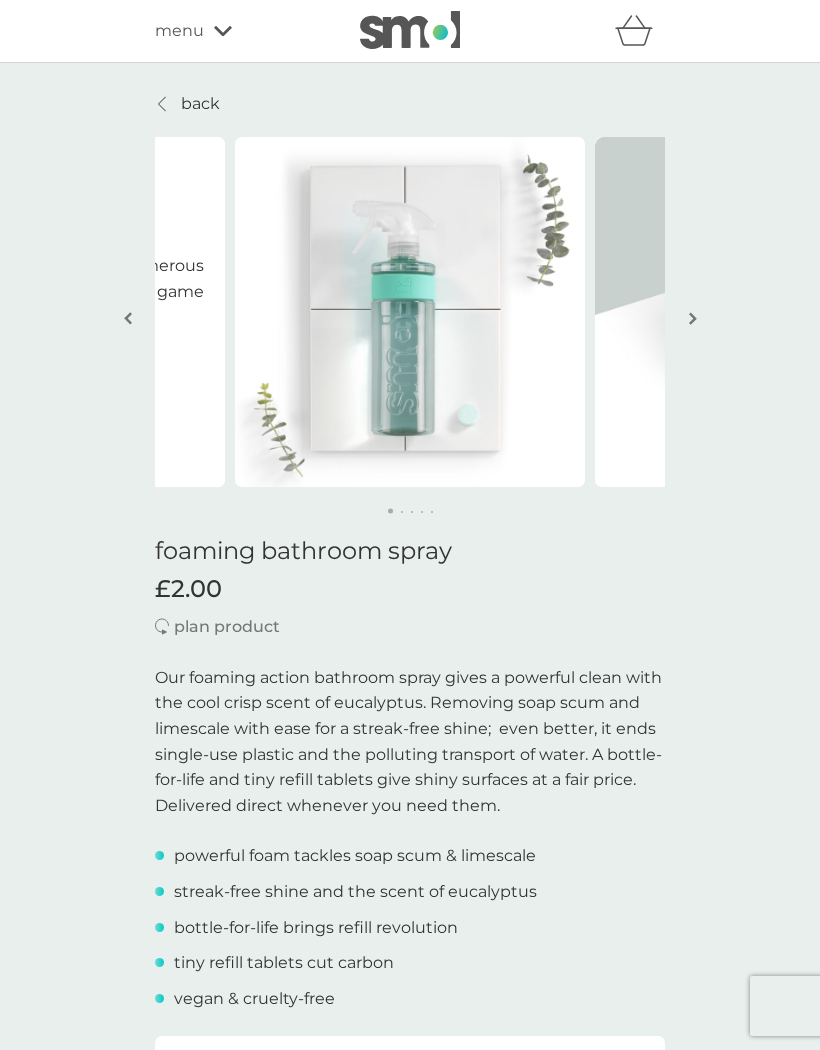 click on "menu" at bounding box center [240, 31] 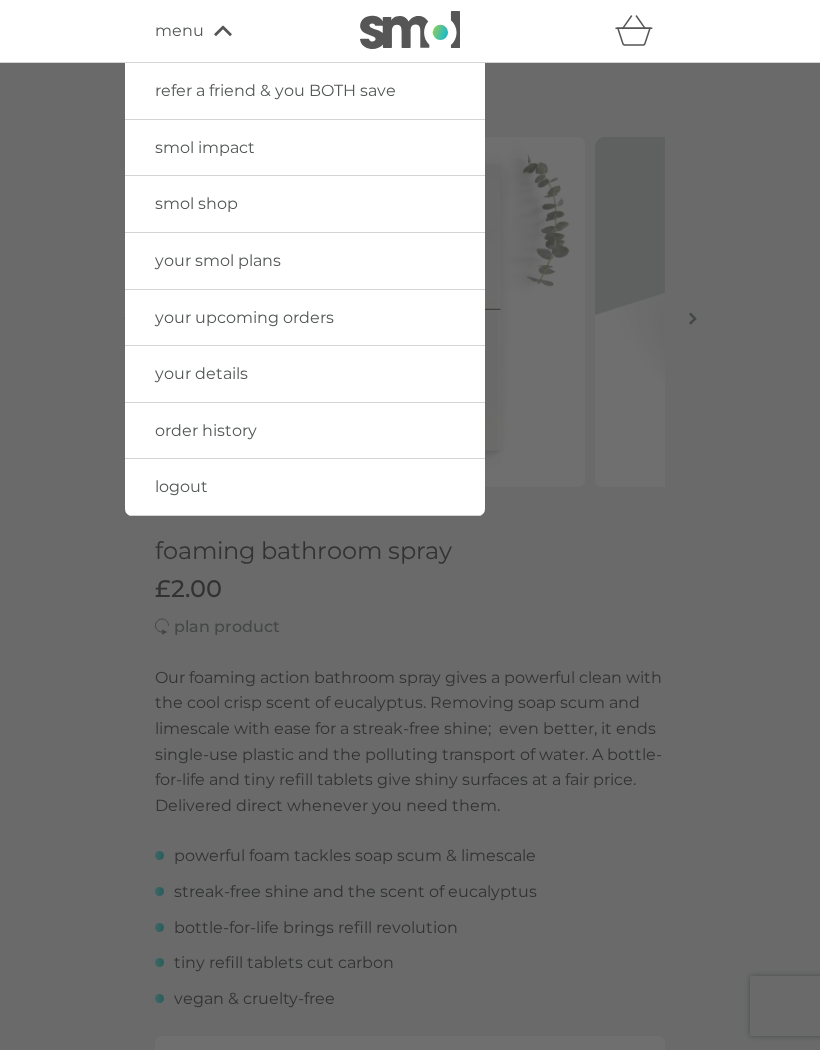 click on "your upcoming orders" at bounding box center (244, 317) 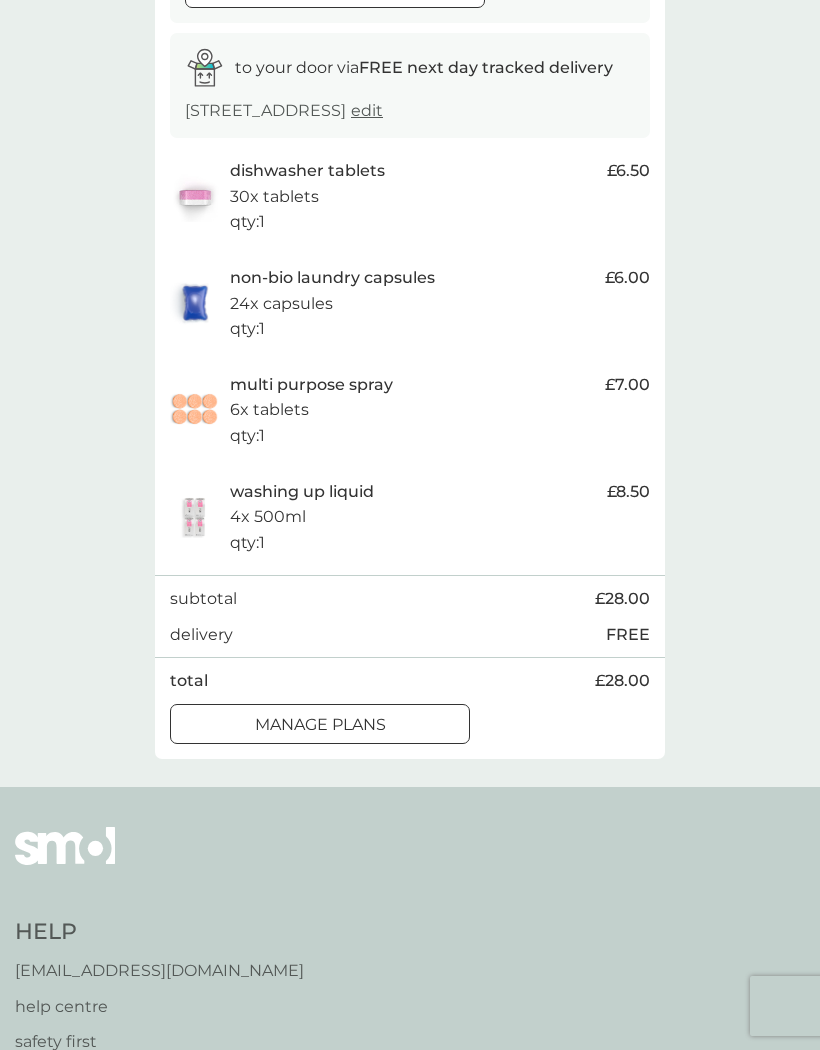 scroll, scrollTop: 309, scrollLeft: 0, axis: vertical 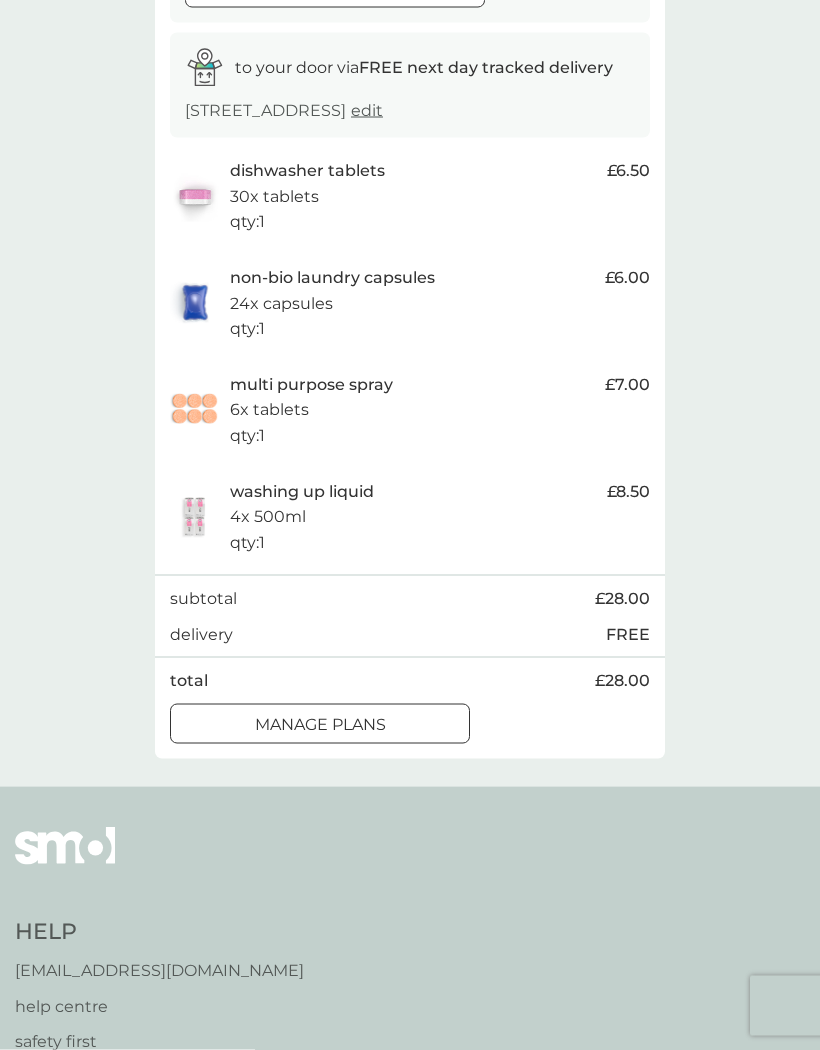 click on "manage plans" at bounding box center [320, 725] 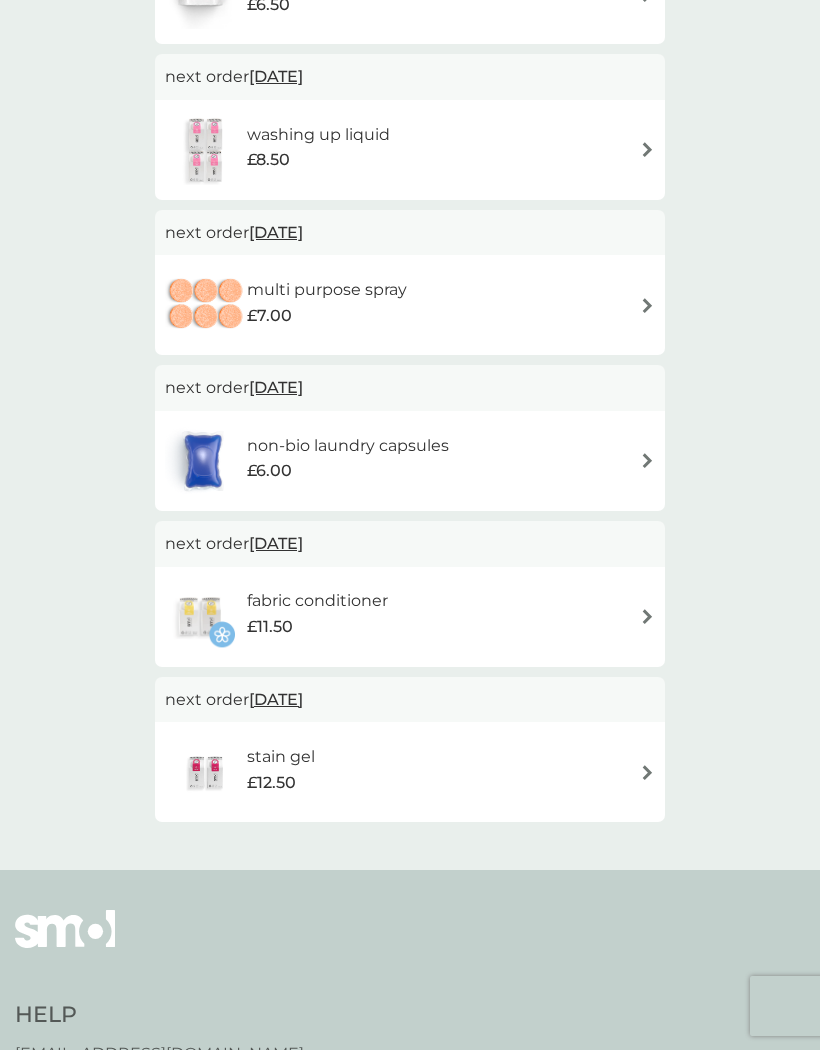 scroll, scrollTop: 291, scrollLeft: 0, axis: vertical 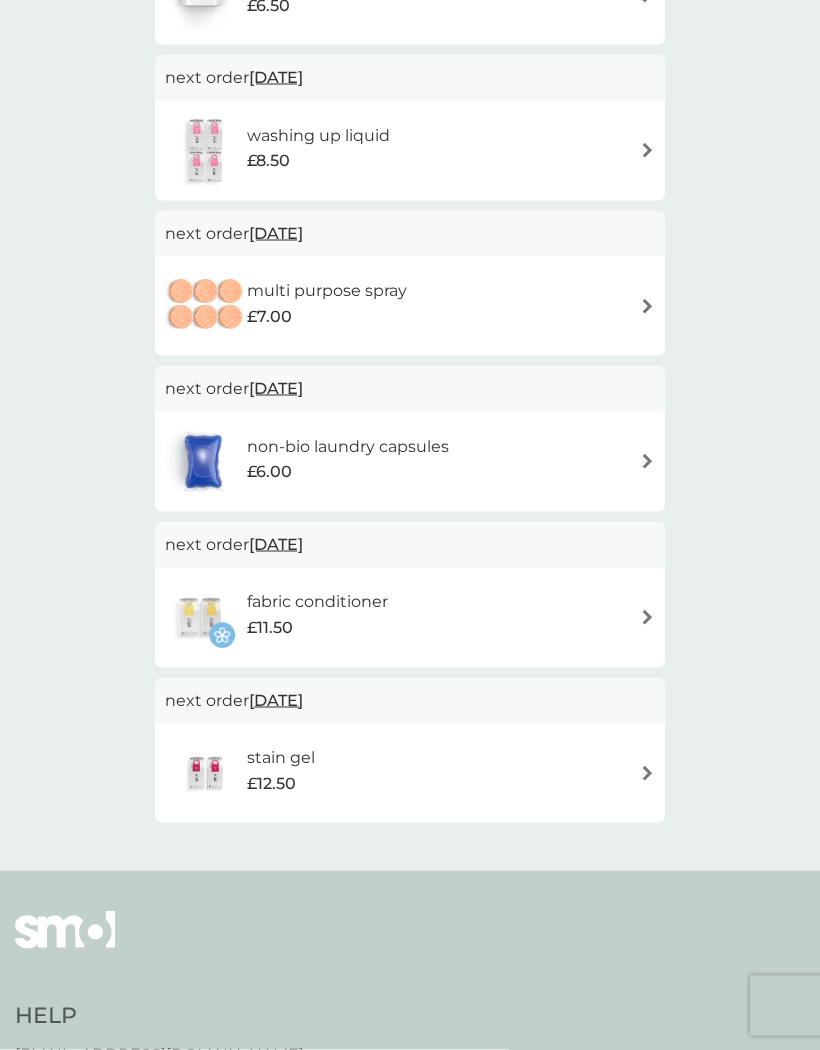 click on "3 Sep 2025" at bounding box center [276, 700] 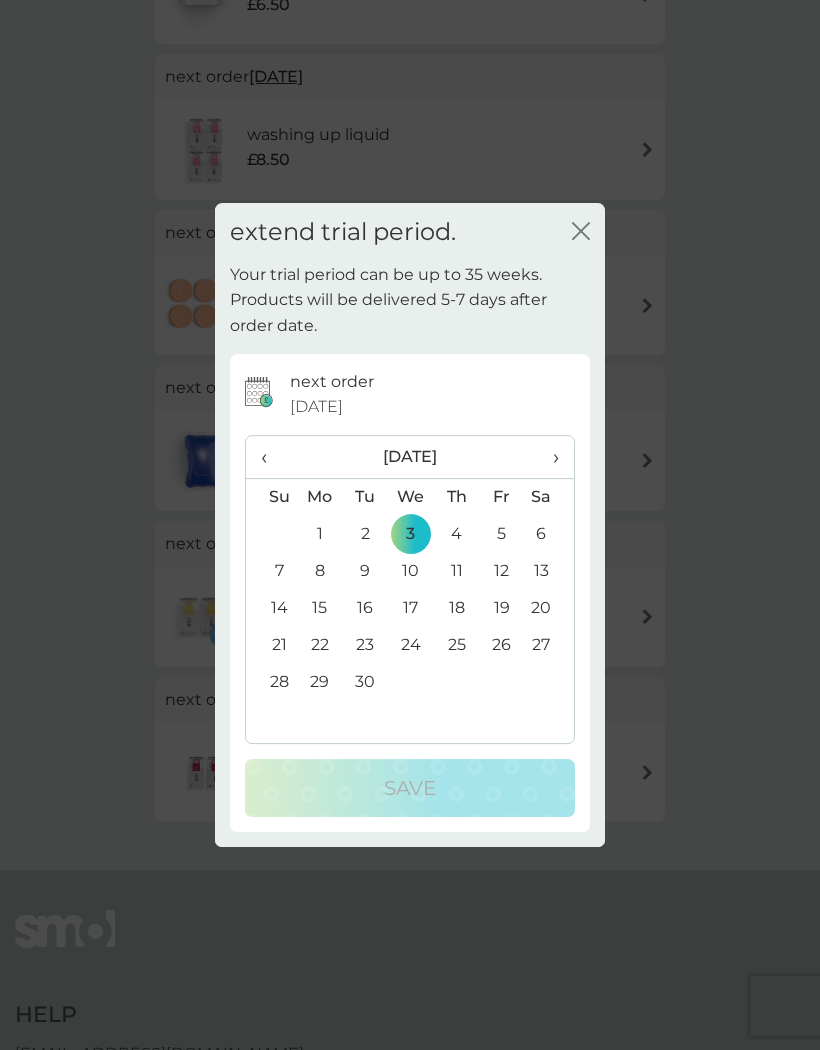 click on "›" at bounding box center (549, 457) 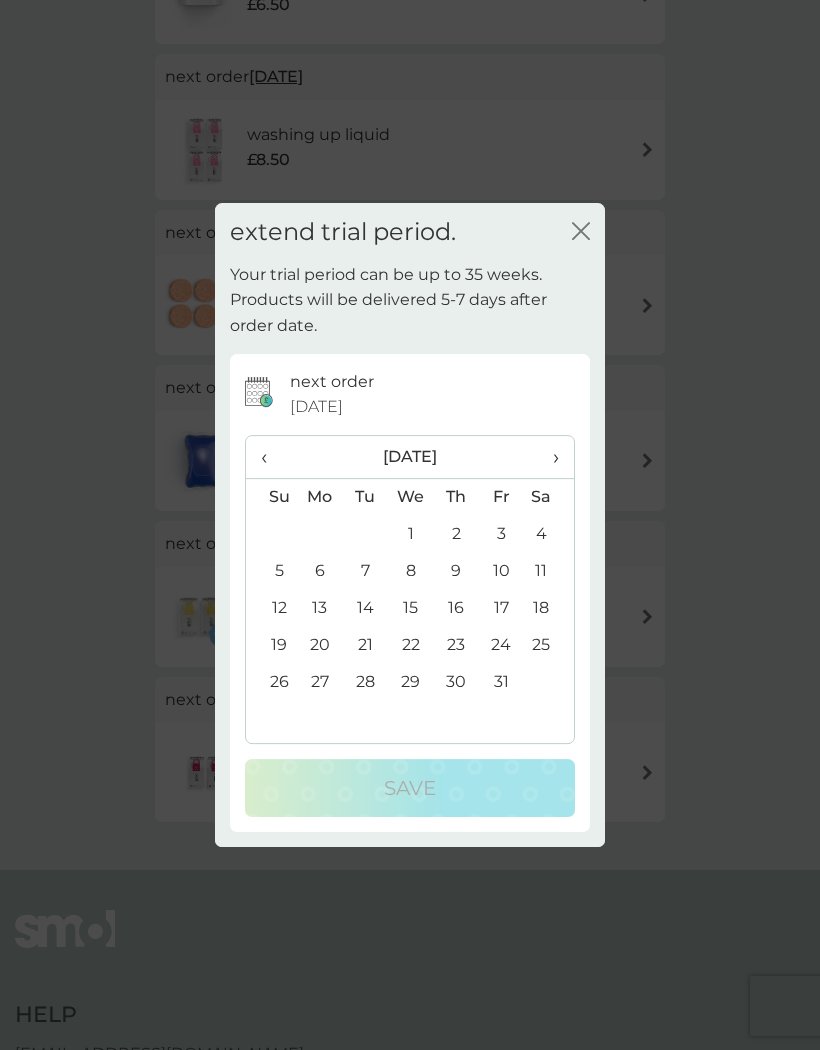 click on "1" at bounding box center (411, 534) 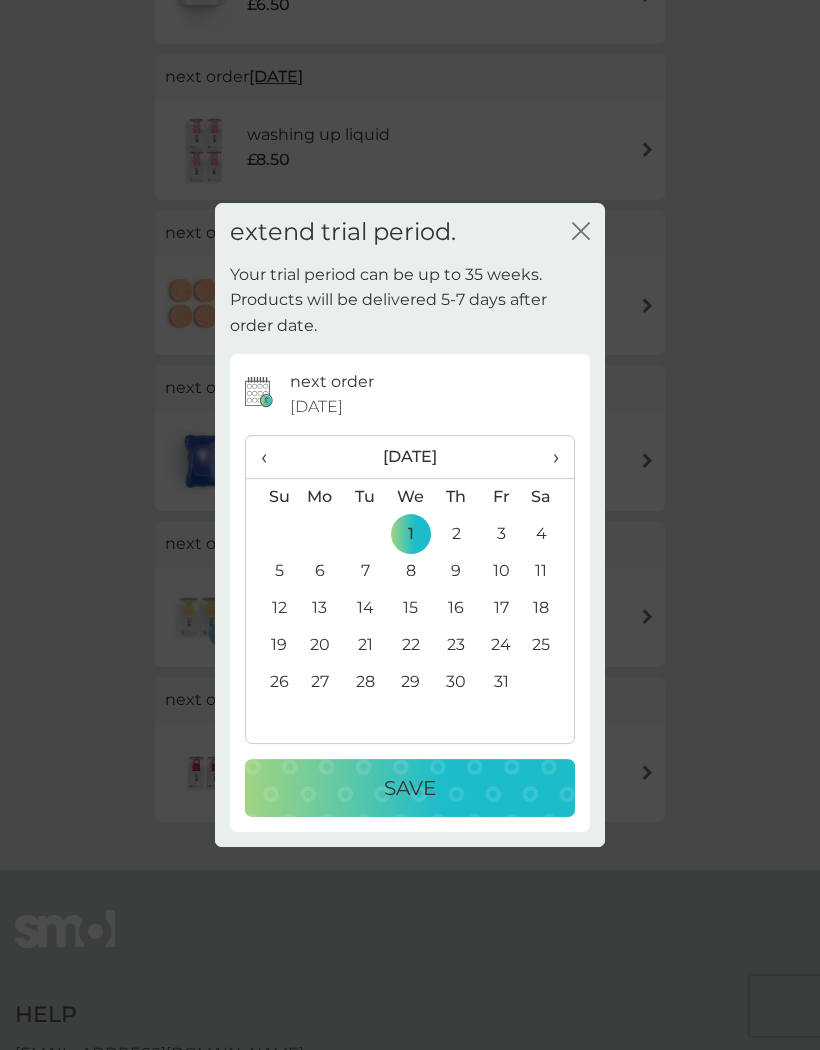 click on "Save" at bounding box center [410, 788] 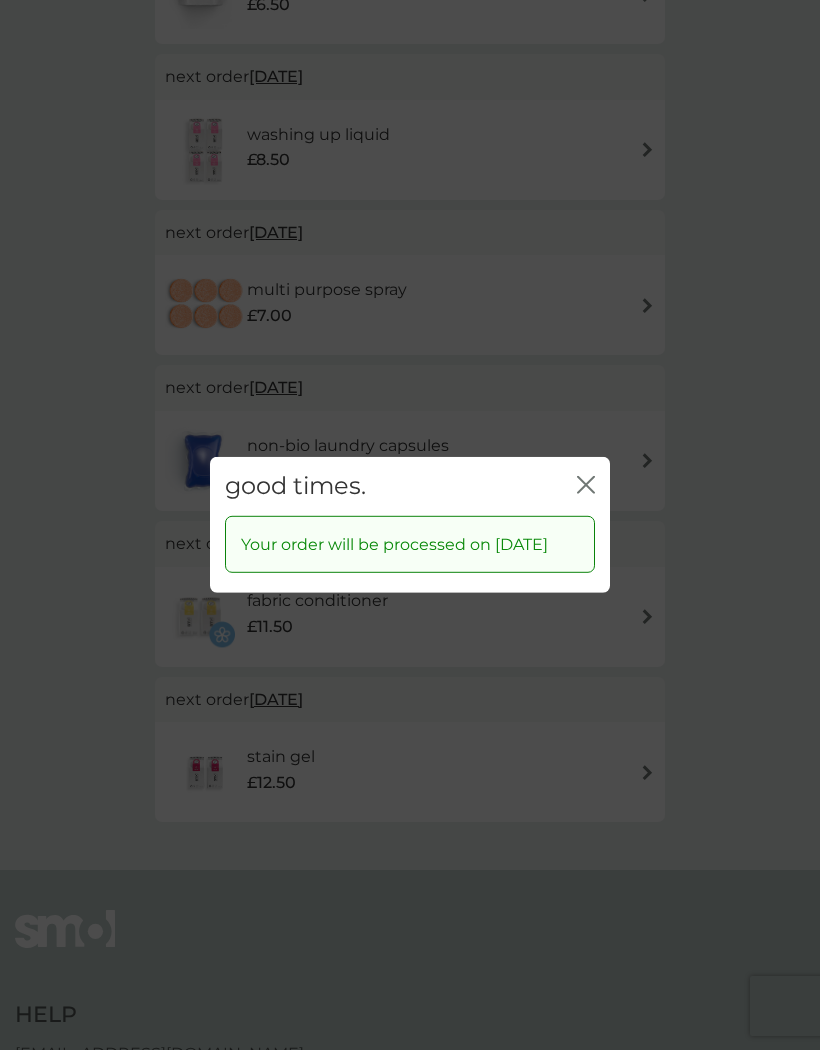 click 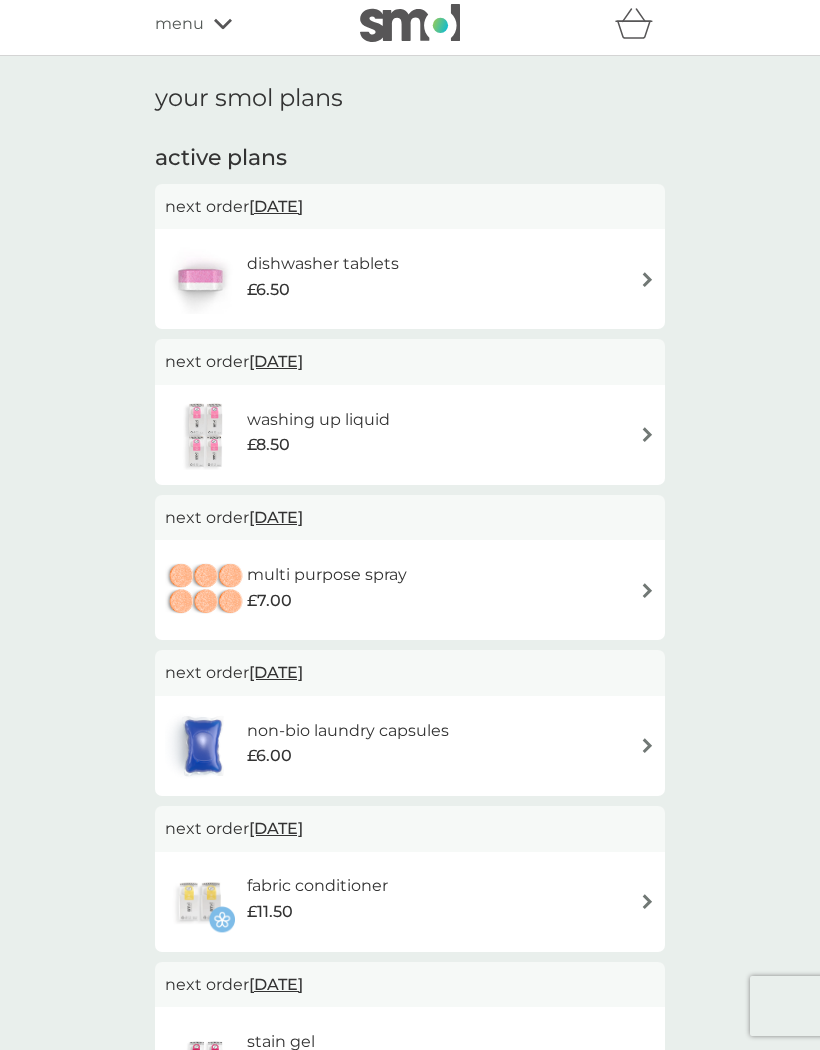scroll, scrollTop: 8, scrollLeft: 0, axis: vertical 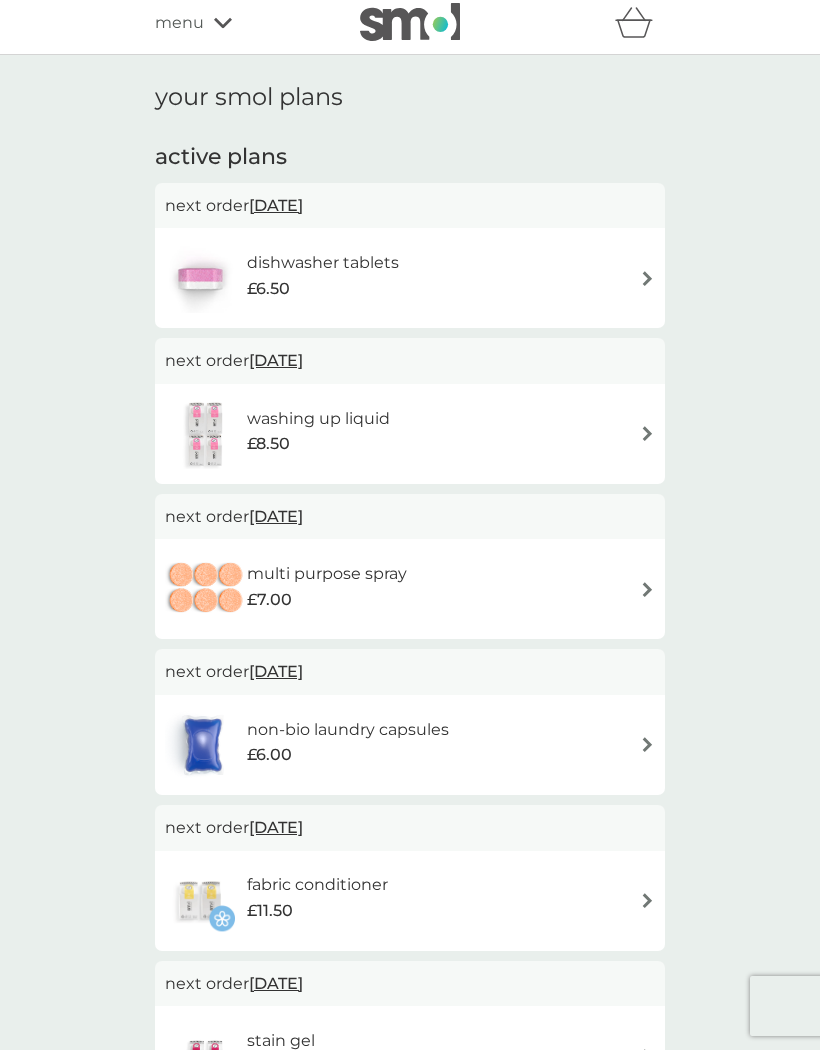 click on "17 Jul 2025" at bounding box center (276, 360) 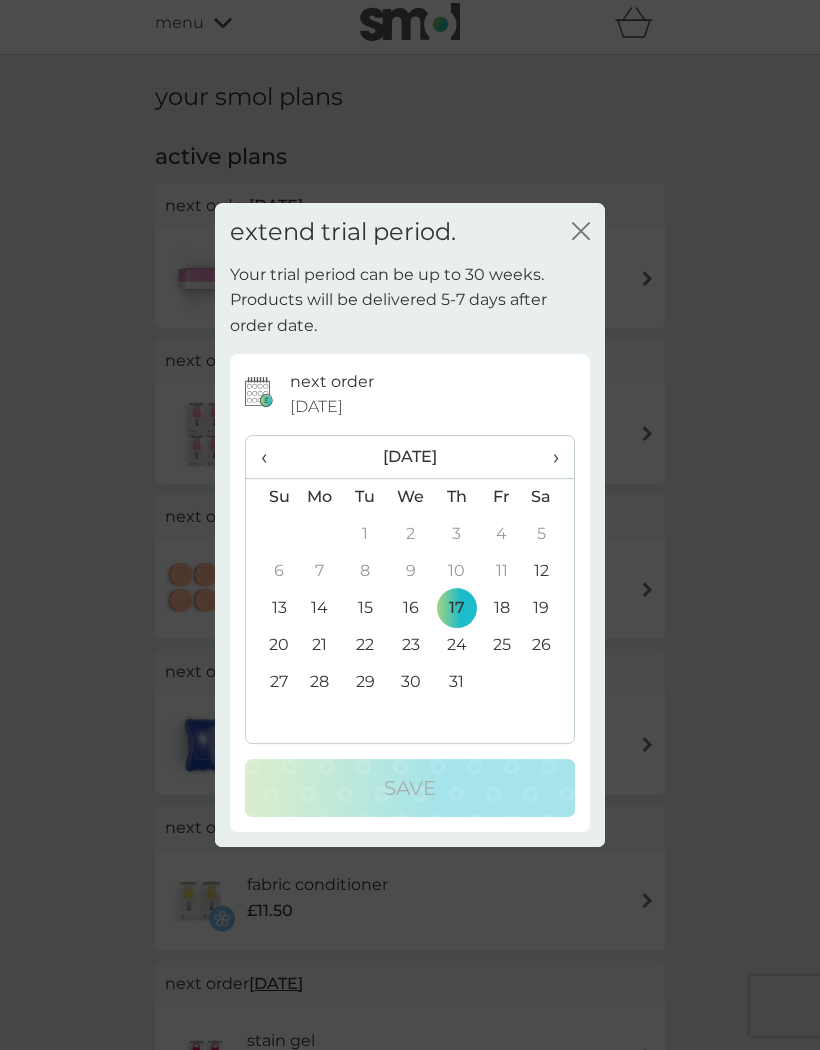 click on "›" at bounding box center (549, 457) 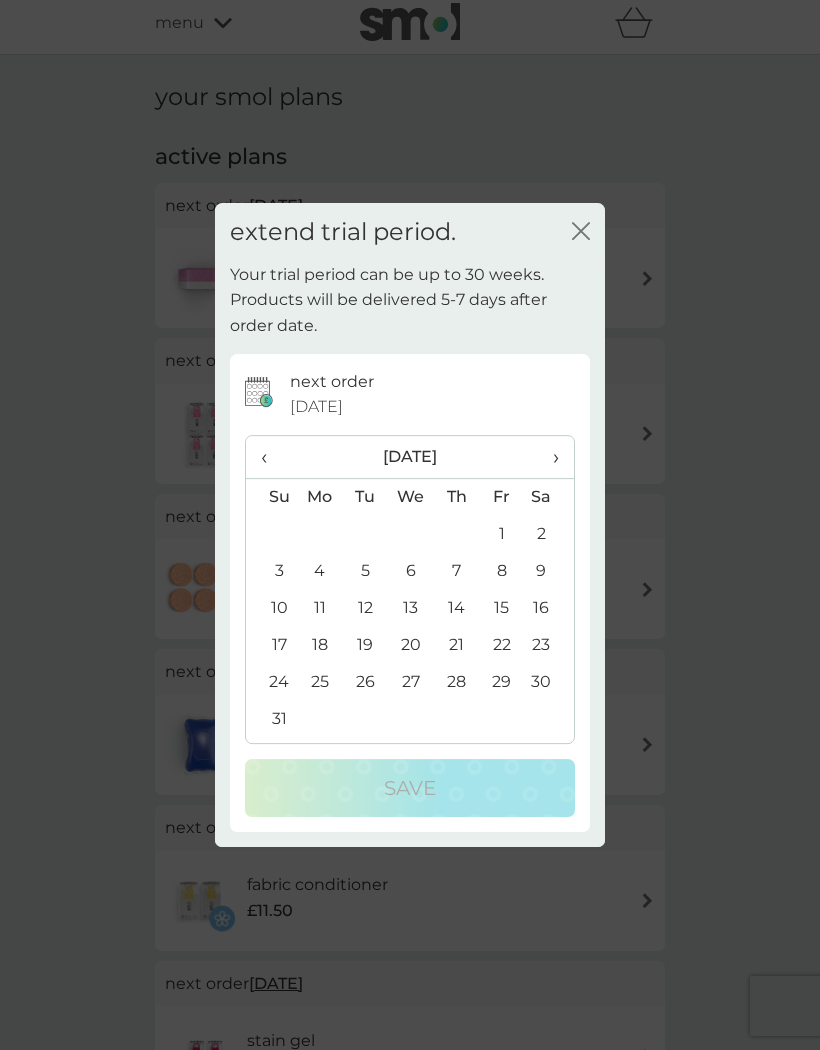 click on "›" at bounding box center [549, 457] 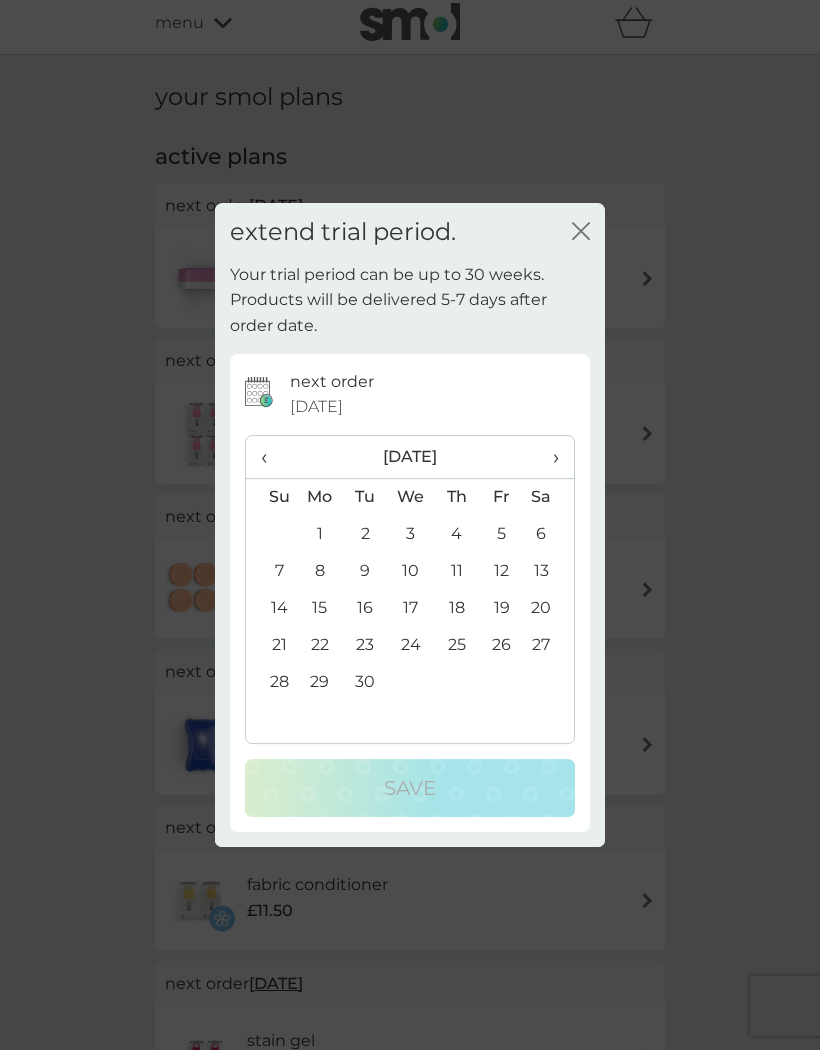click on "›" at bounding box center (549, 457) 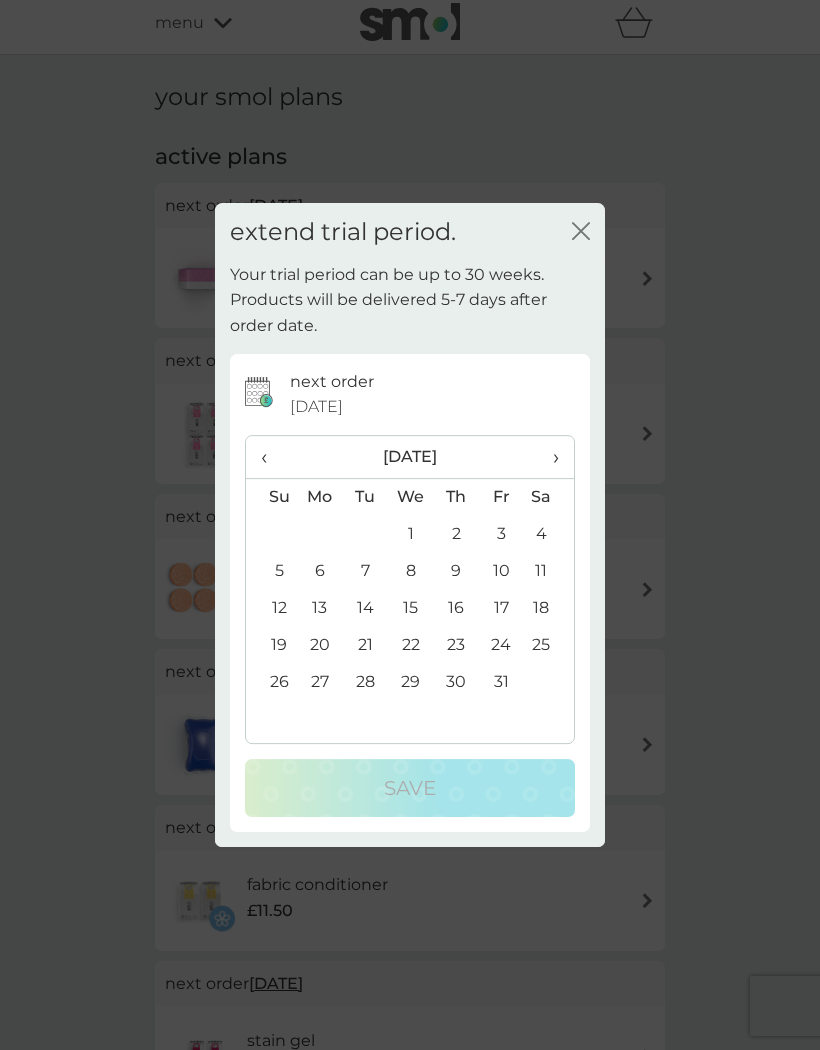 click on "1" at bounding box center [411, 534] 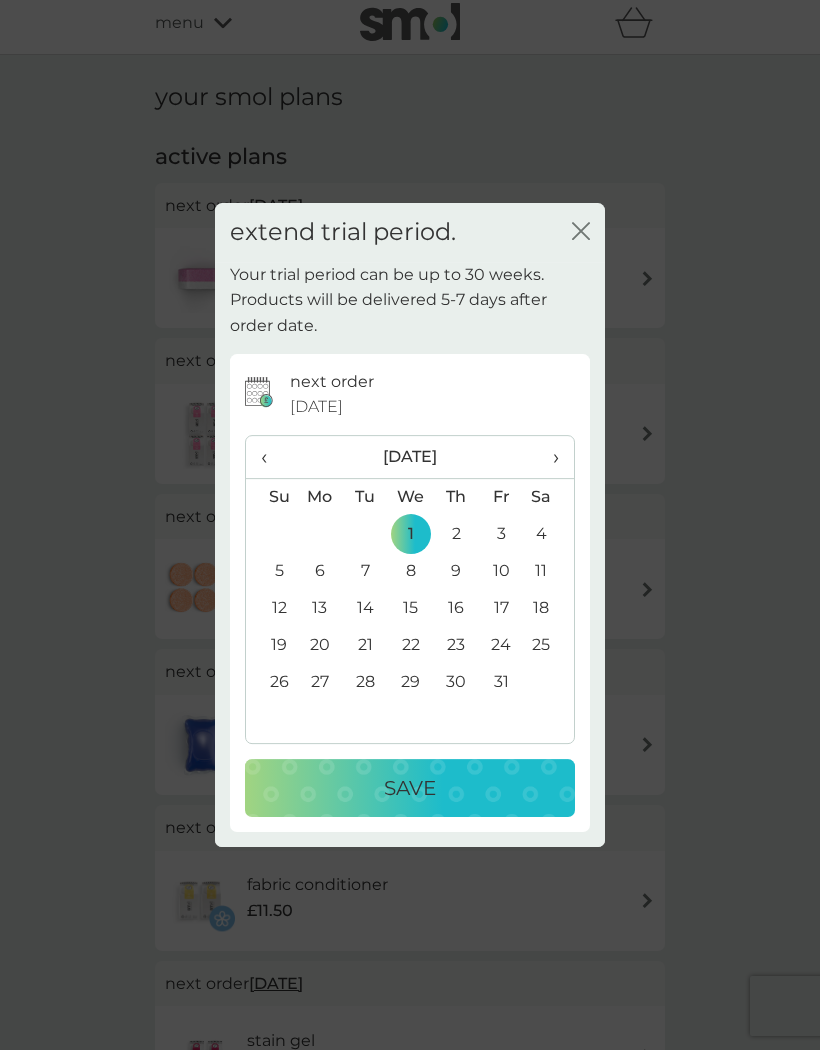 click on "Save" at bounding box center (410, 788) 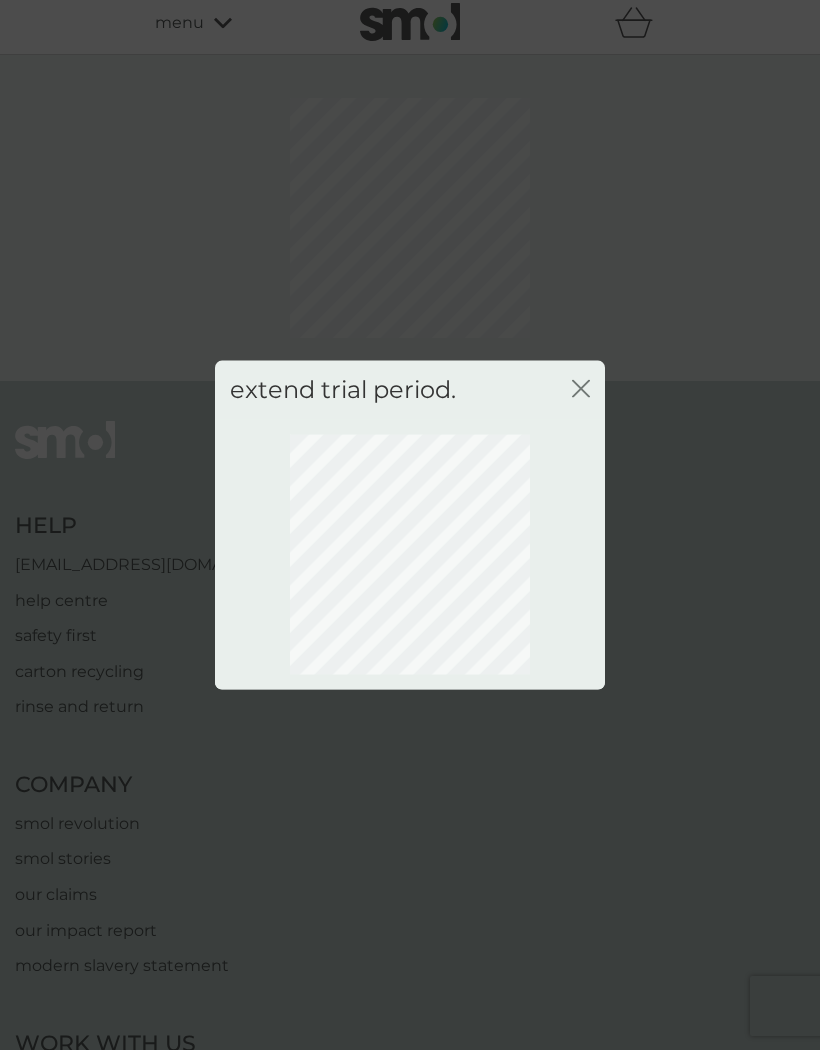 click on "close" 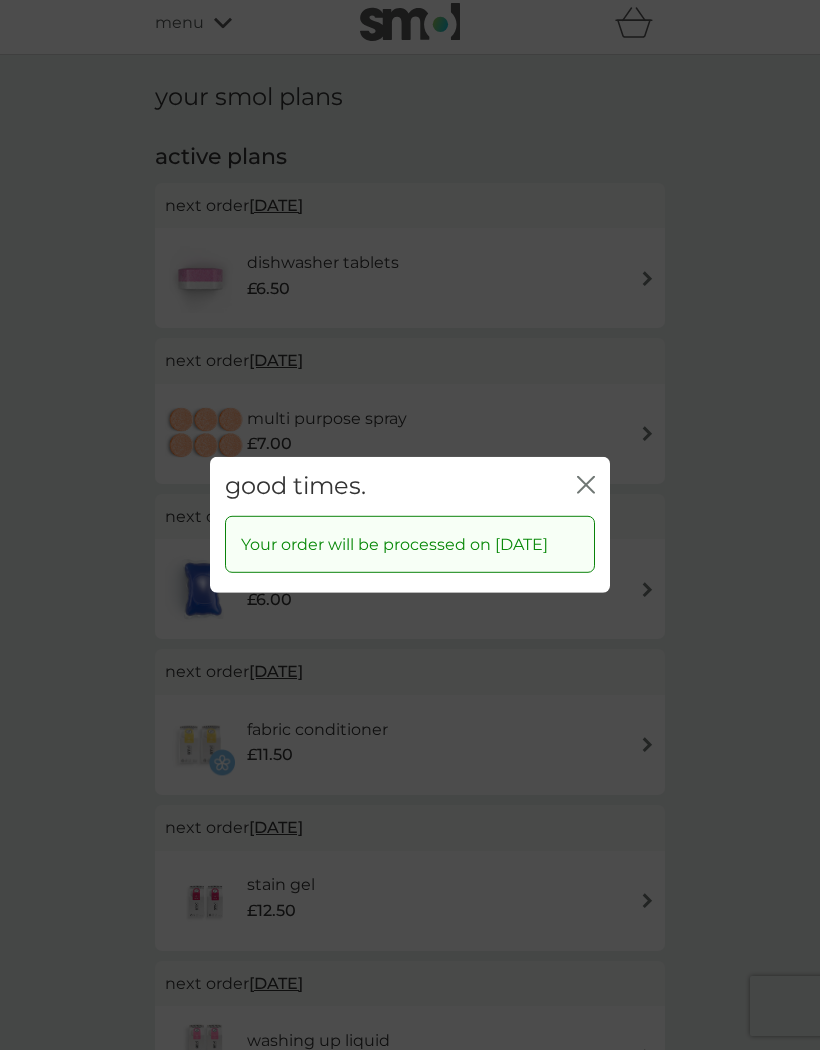 click on "good times. close Your order will be processed on 1 Oct 2025" at bounding box center (410, 525) 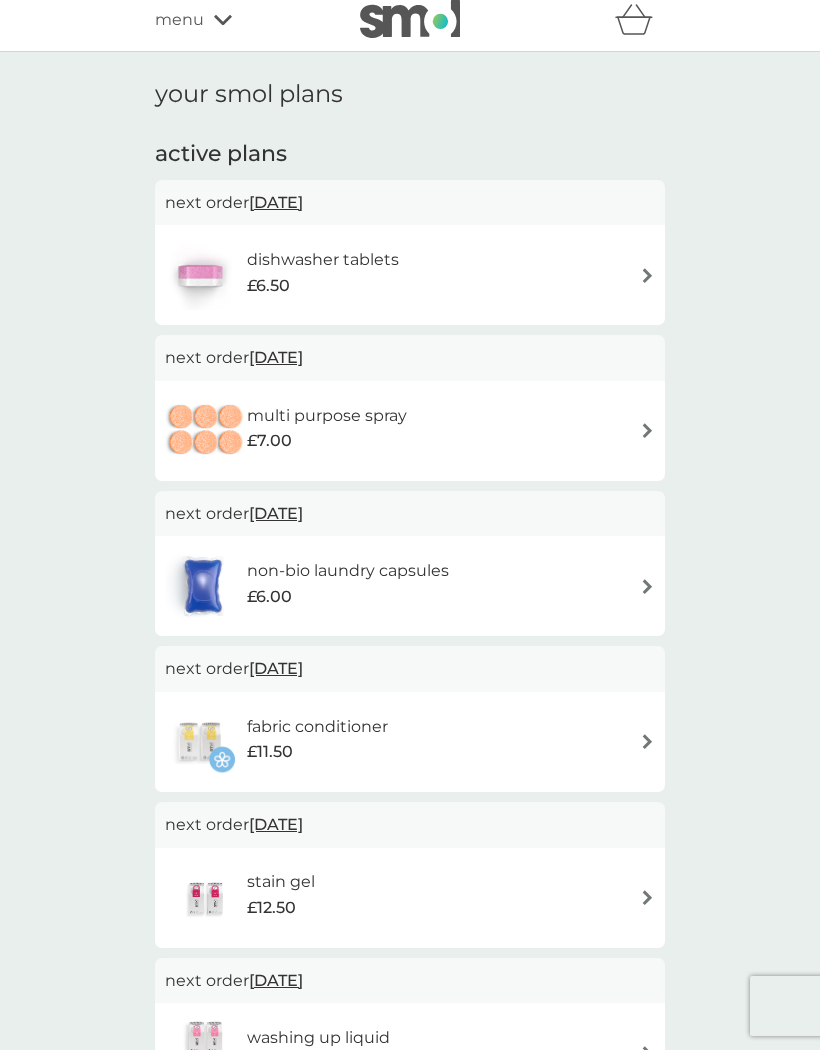 scroll, scrollTop: 0, scrollLeft: 0, axis: both 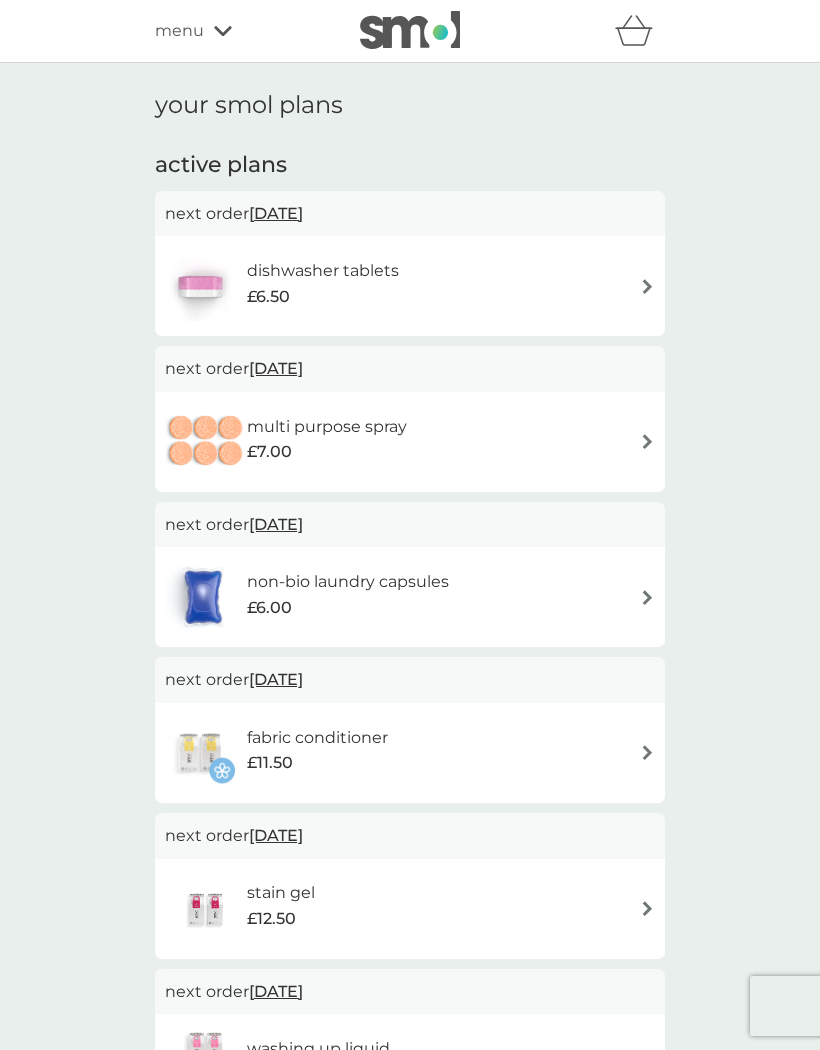 click on "17 Jul 2025" at bounding box center (276, 368) 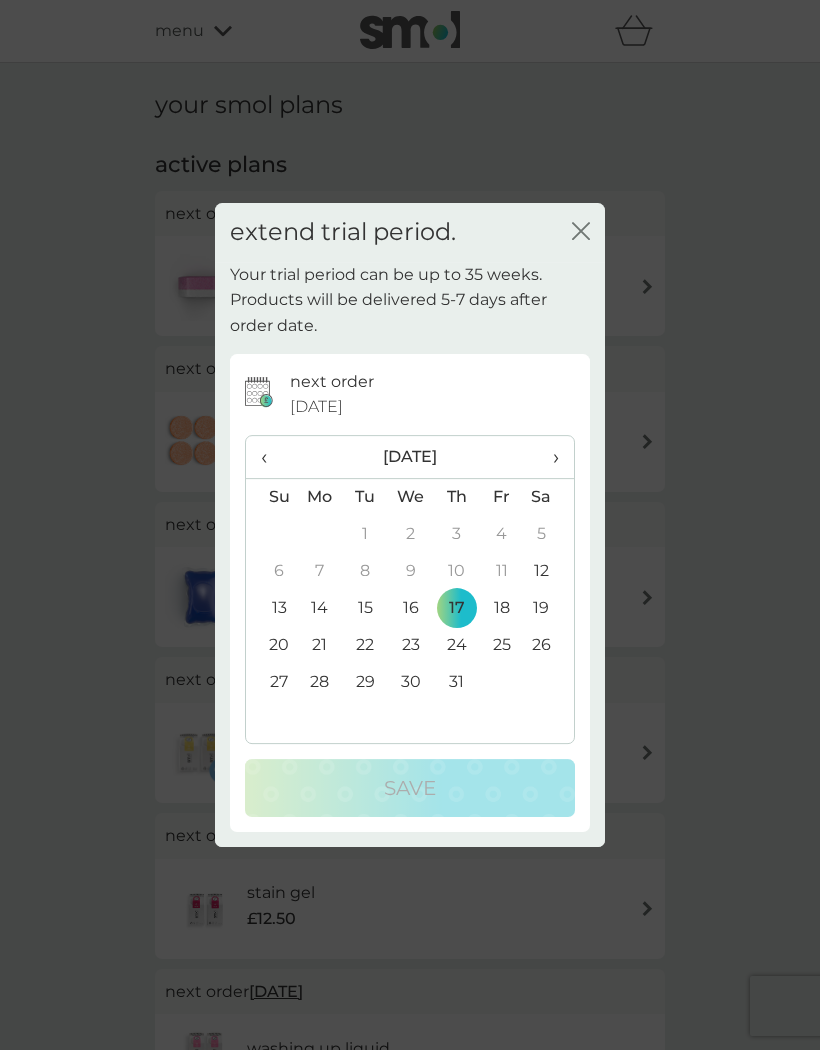 click on "›" at bounding box center (549, 457) 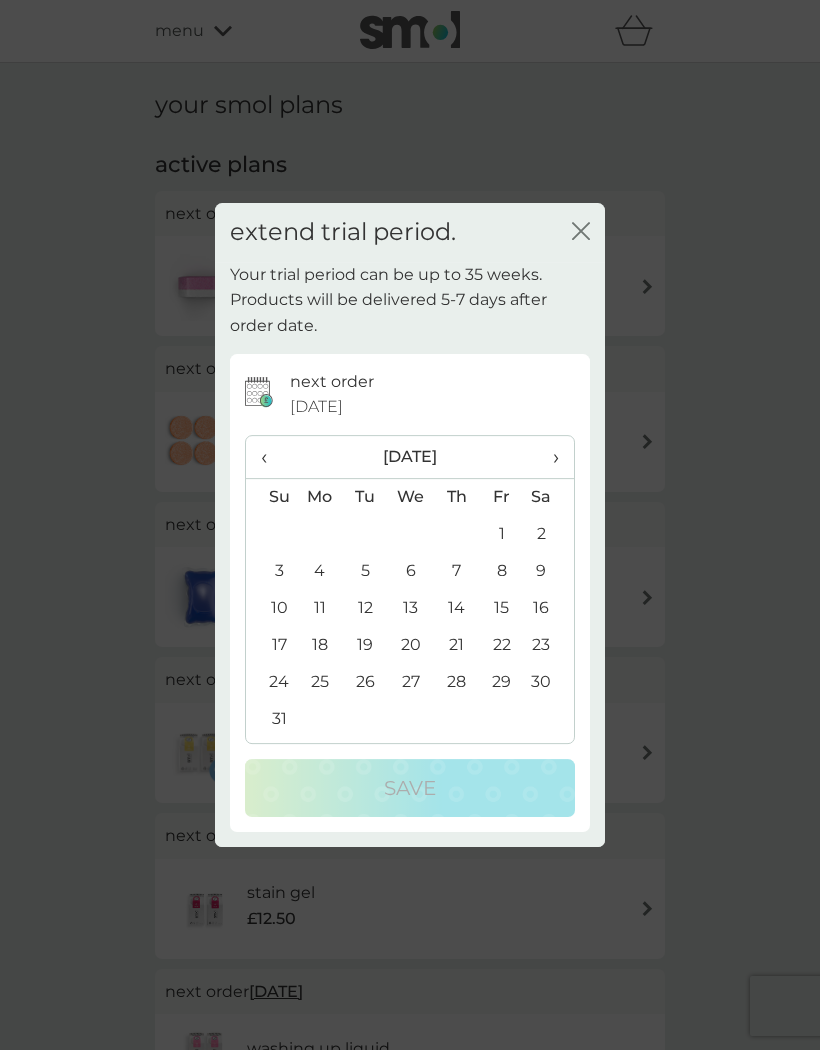 click on "›" at bounding box center (549, 457) 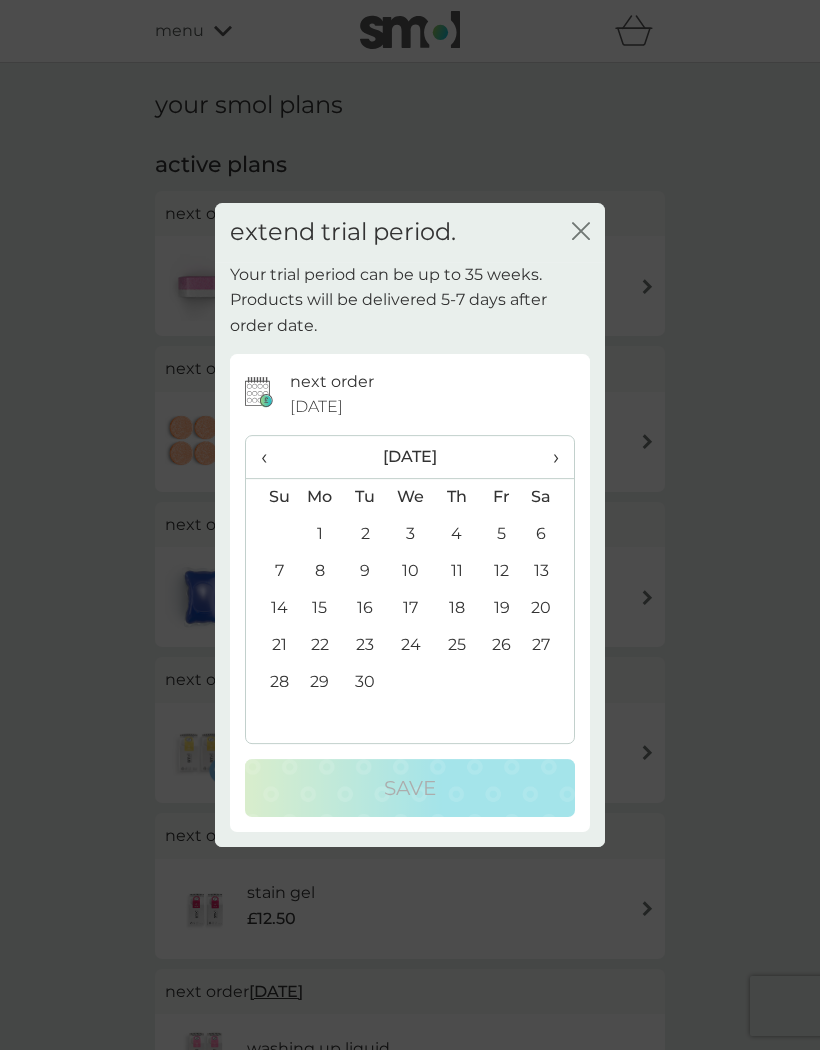 click on "›" at bounding box center (549, 457) 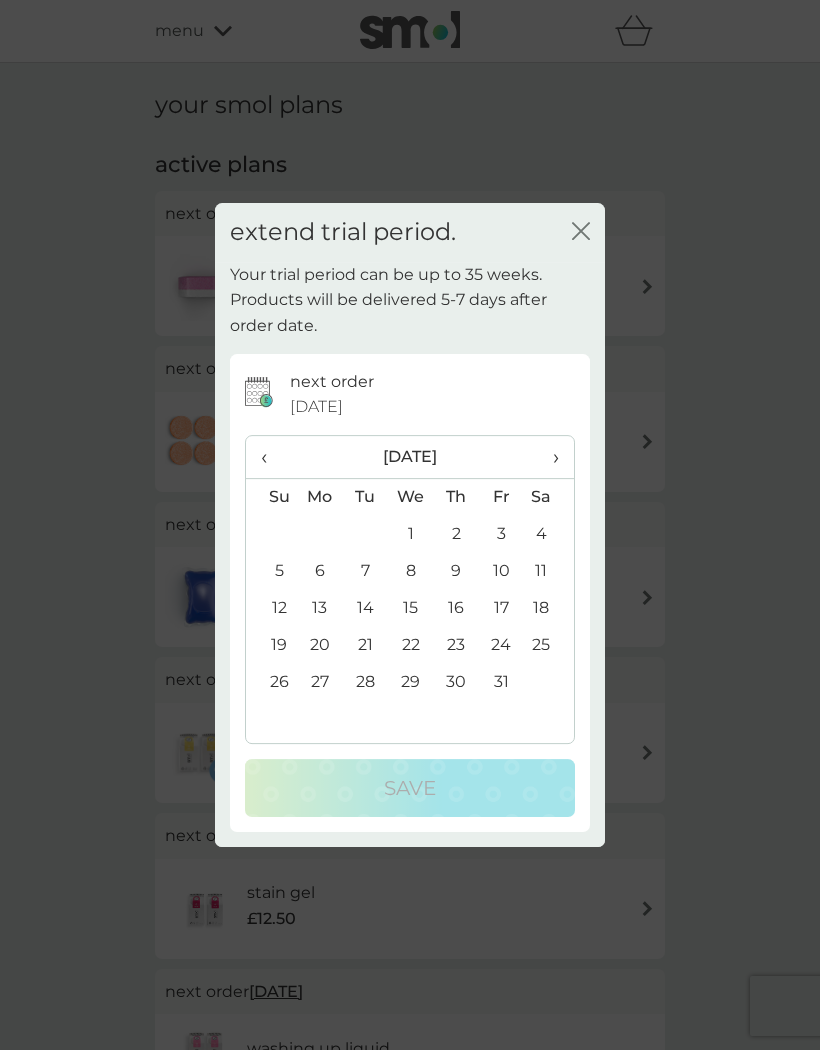 click on "1" at bounding box center [411, 534] 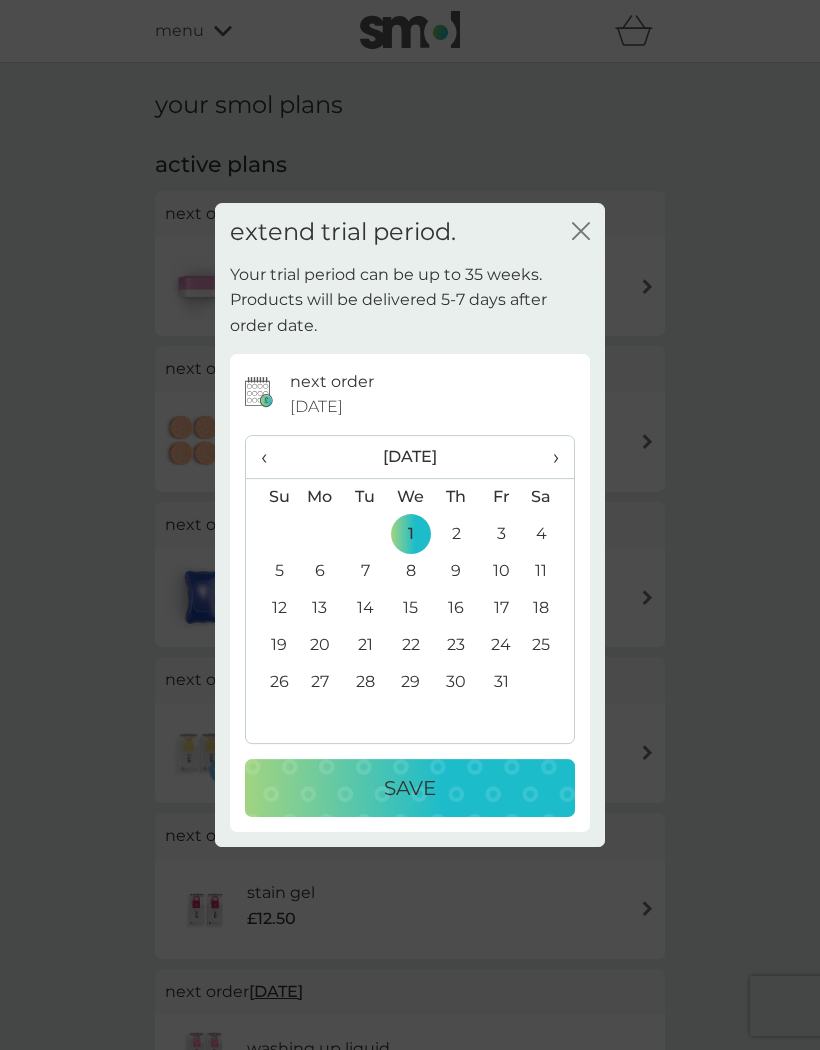 click on "Save" at bounding box center [410, 788] 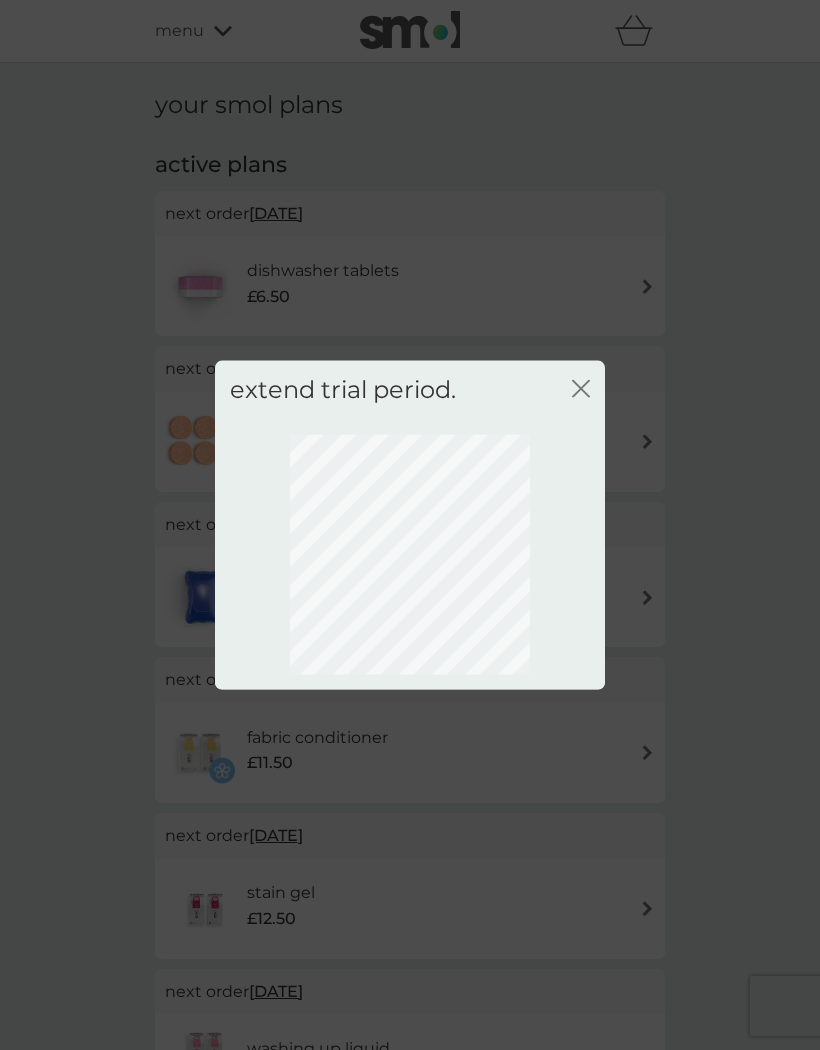 click on "close" 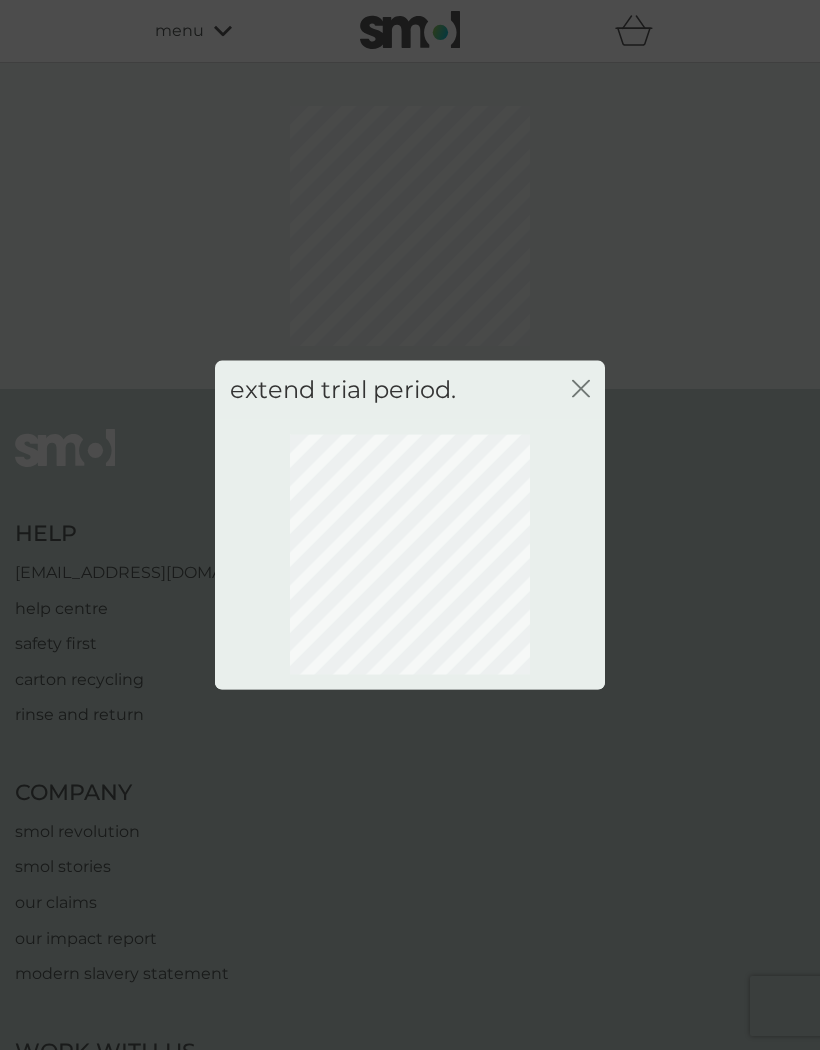click 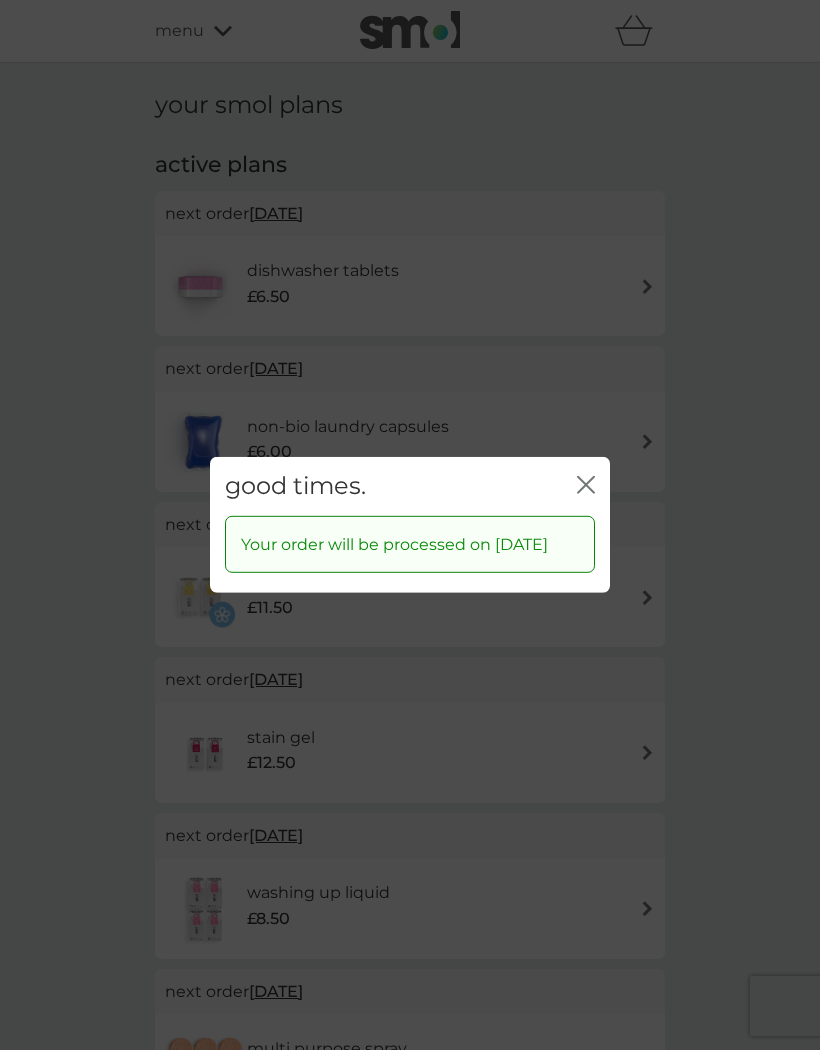 click 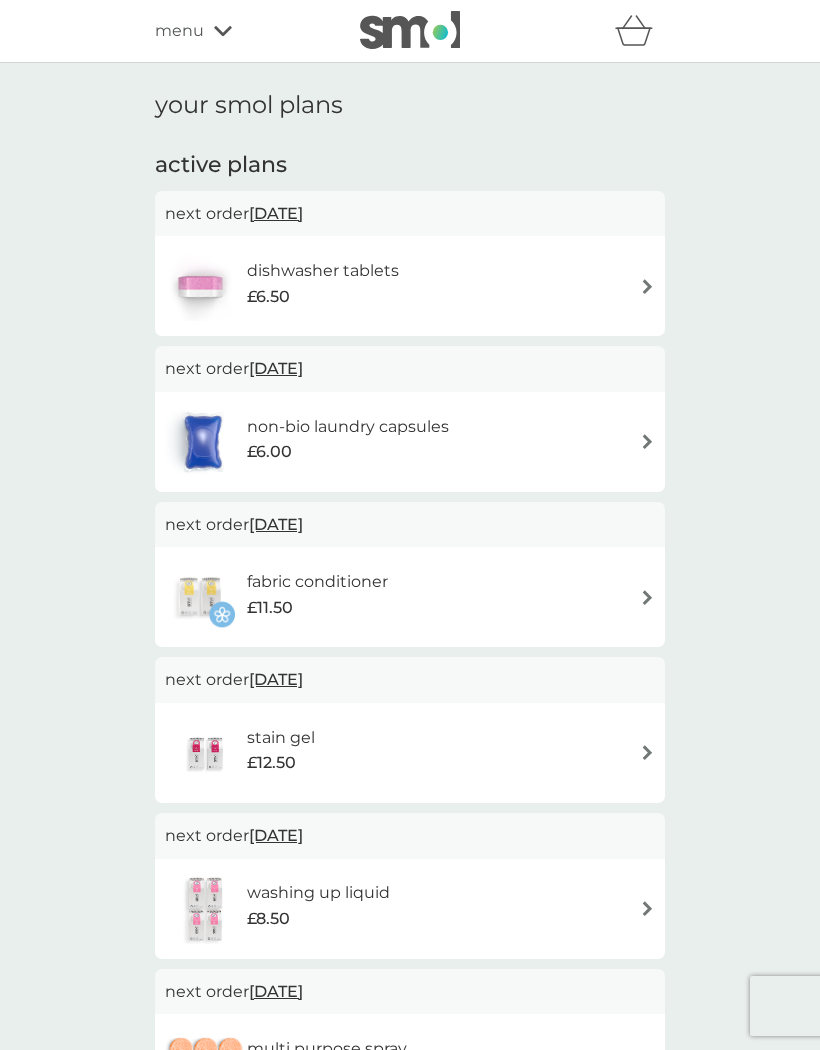 click 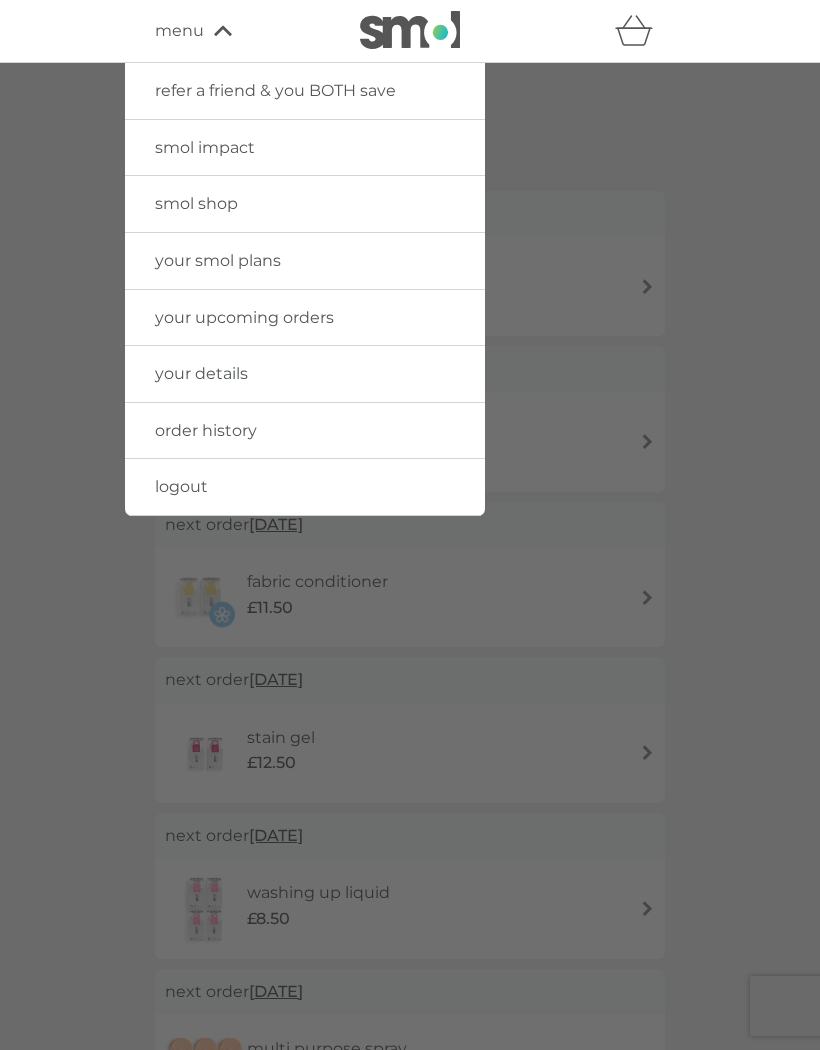 click on "order history" at bounding box center (305, 431) 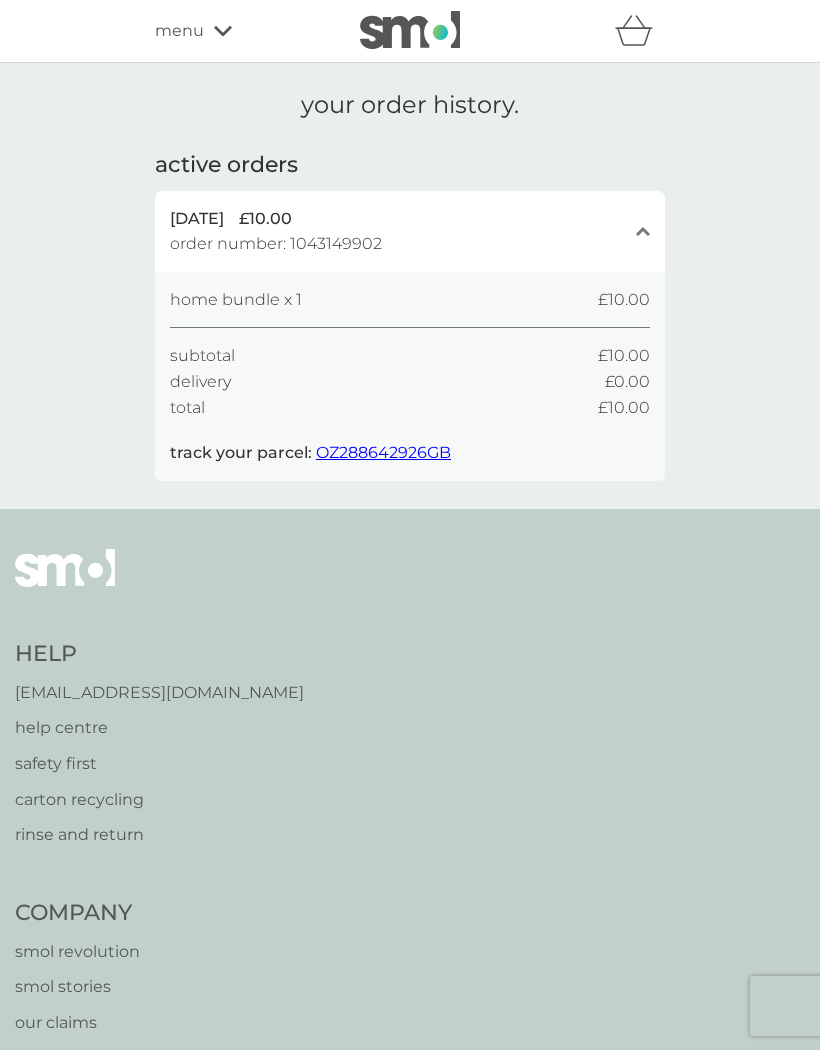click on "menu" at bounding box center [240, 31] 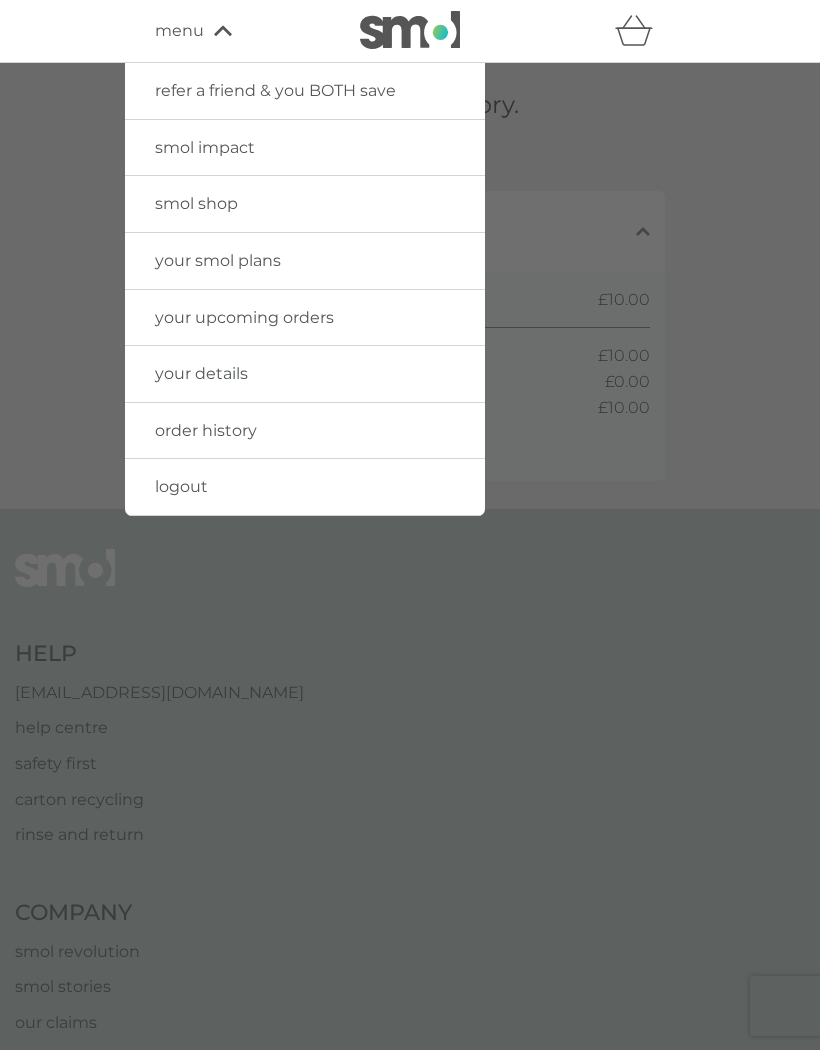 click on "your upcoming orders" at bounding box center (244, 317) 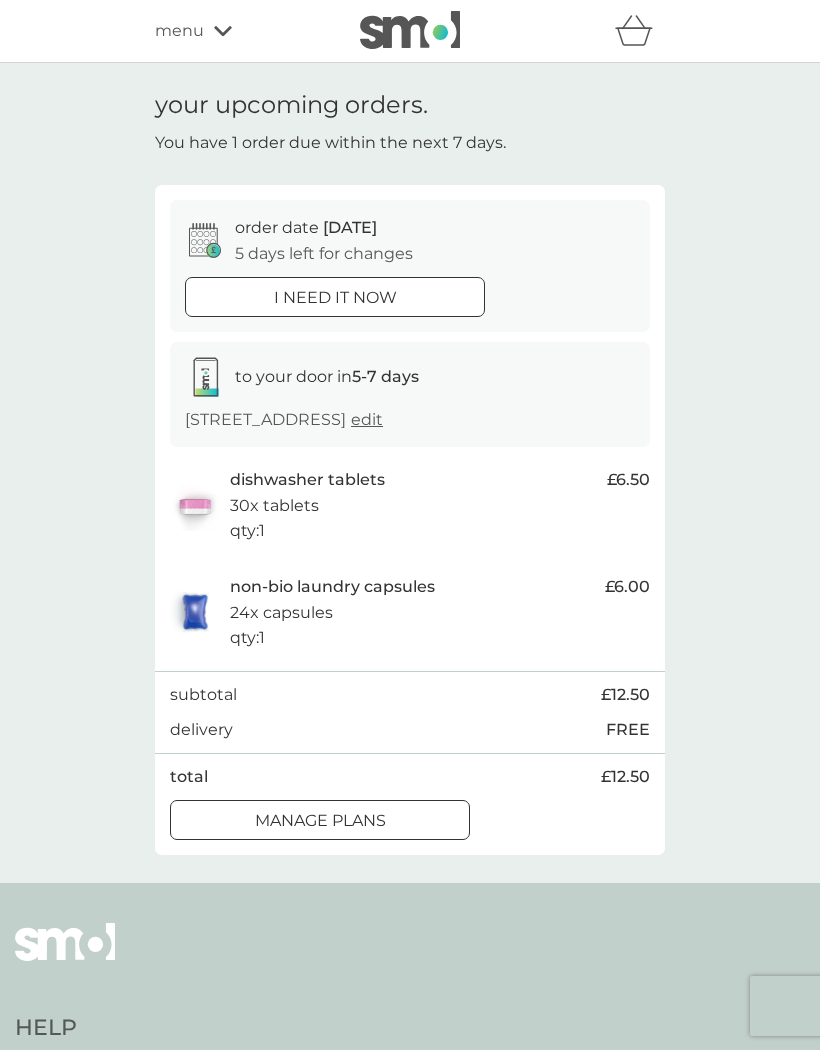 click on "order date   17 Jul 5 days left for changes i need it now to your door in  5-7 days 35 Ennismore Green,  Luton, LU2 8UP edit dishwasher tablets 30x tablets qty :  1 £6.50 non-bio laundry capsules 24x capsules qty :  1 £6.00 subtotal £12.50 delivery FREE total £12.50 manage plans" at bounding box center [410, 519] 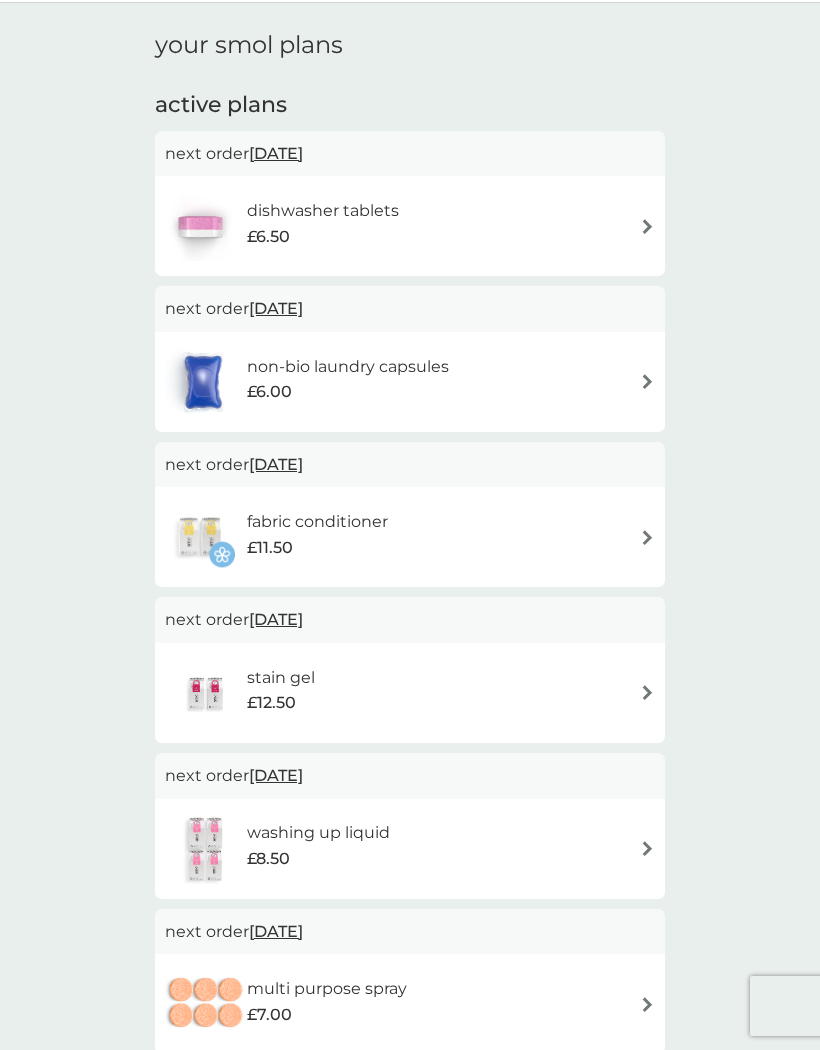 scroll, scrollTop: 0, scrollLeft: 0, axis: both 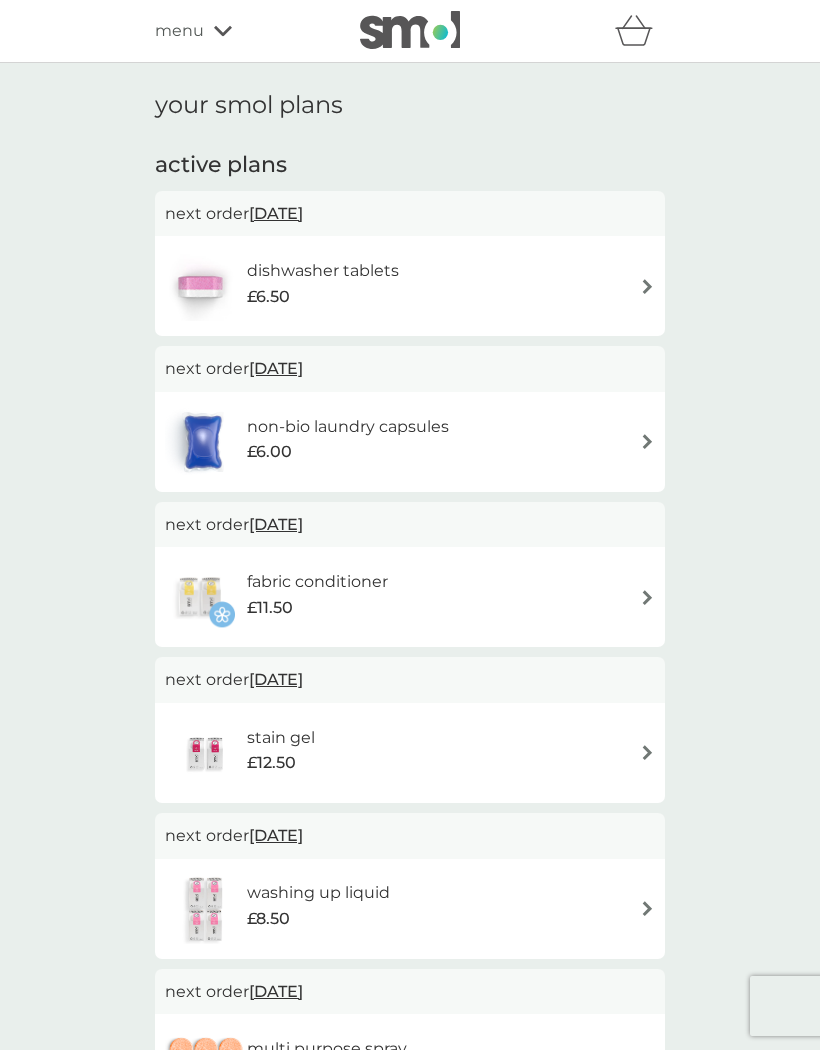 click on "menu" at bounding box center (240, 31) 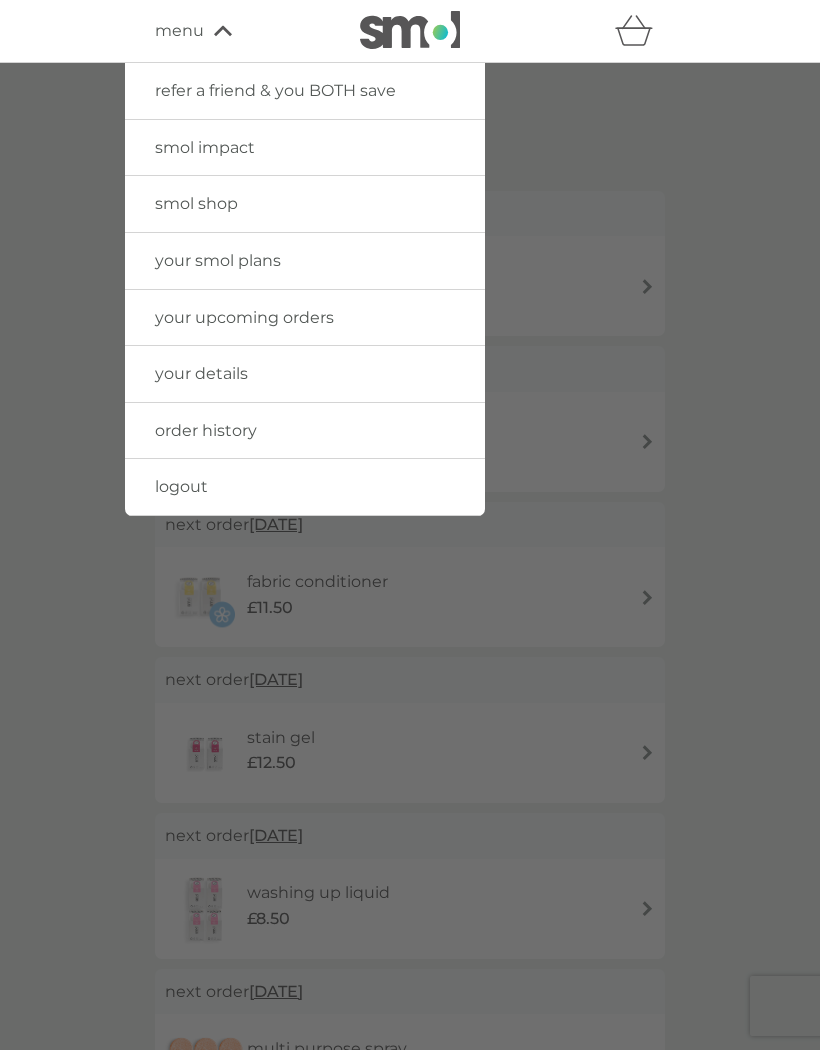 click on "smol shop" at bounding box center [196, 203] 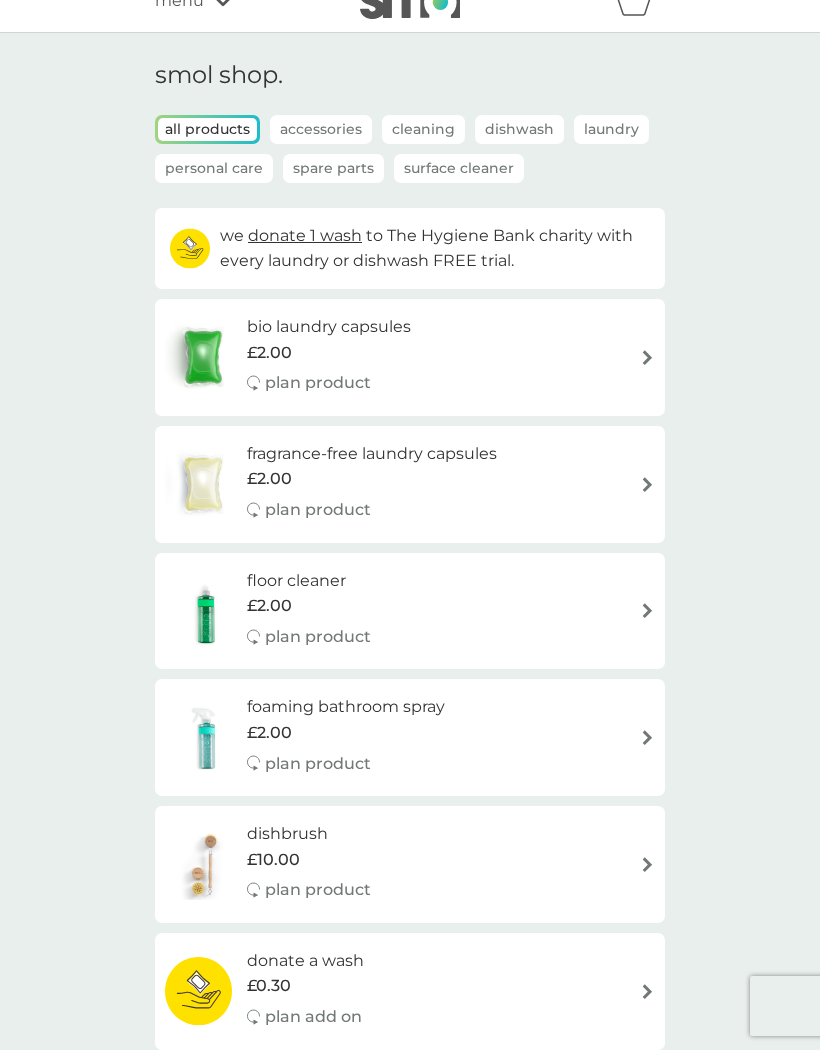 scroll, scrollTop: 31, scrollLeft: 0, axis: vertical 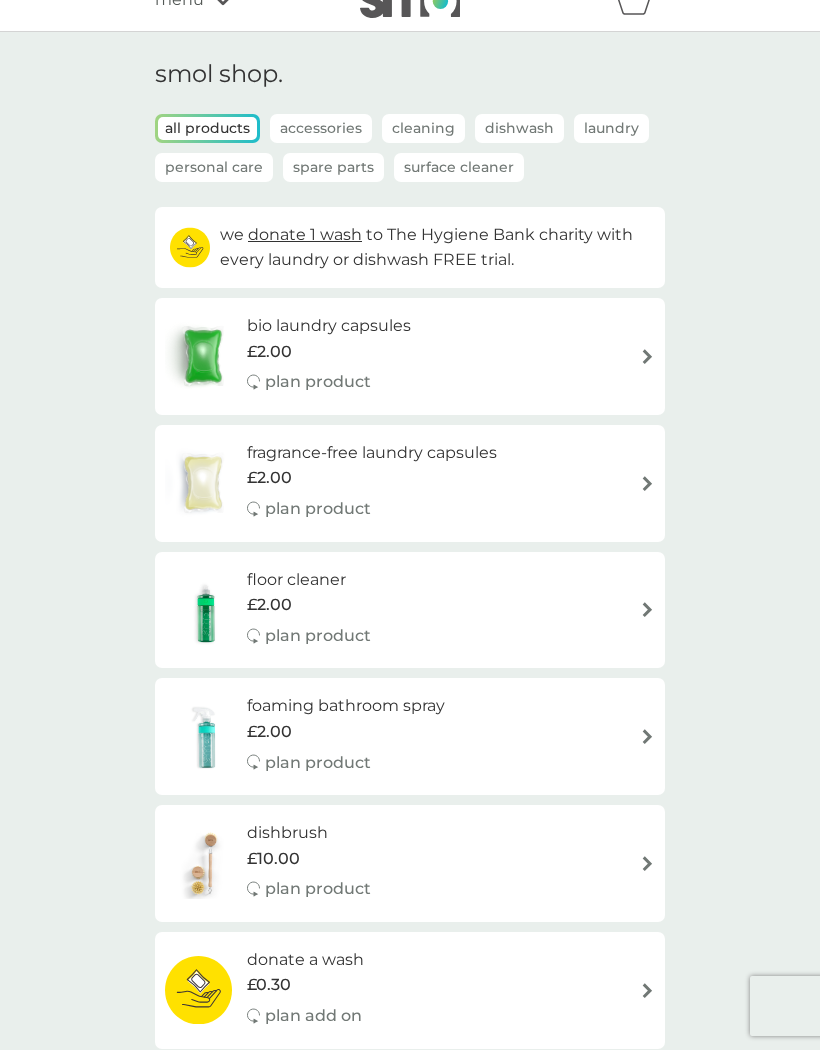 click at bounding box center (647, 736) 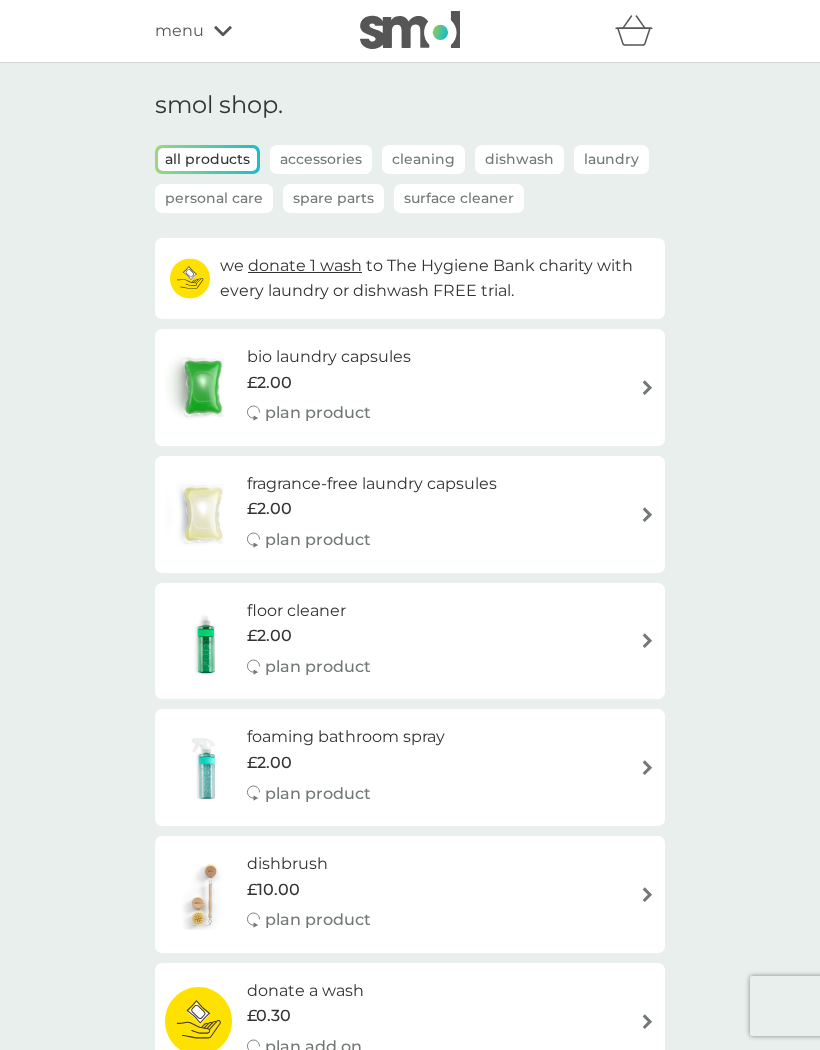 select on "182" 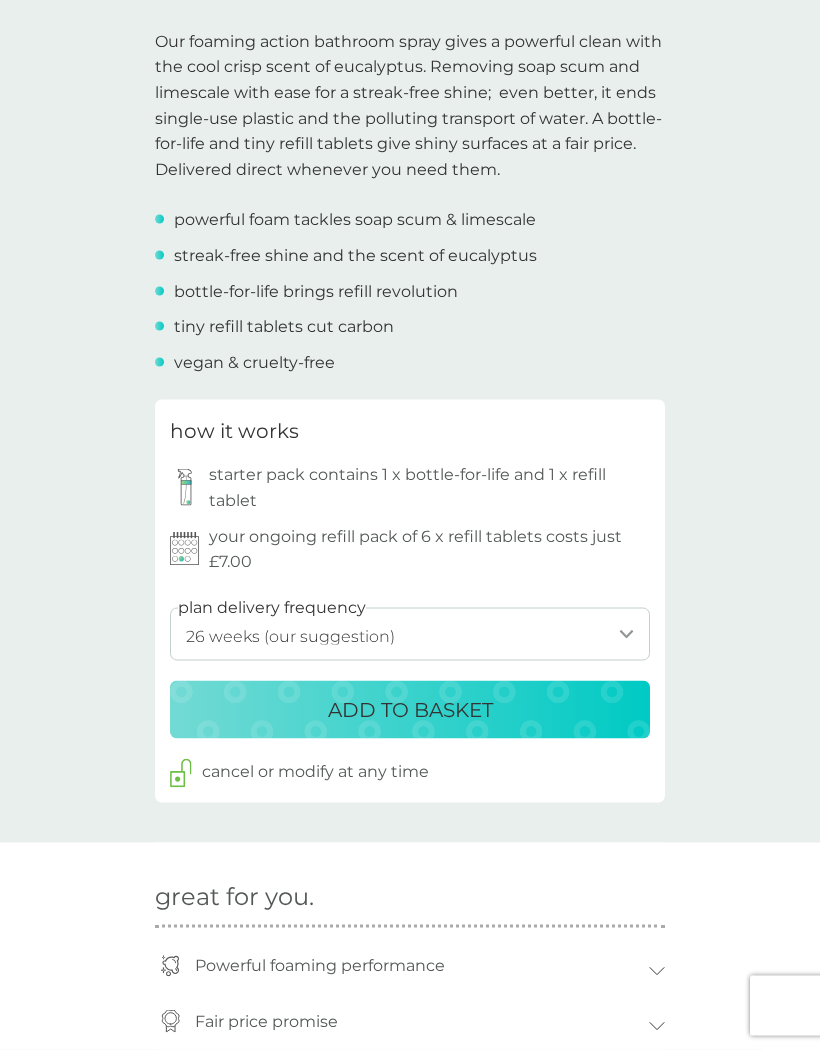 scroll, scrollTop: 646, scrollLeft: 0, axis: vertical 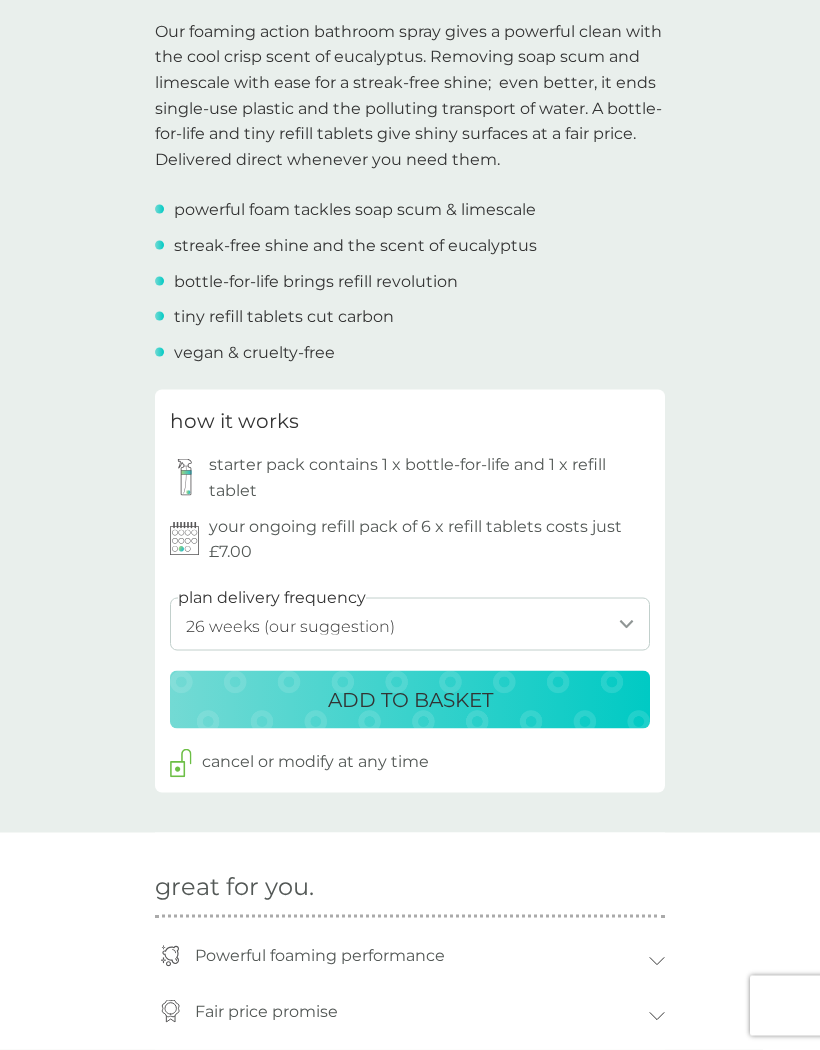 click on "ADD TO BASKET" at bounding box center [410, 700] 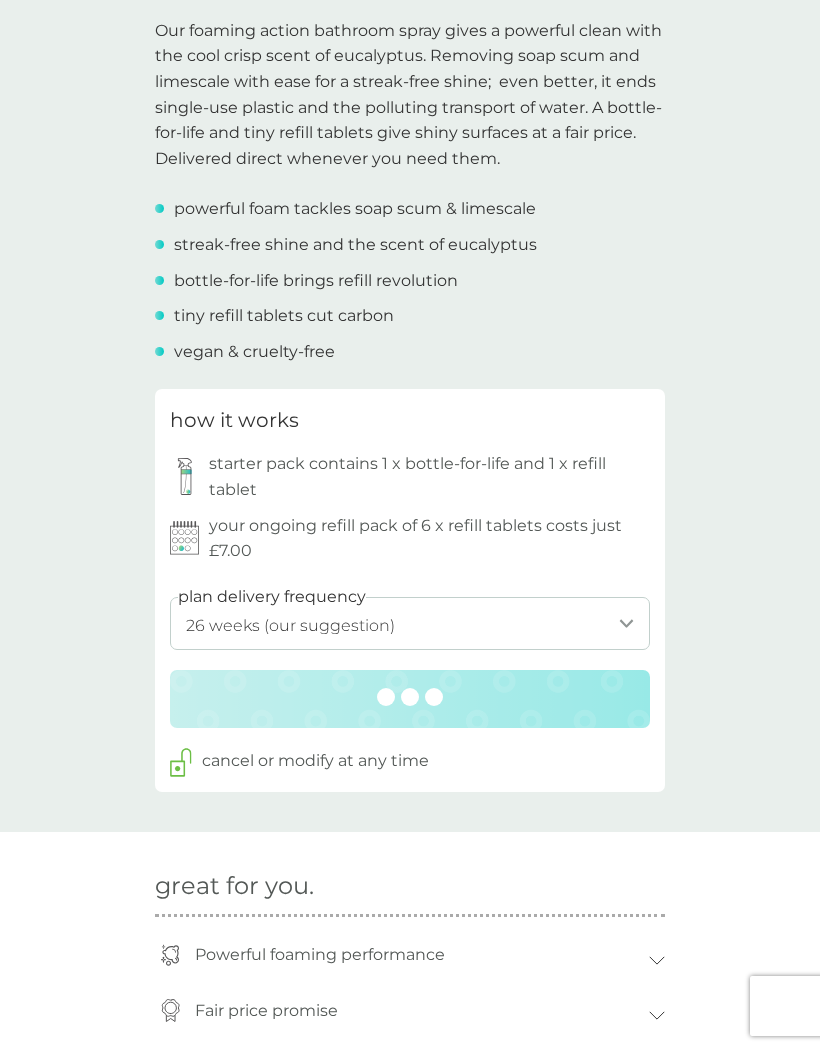 scroll, scrollTop: 0, scrollLeft: 0, axis: both 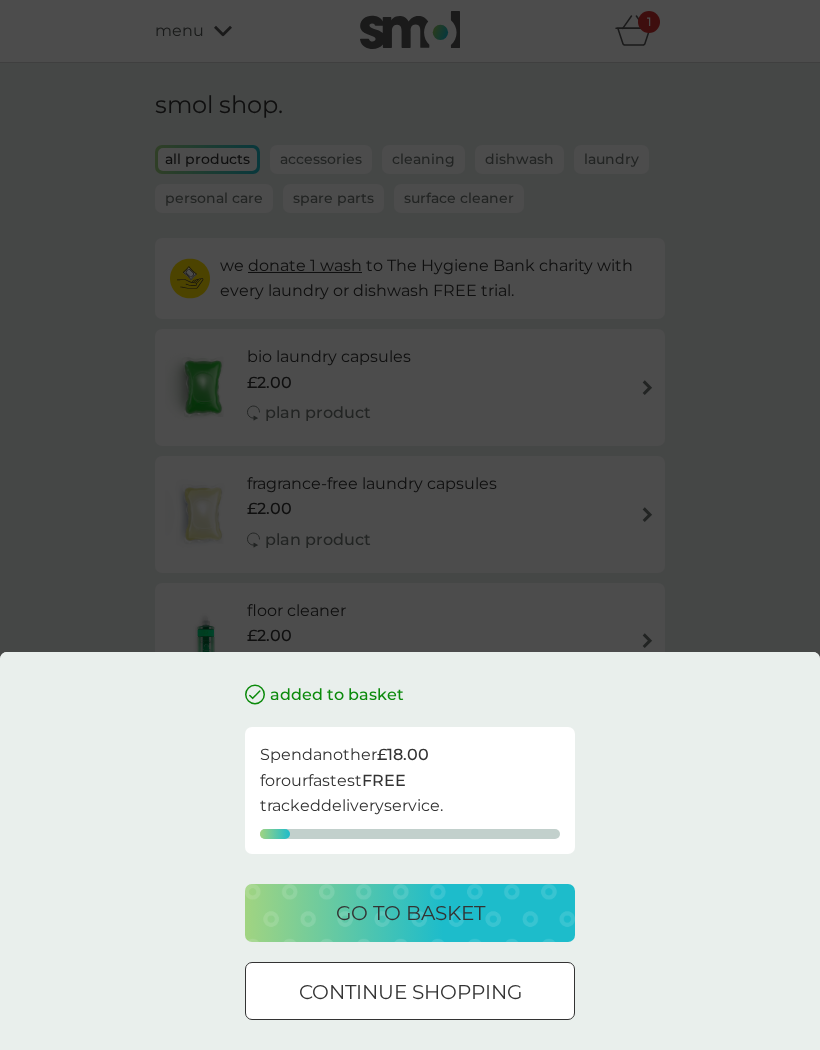 click on "go to basket" at bounding box center [410, 913] 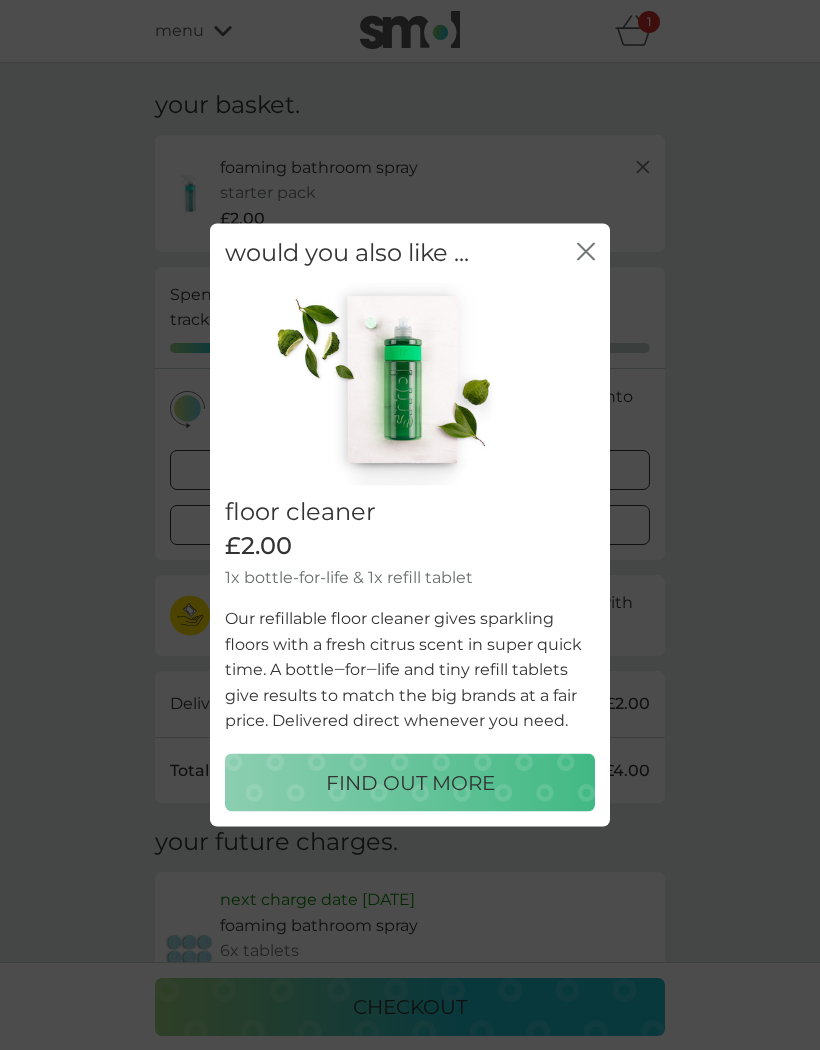 click on "would you also like ... close" at bounding box center [410, 253] 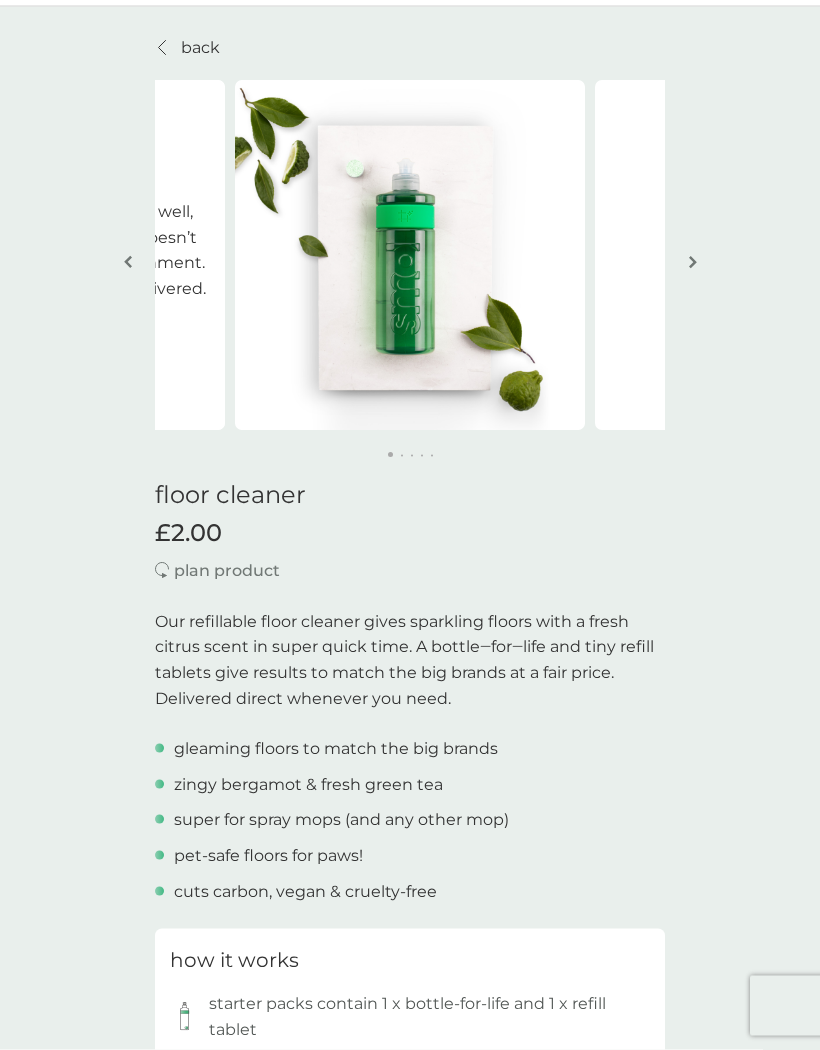 scroll, scrollTop: 0, scrollLeft: 0, axis: both 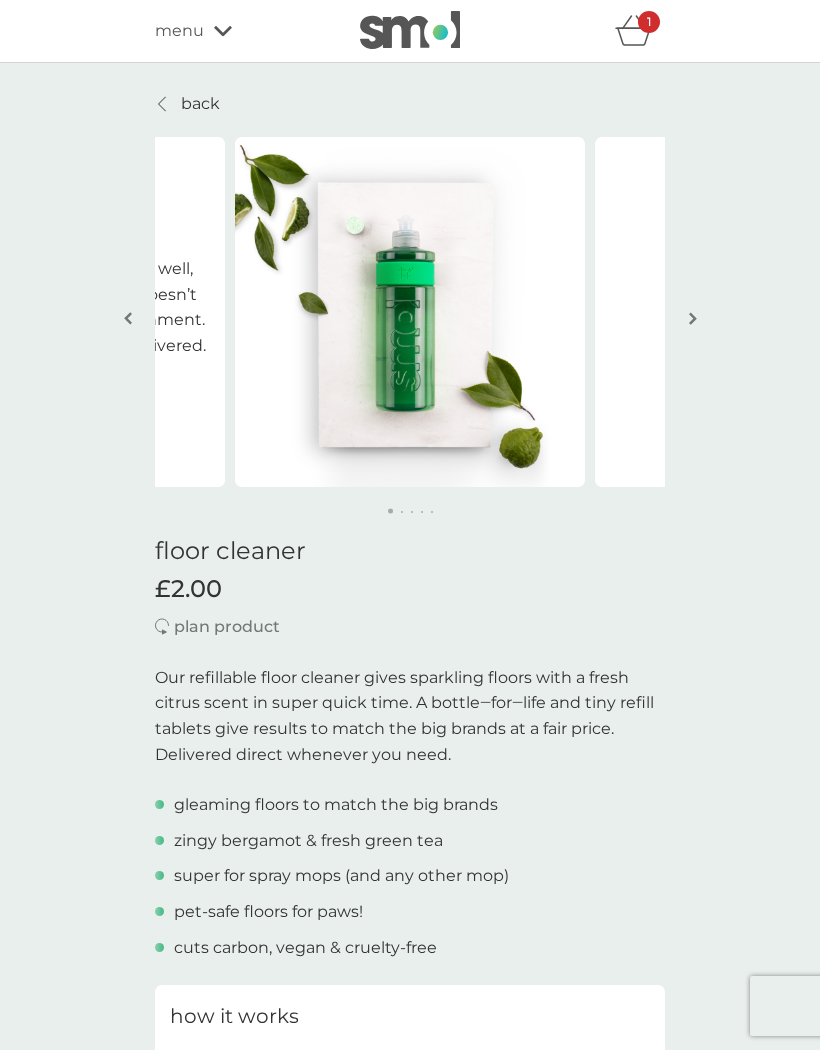 click 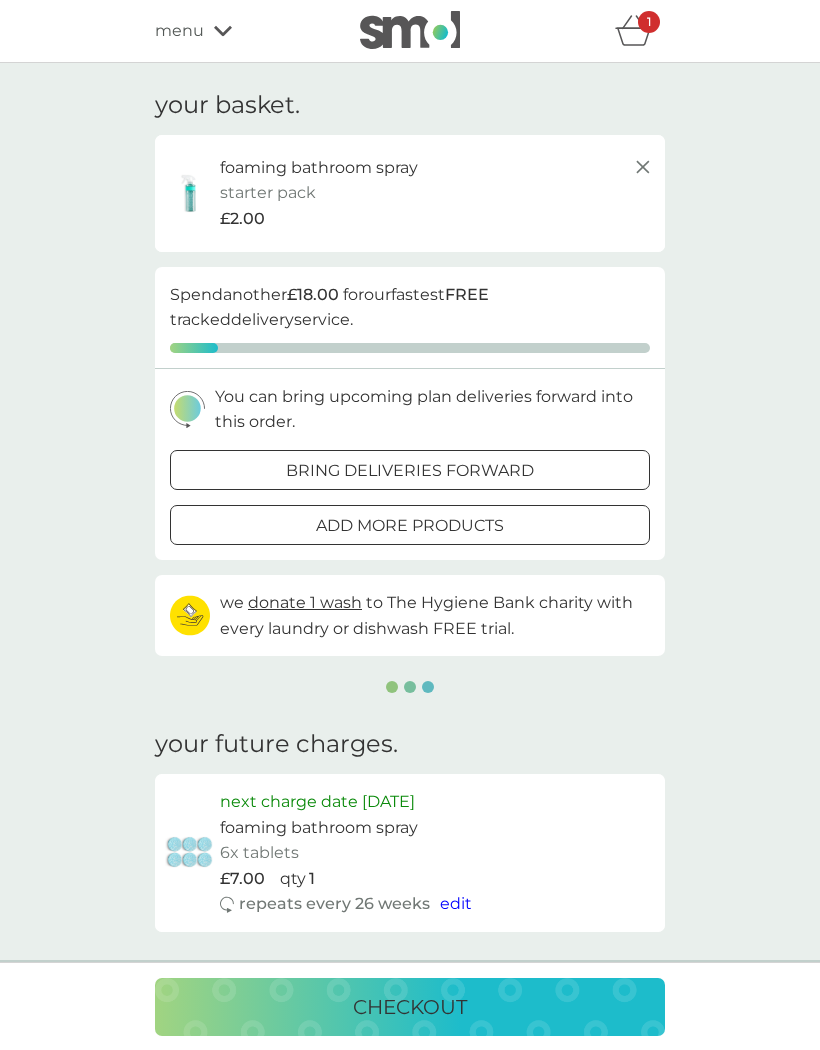 click 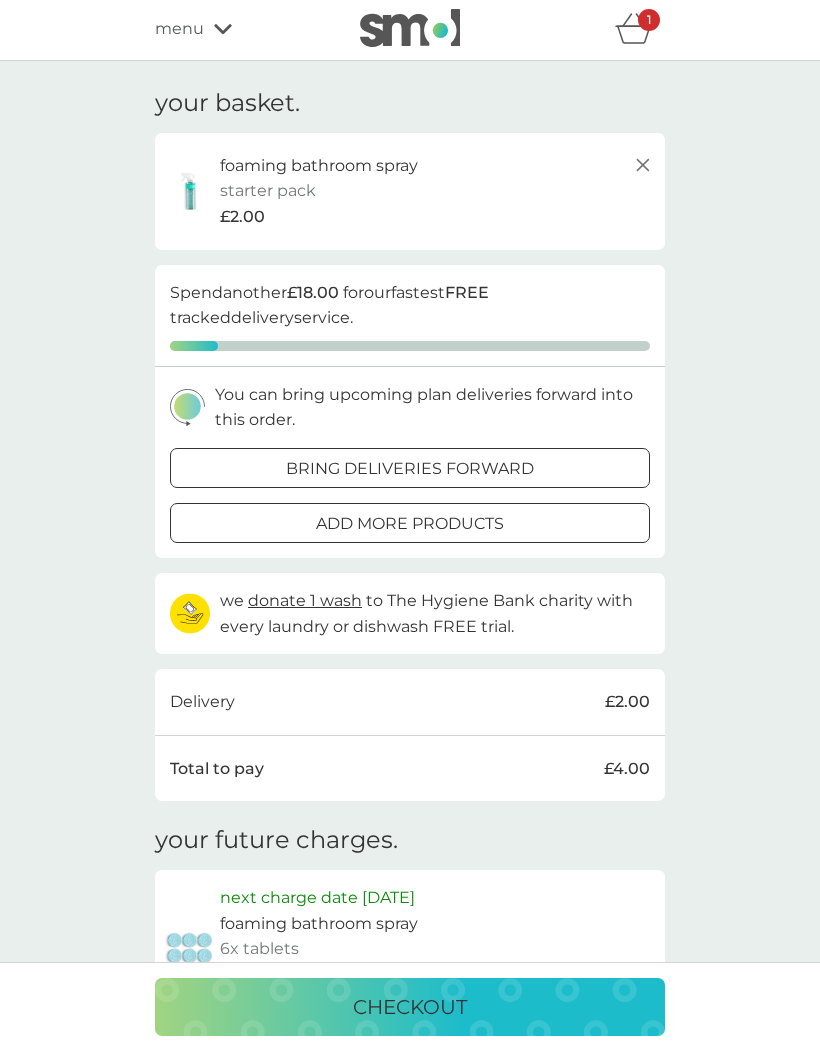 scroll, scrollTop: 0, scrollLeft: 0, axis: both 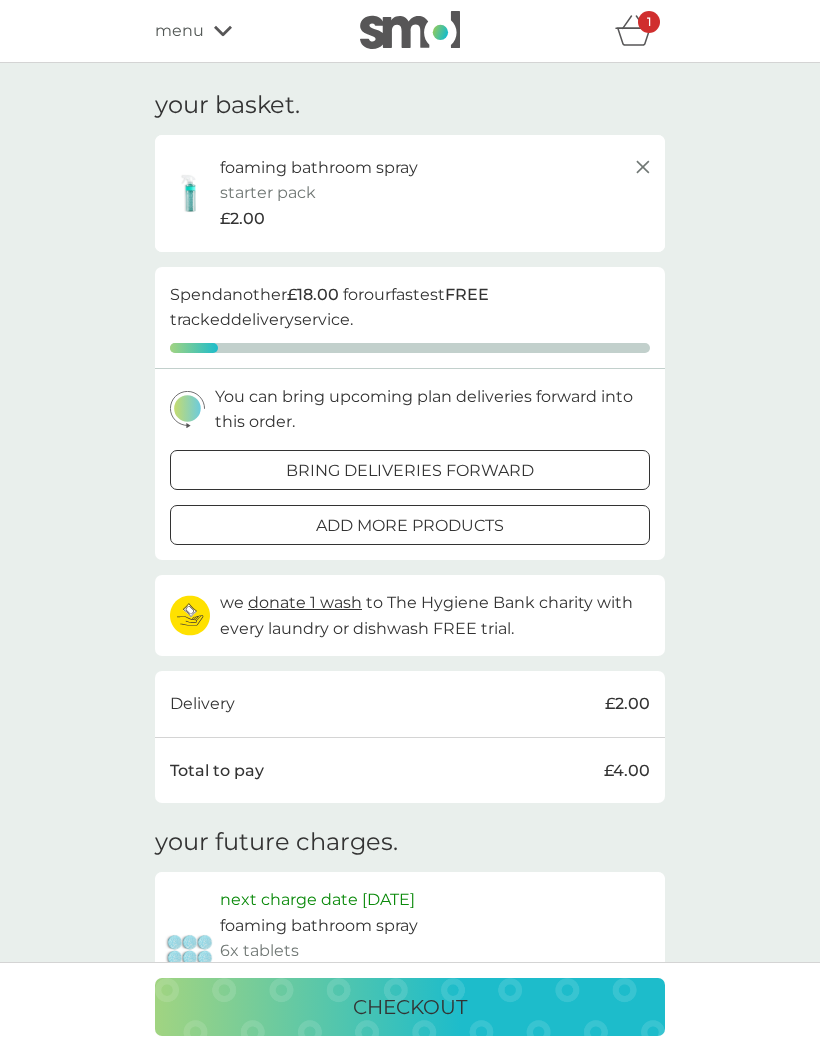 click on "foaming bathroom spray starter pack every 26 weeks @ £7.00 £2.00" at bounding box center [410, 193] 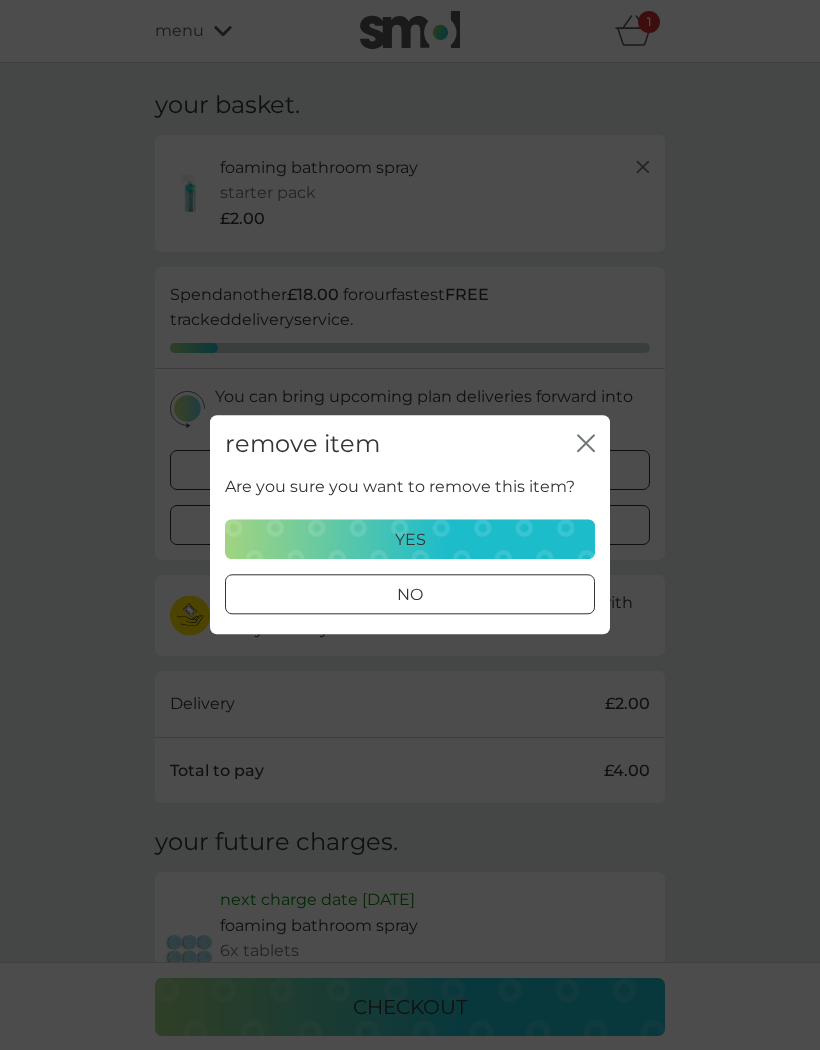 click on "no" at bounding box center [410, 596] 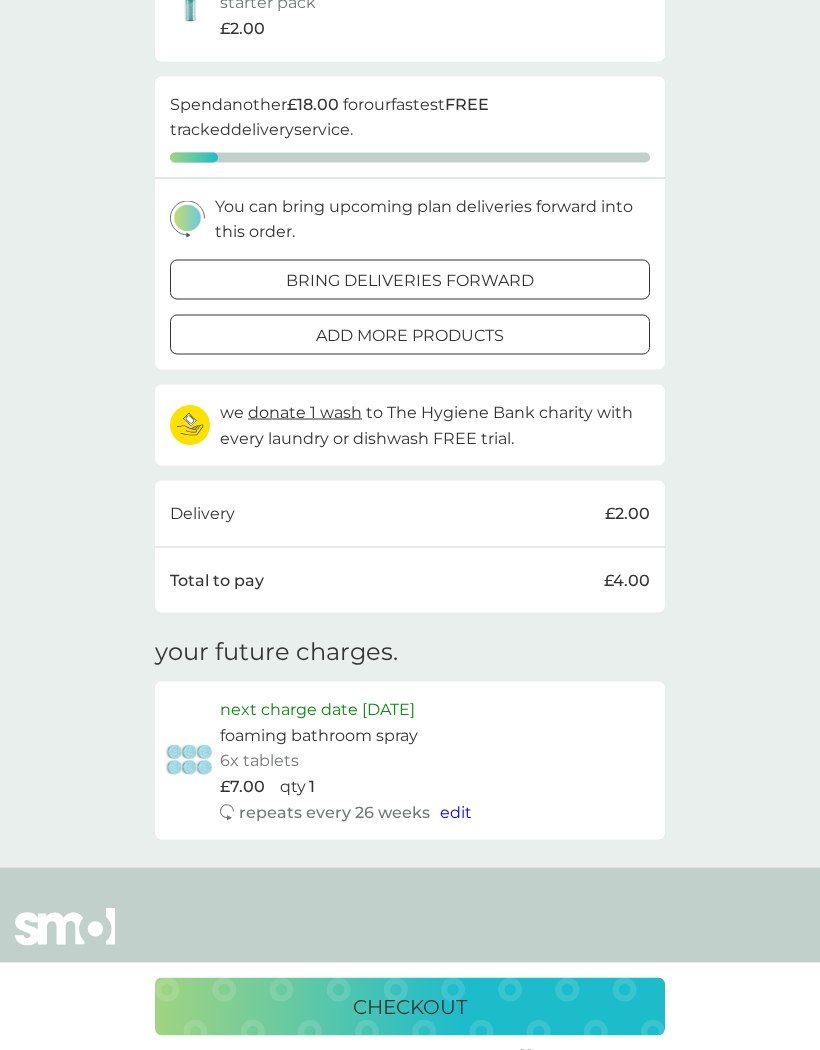 scroll, scrollTop: 191, scrollLeft: 0, axis: vertical 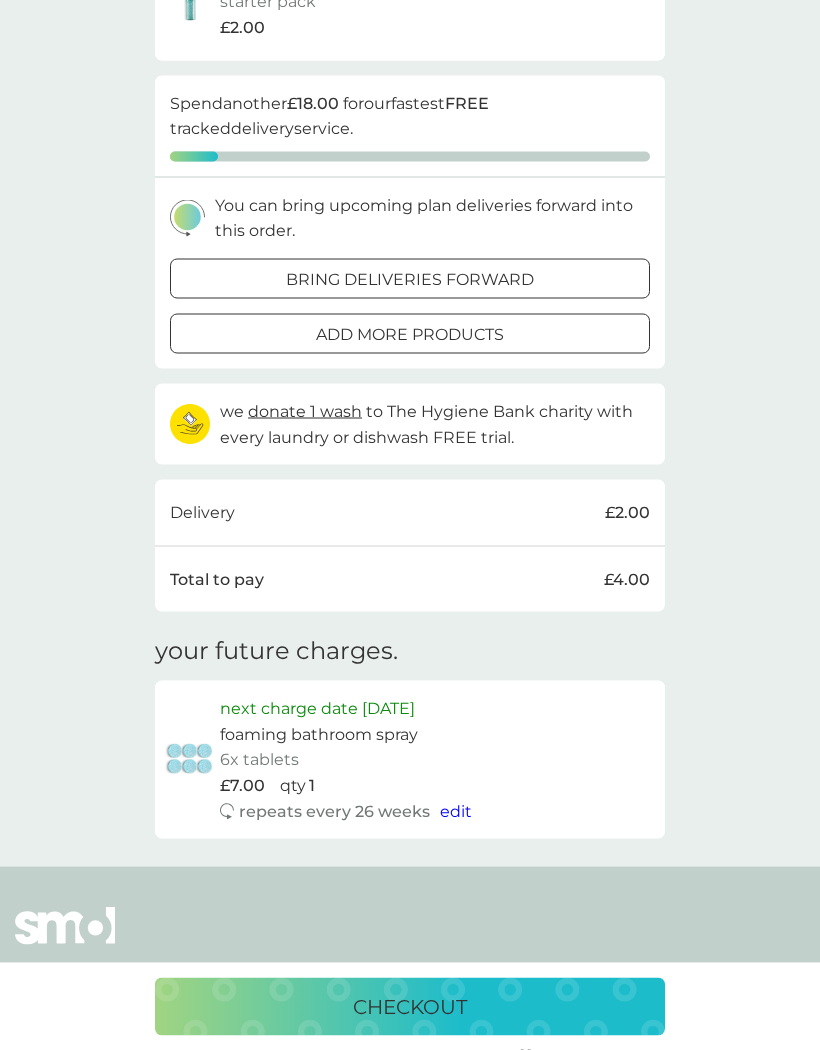 click on "next charge date 25th Jul 2025" at bounding box center [317, 709] 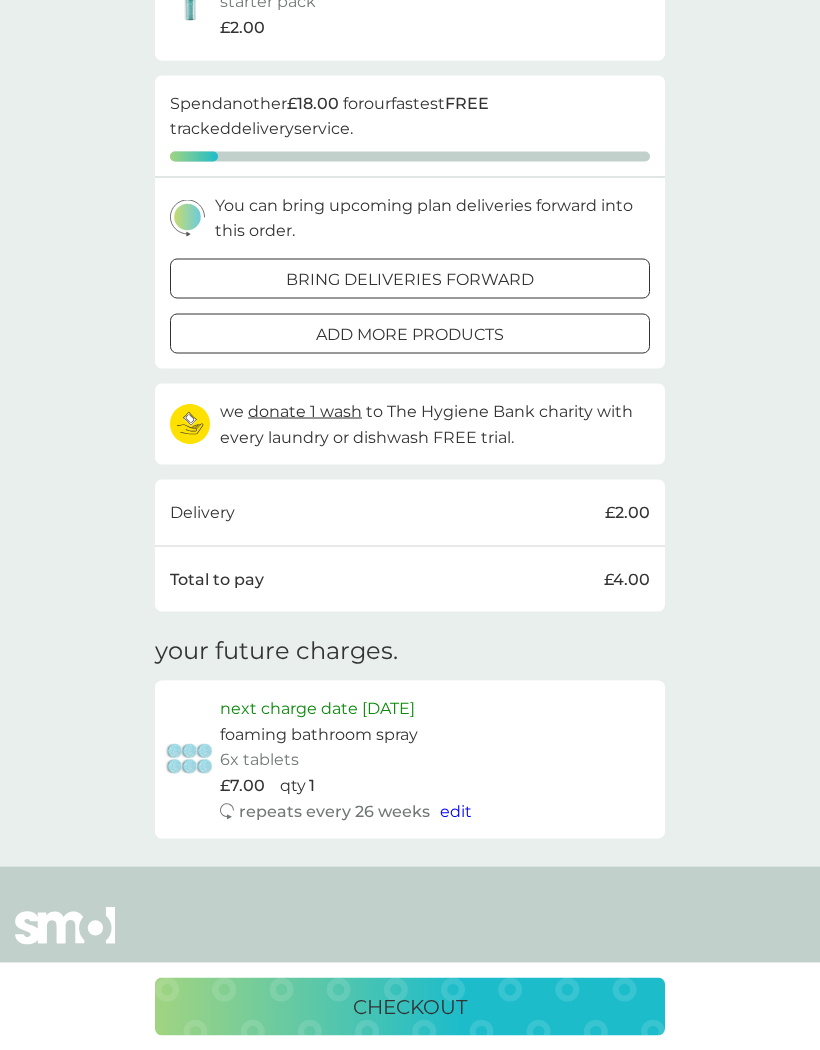 click on "next charge date 25th Jul 2025" at bounding box center (317, 709) 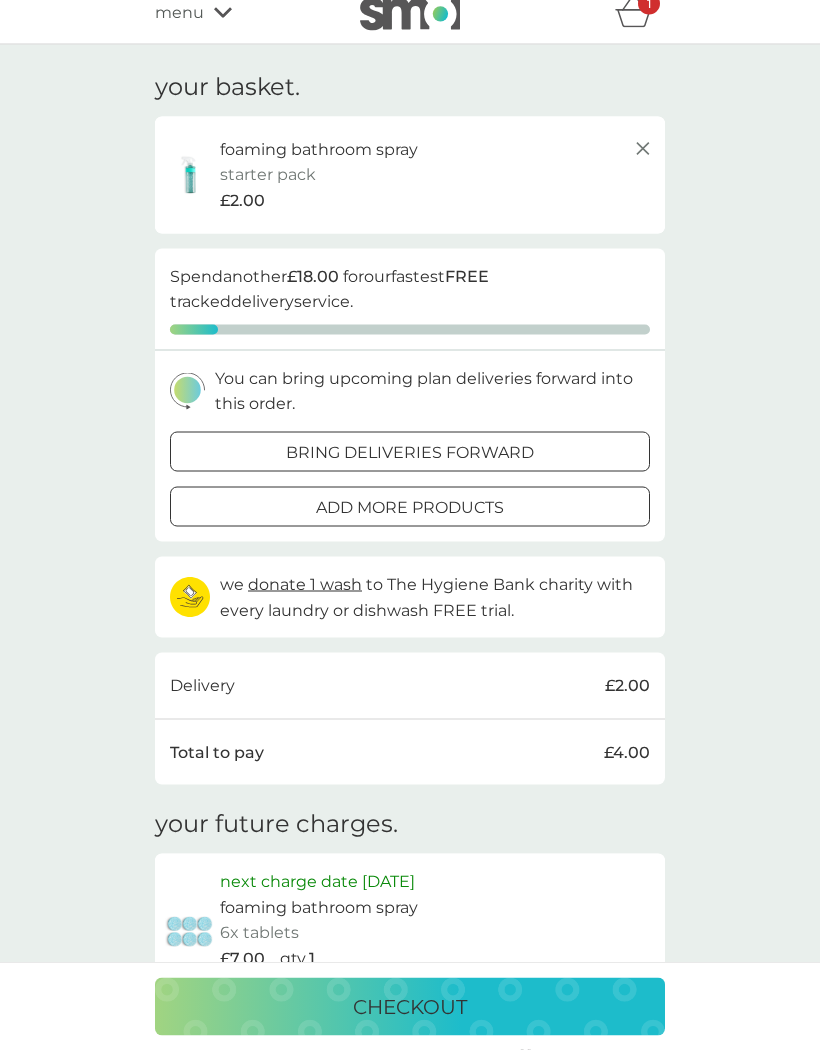 scroll, scrollTop: 0, scrollLeft: 0, axis: both 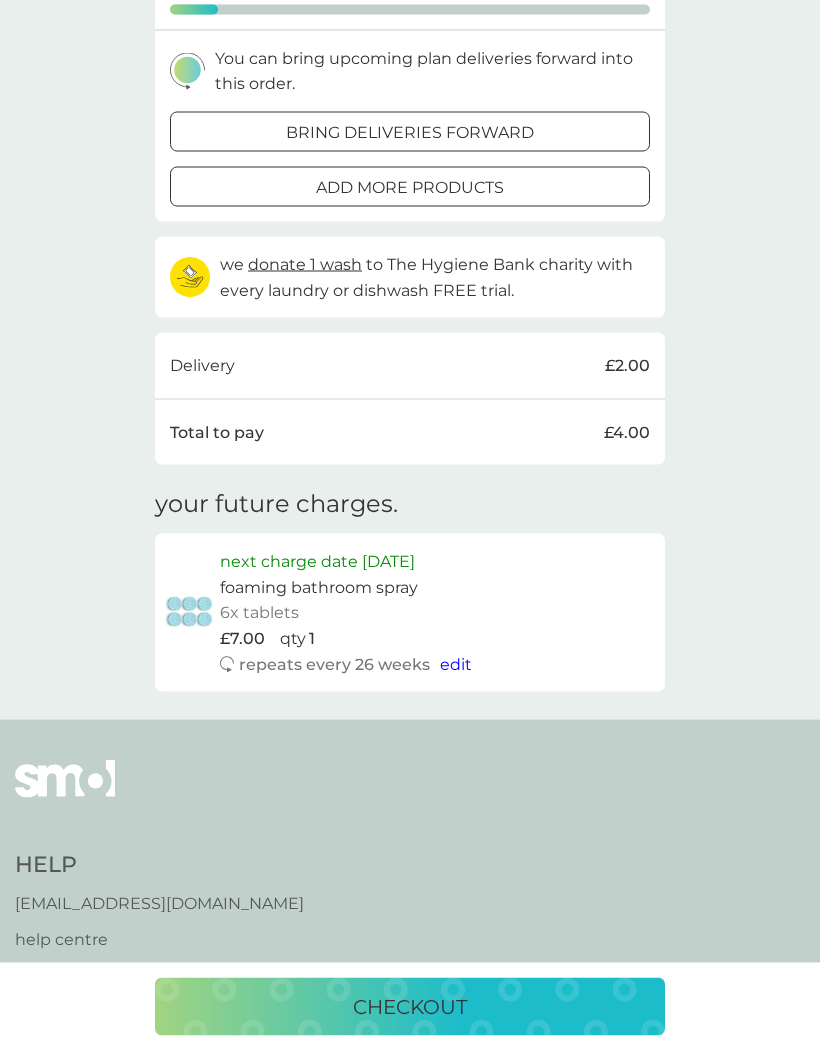 click on "checkout" at bounding box center [410, 1007] 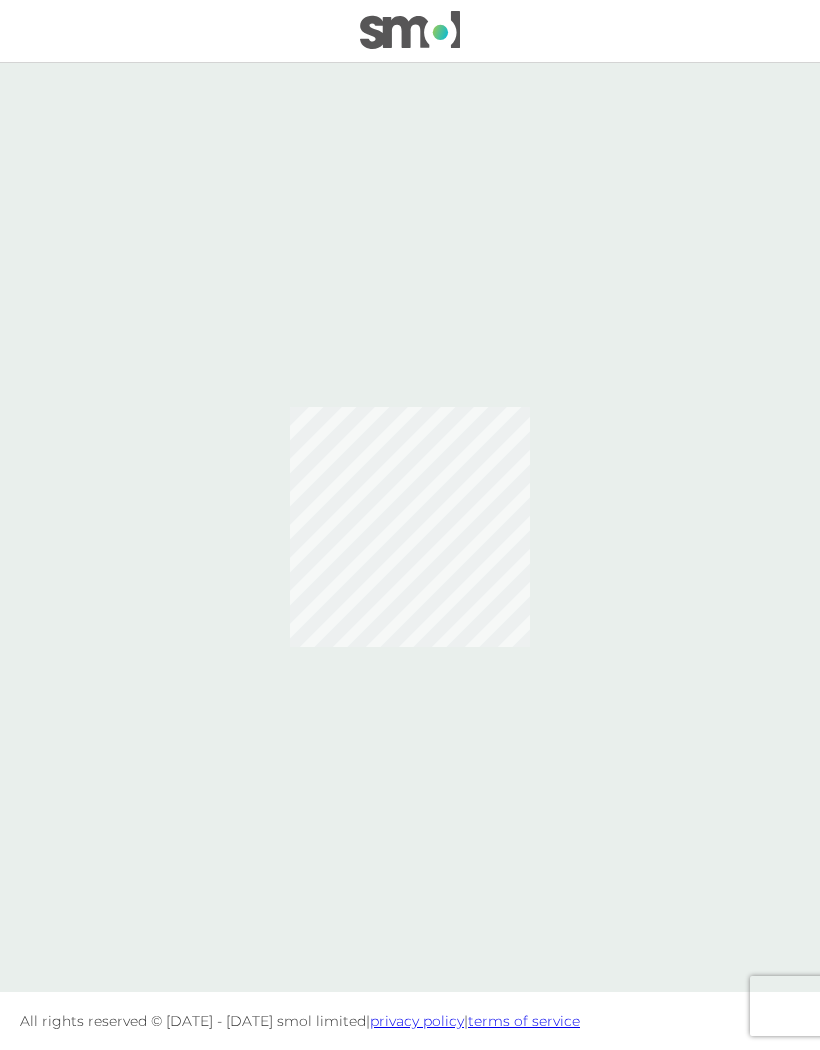 scroll, scrollTop: 0, scrollLeft: 0, axis: both 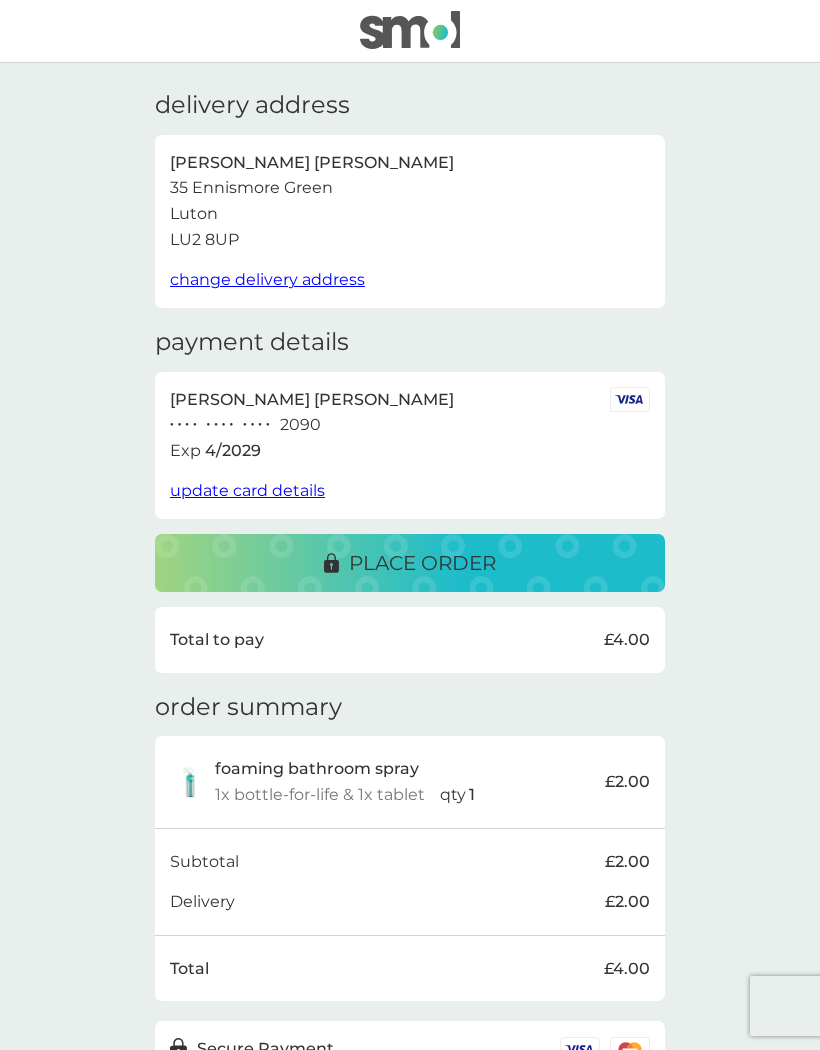 click on "place order" at bounding box center (422, 563) 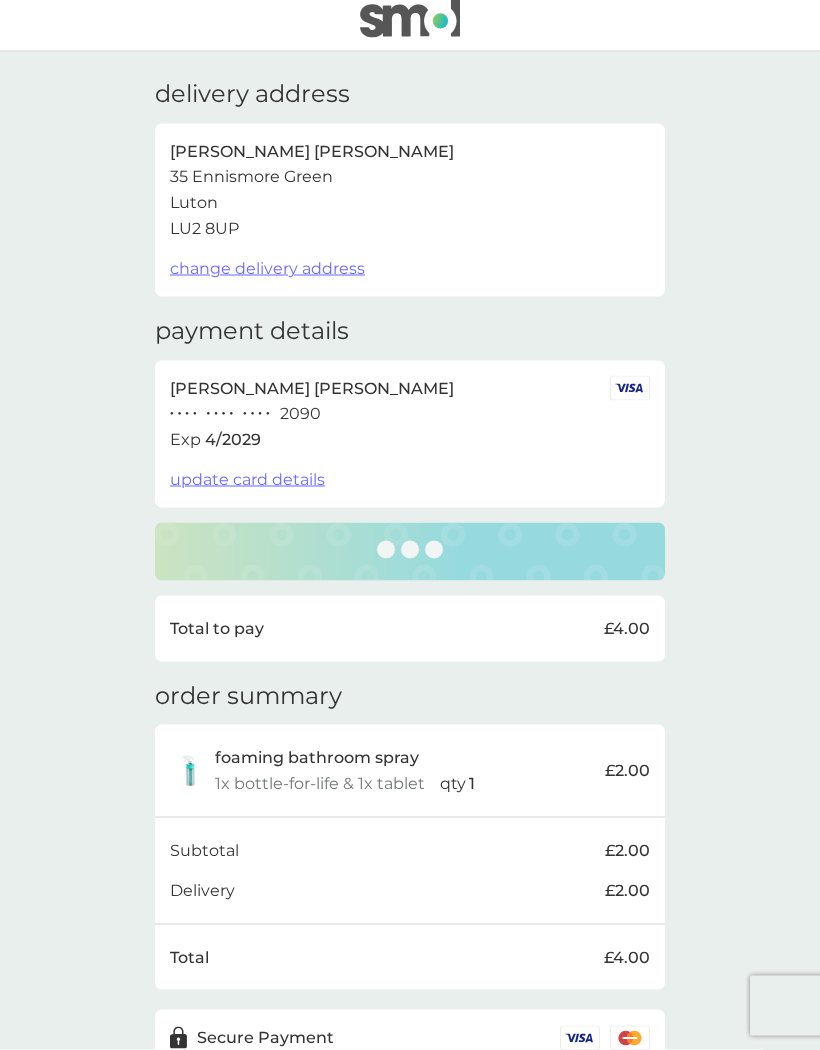 scroll, scrollTop: 14, scrollLeft: 0, axis: vertical 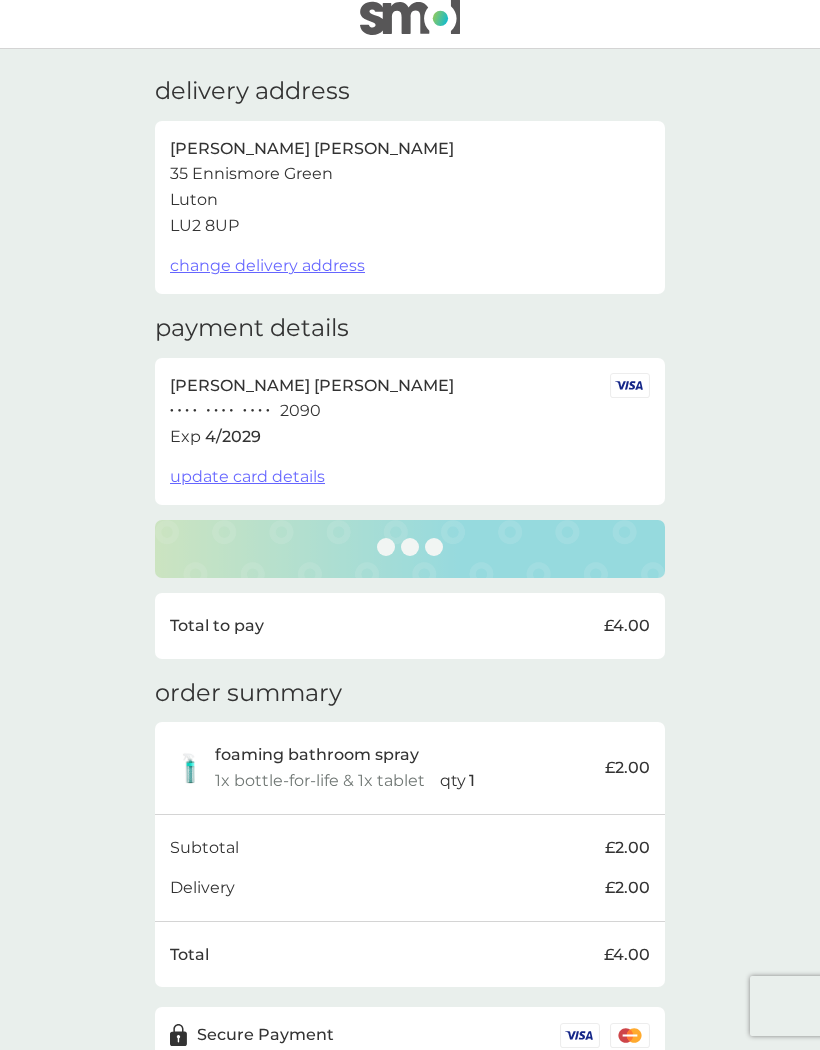 click on "delivery address Lynda   Bowman 35 Ennismore Green Luton LU2 8UP change delivery address payment details Lynda   Bowman ● ● ● ● ● ● ● ● ● ● ● ● 2090 Exp 4 / 2029 update card details Total to pay £4.00 order summary foaming bathroom spray 1x bottle-for-life & 1x tablet qty 1 £2.00 Subtotal £2.00 Delivery £2.00 Total £4.00 Secure Payment" at bounding box center (410, 570) 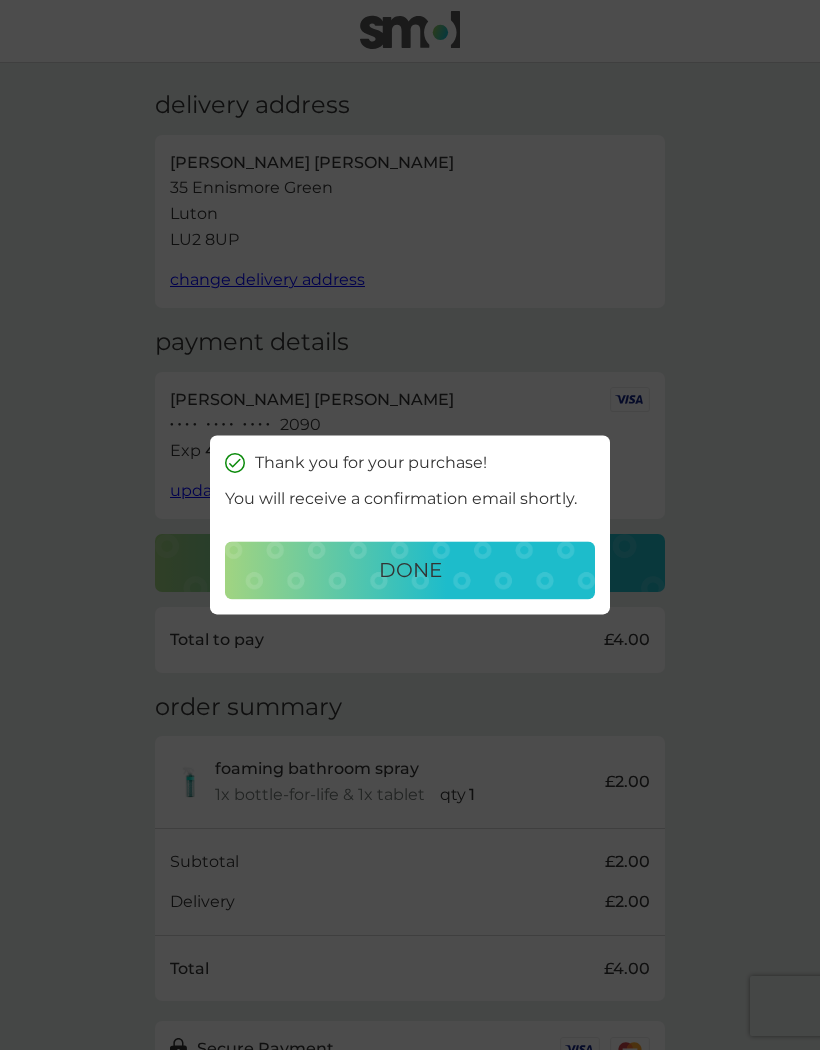 click on "done" at bounding box center (410, 571) 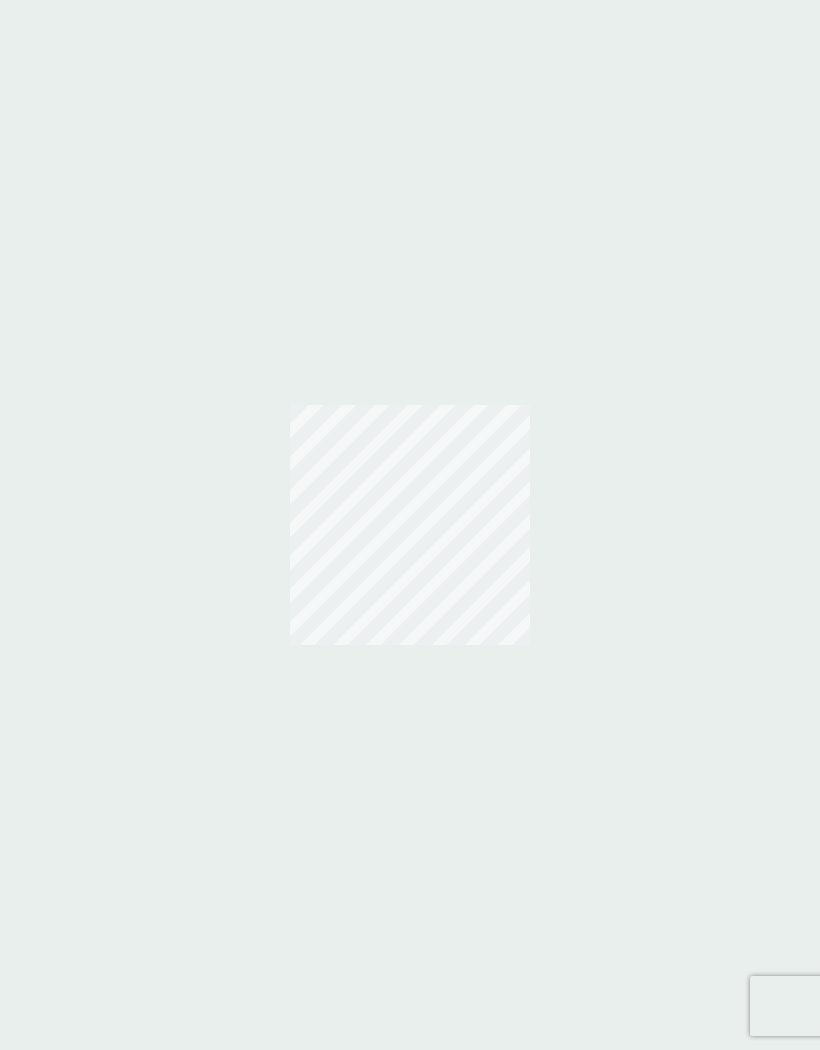 scroll, scrollTop: 0, scrollLeft: 0, axis: both 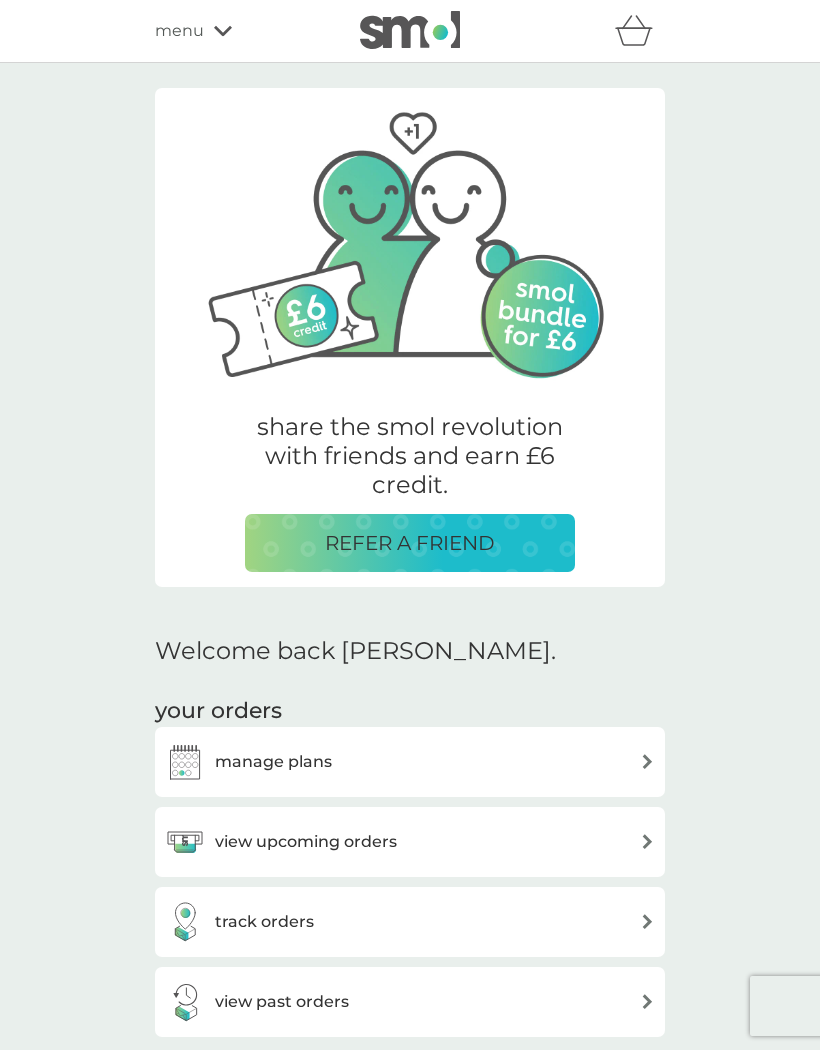 click 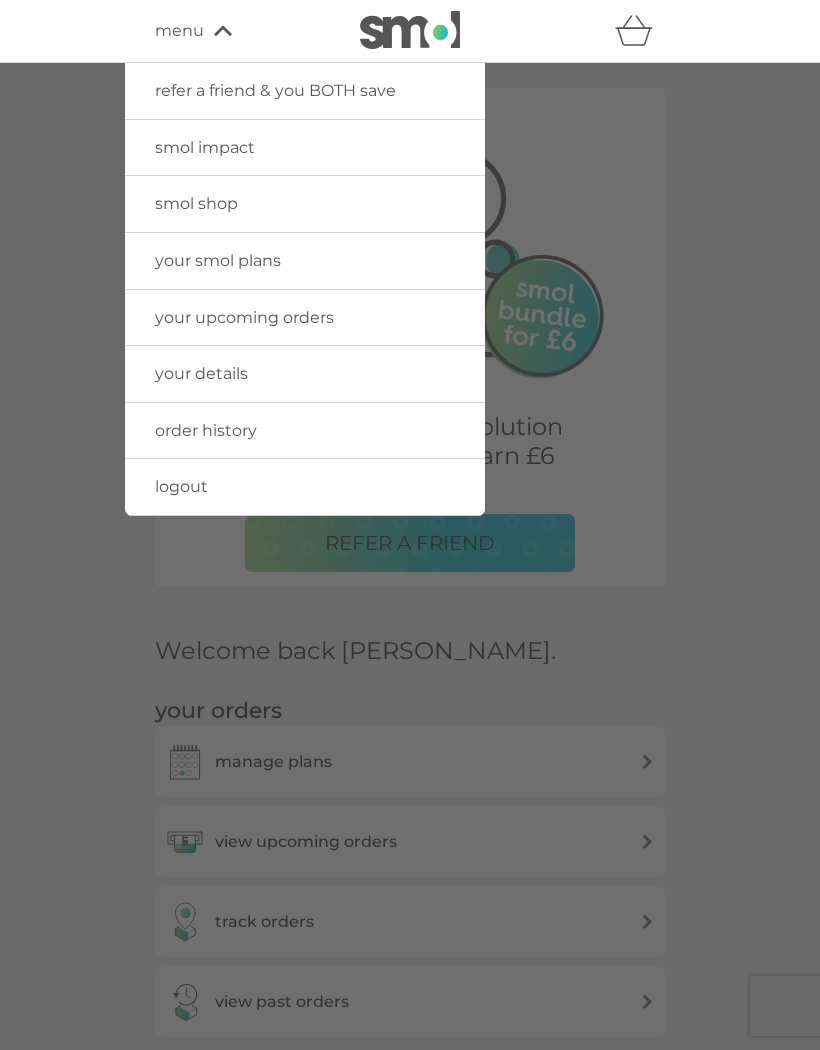 click on "your details" at bounding box center [305, 374] 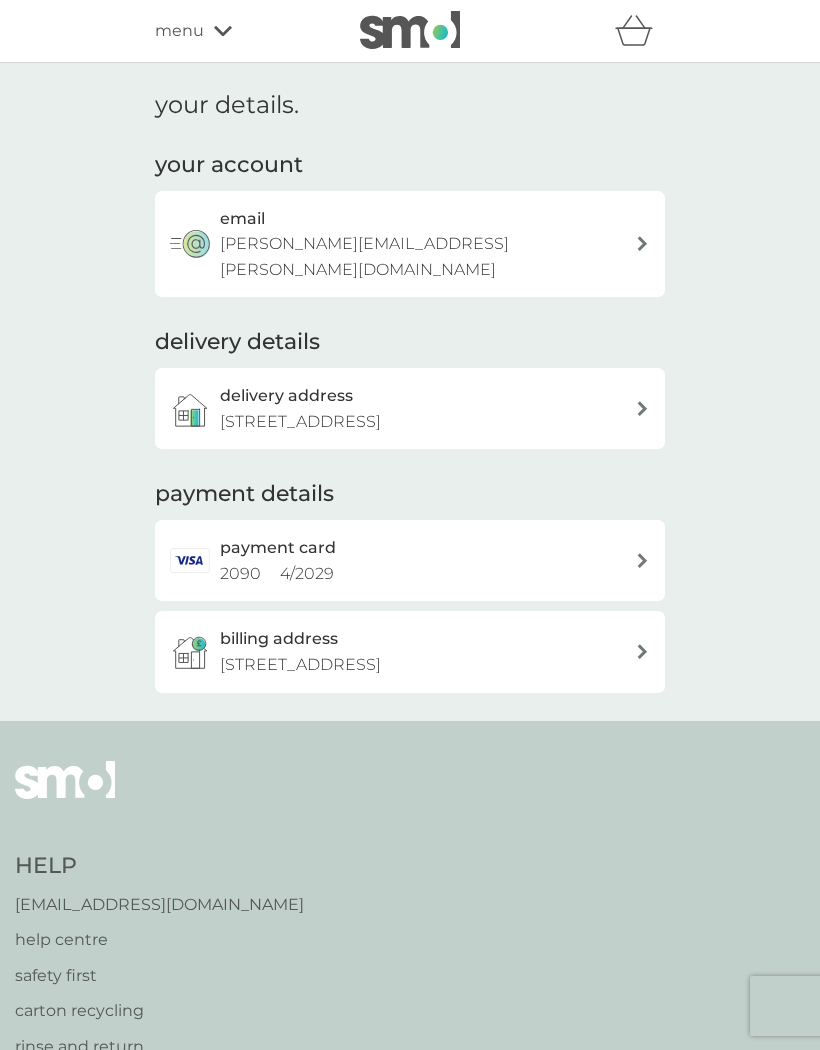 click at bounding box center (642, 244) 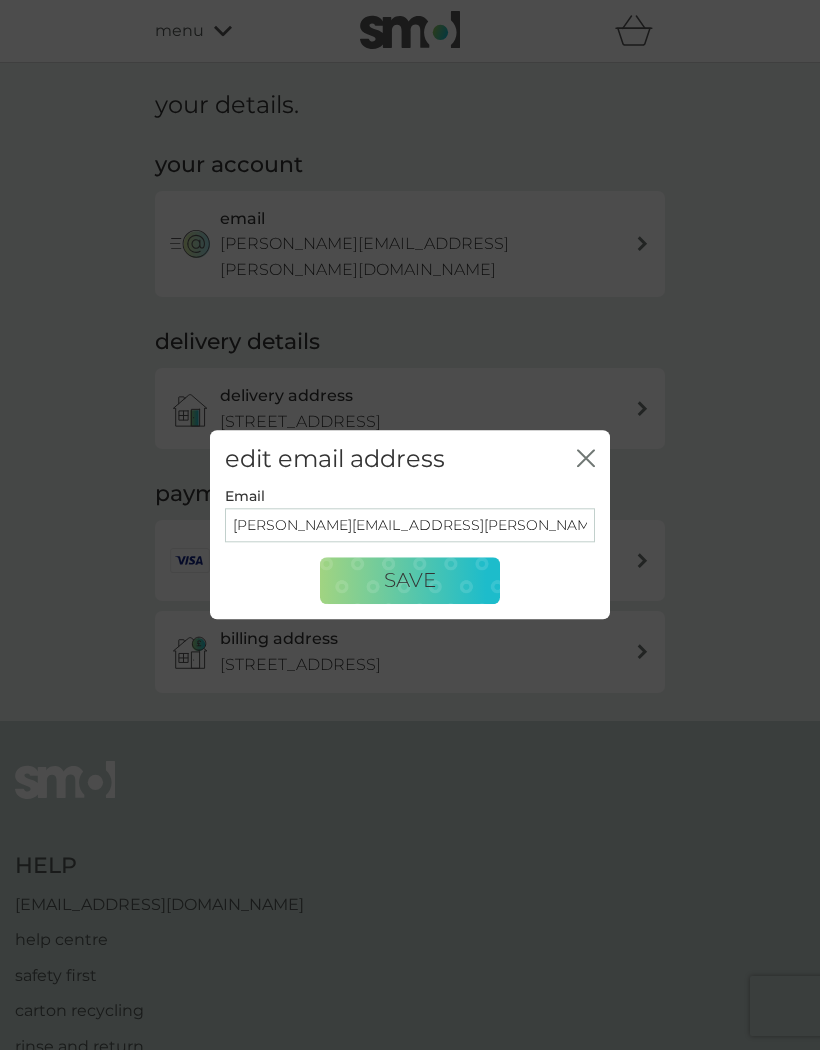 click on "close" 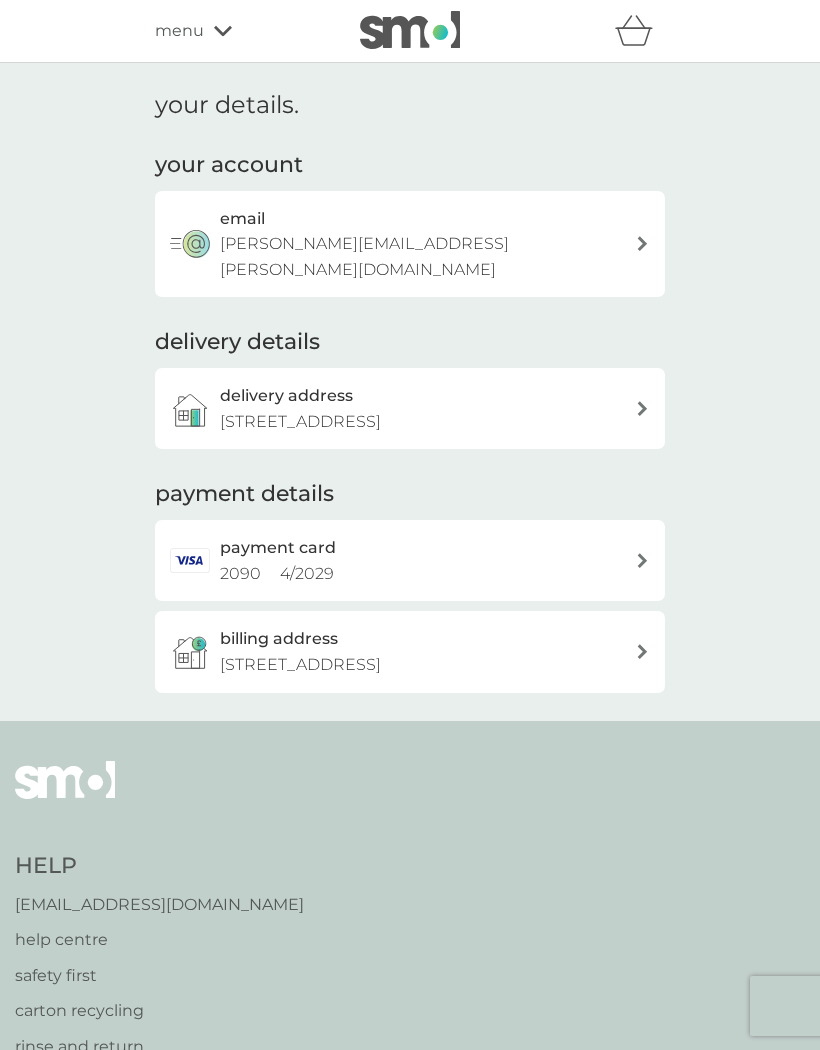 click on "menu" at bounding box center (179, 31) 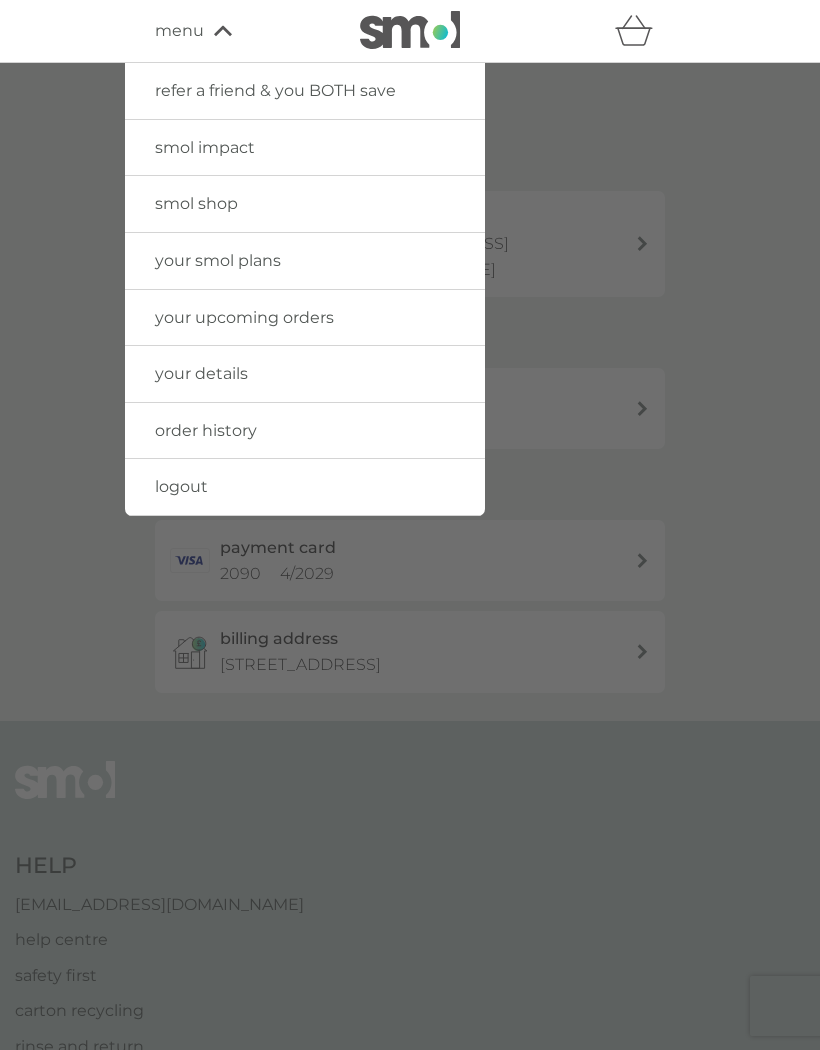 click on "your details" at bounding box center [201, 373] 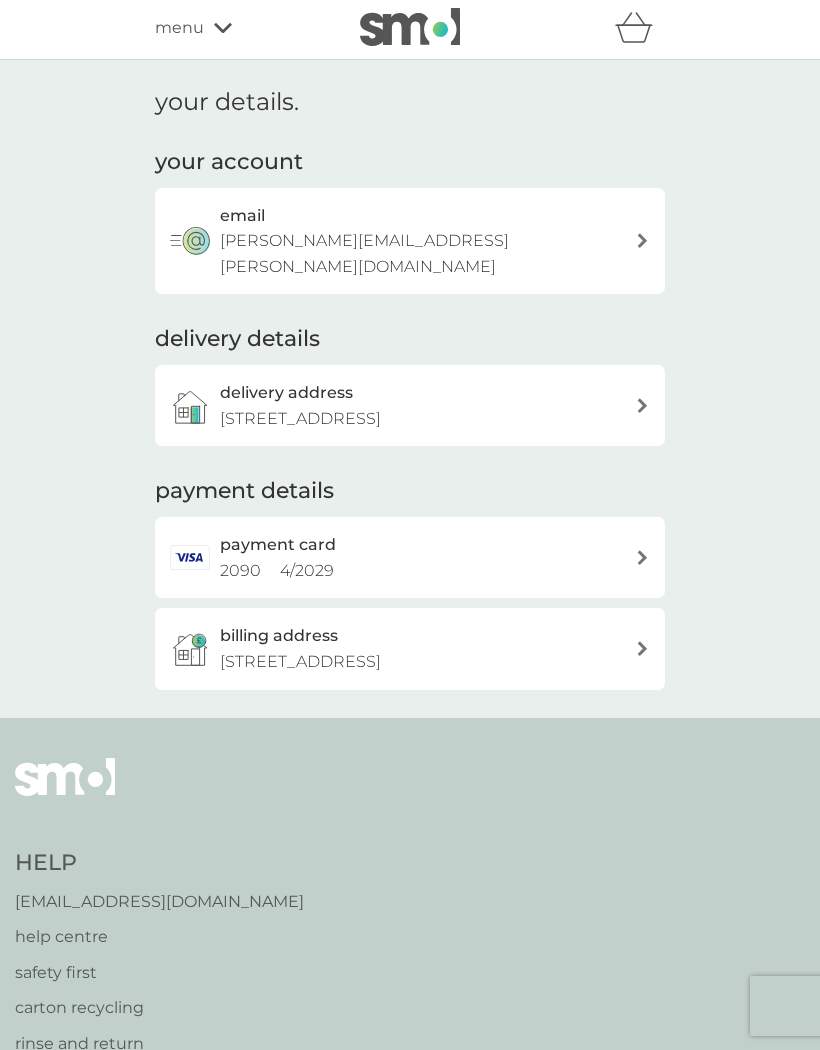 scroll, scrollTop: 0, scrollLeft: 0, axis: both 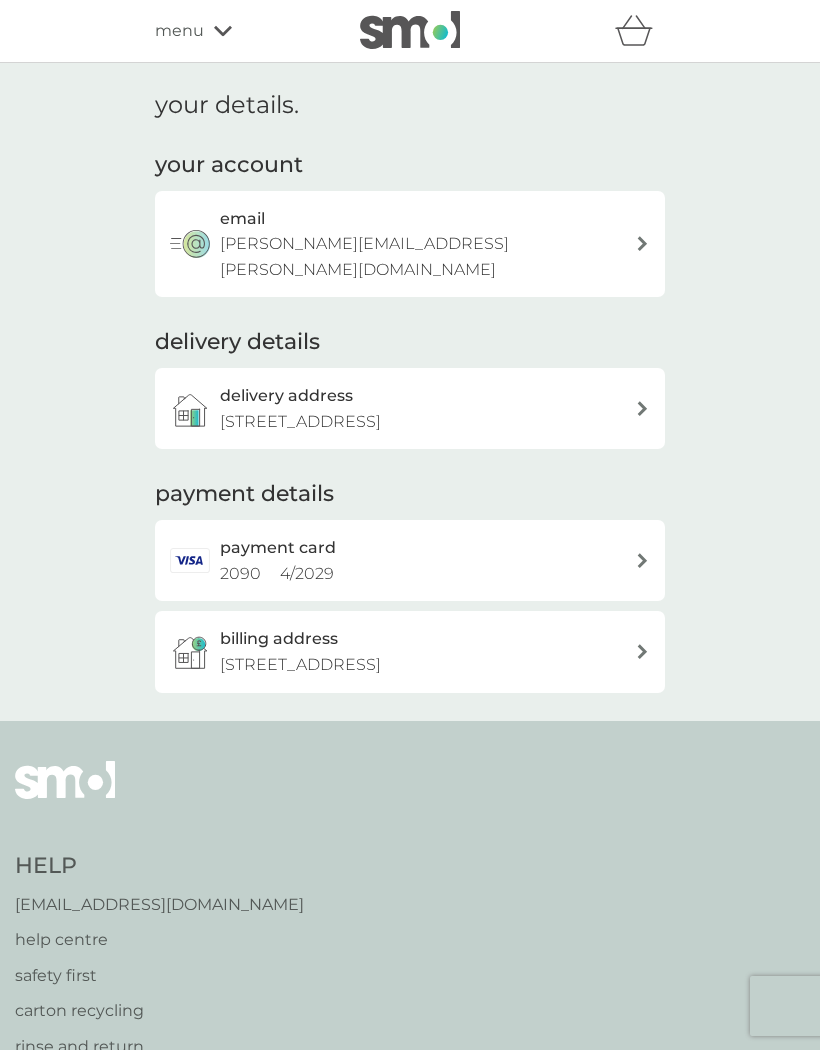 click at bounding box center [642, 408] 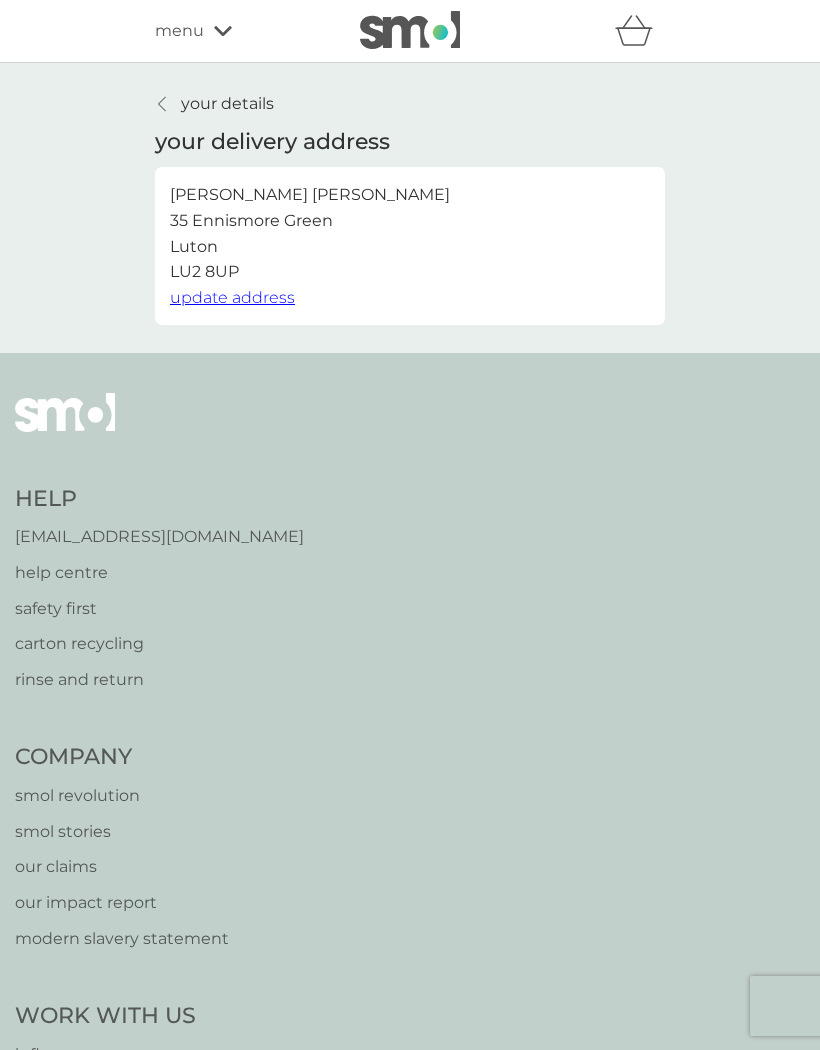 click 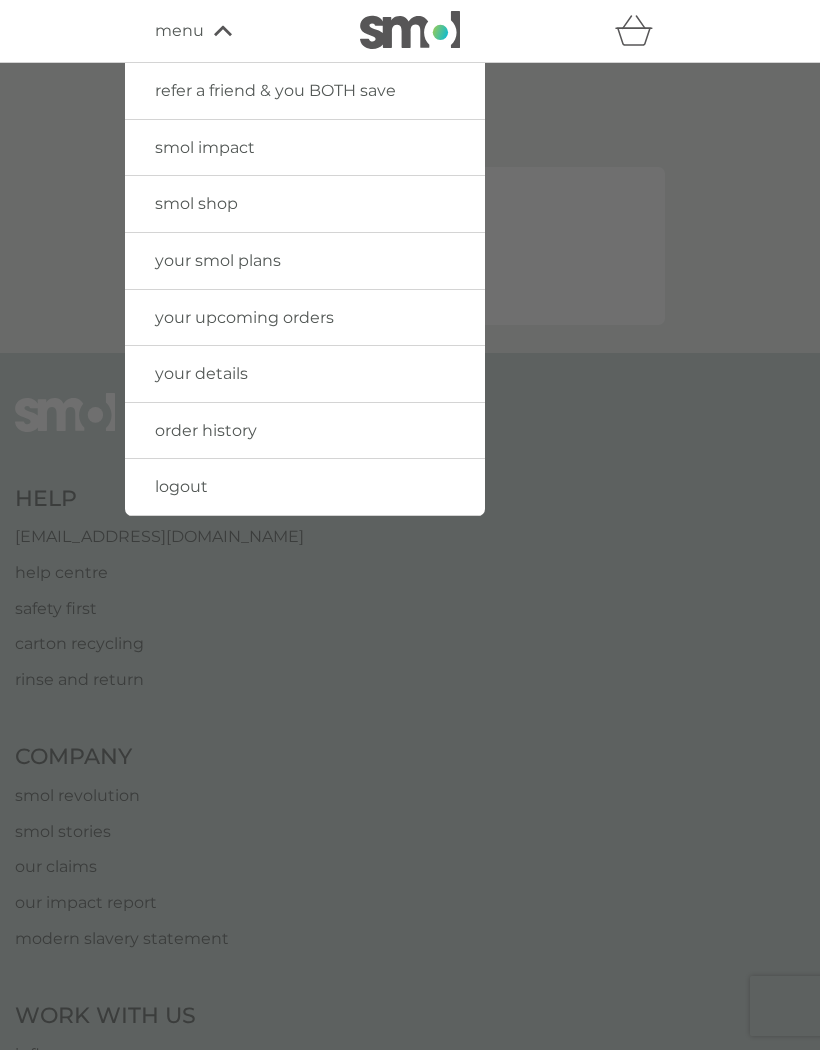 click at bounding box center [410, 588] 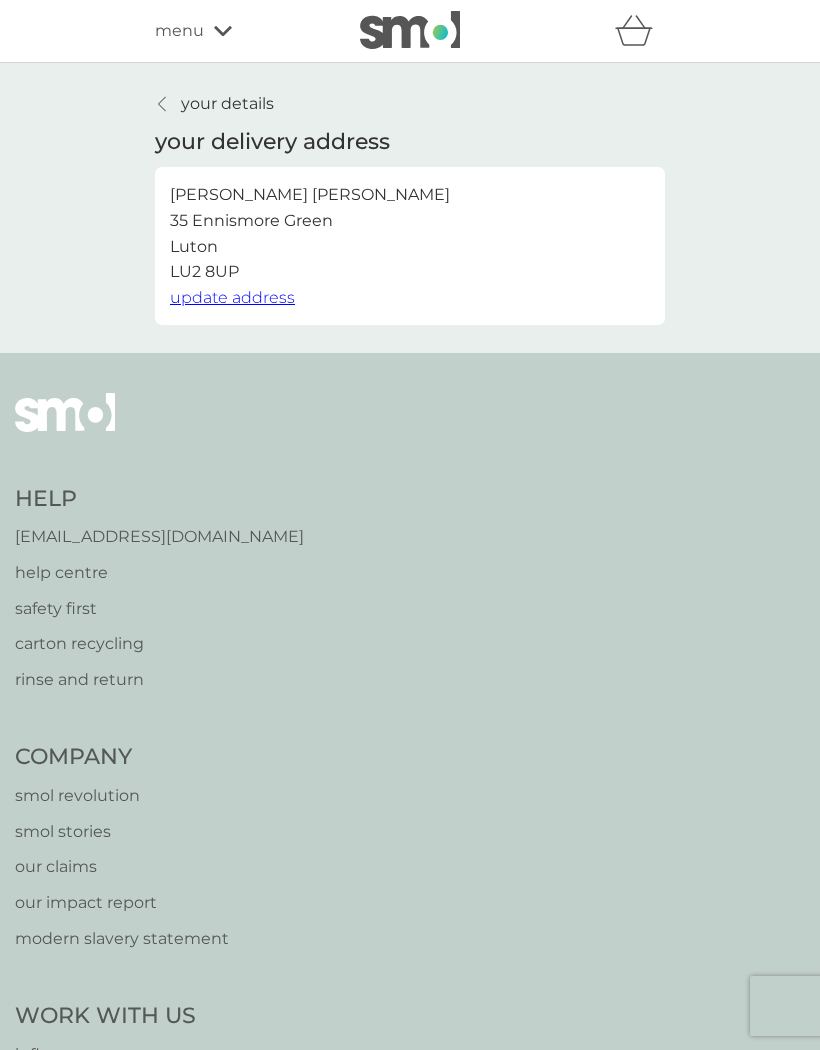 click on "Help help@smolproducts.com help centre safety first carton recycling rinse and return Company smol revolution smol stories our claims our impact report modern slavery statement Work With Us influencers partnerships press careers hygiene poverty B Corp. © 2018 - 2025 smol limited UK Select a new location: Deutschland France privacy policy terms of service" at bounding box center [410, 983] 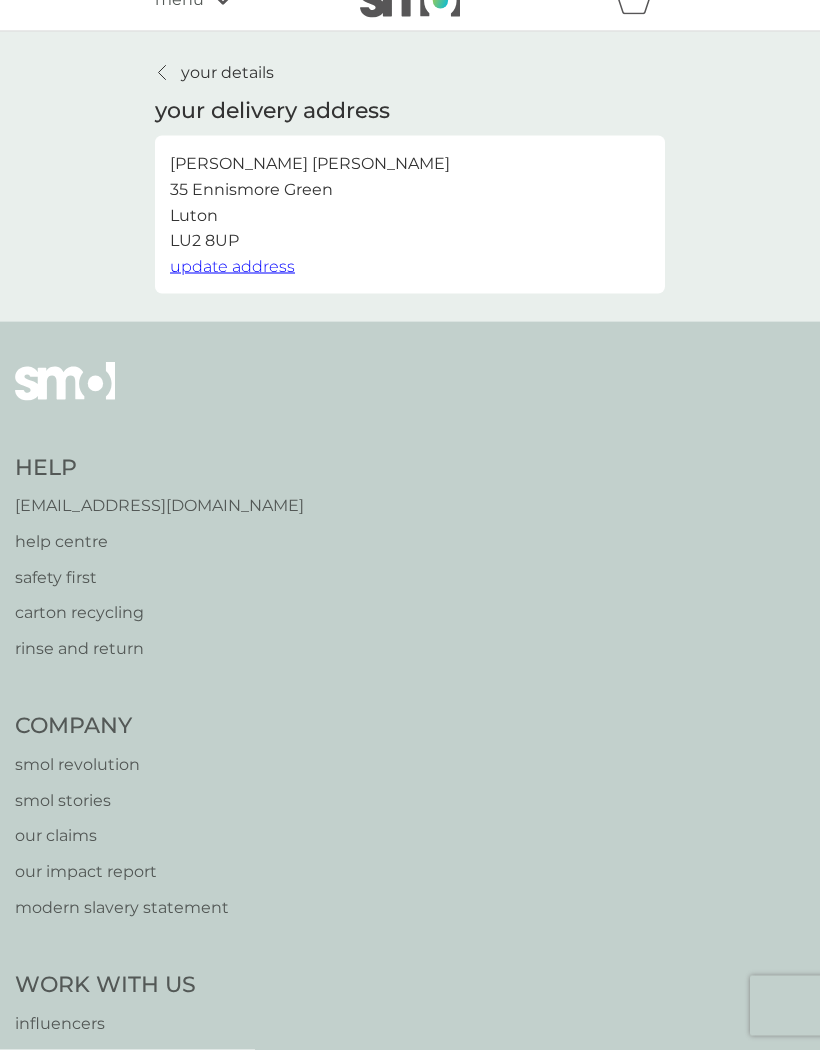 scroll, scrollTop: 0, scrollLeft: 0, axis: both 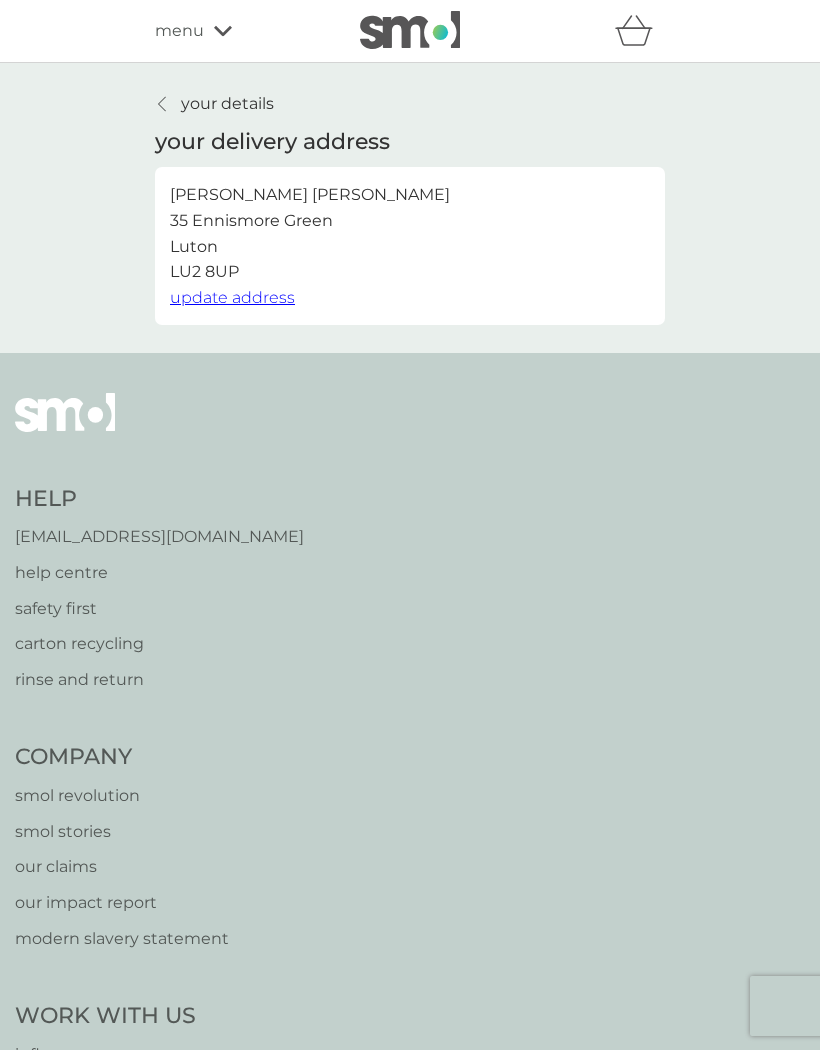 click on "menu" at bounding box center [240, 31] 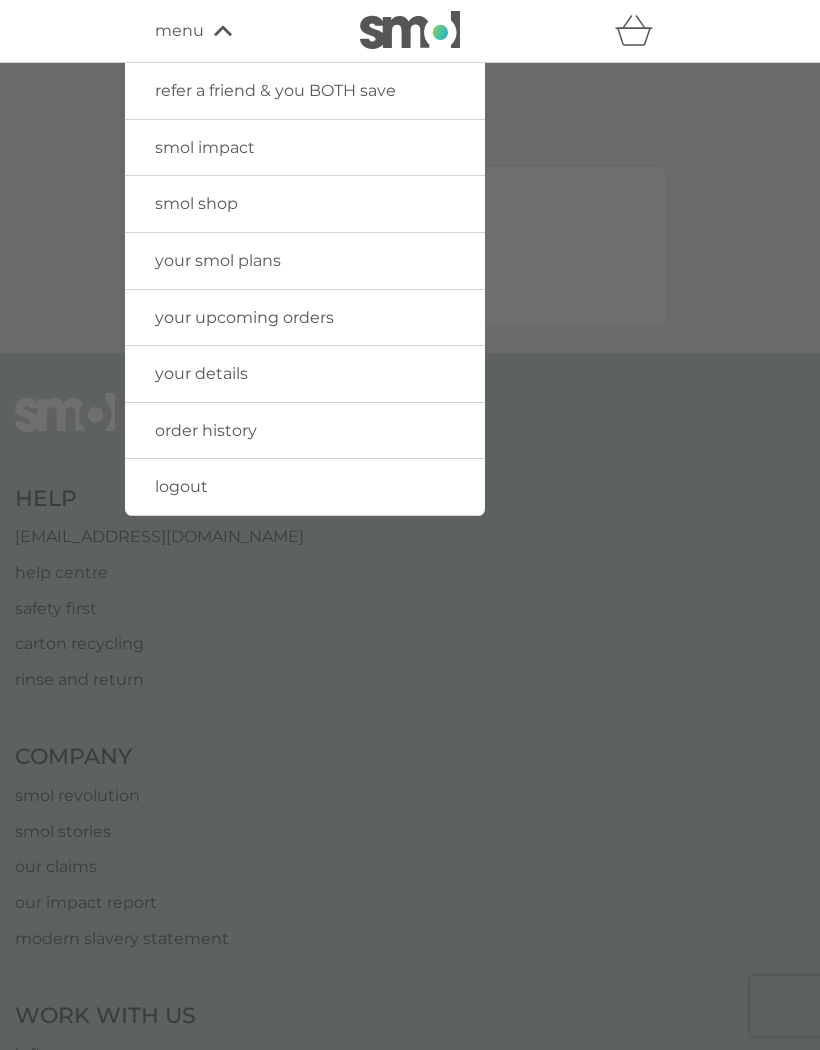 click at bounding box center [410, 588] 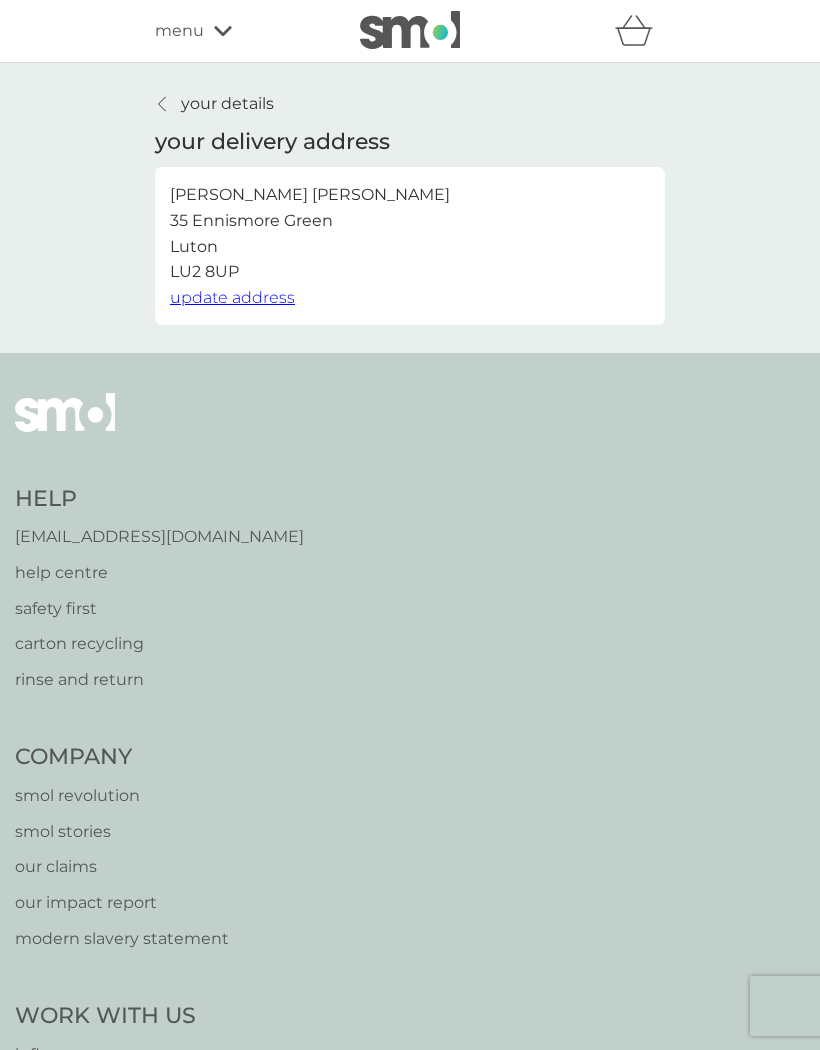 click on "your details" at bounding box center (227, 104) 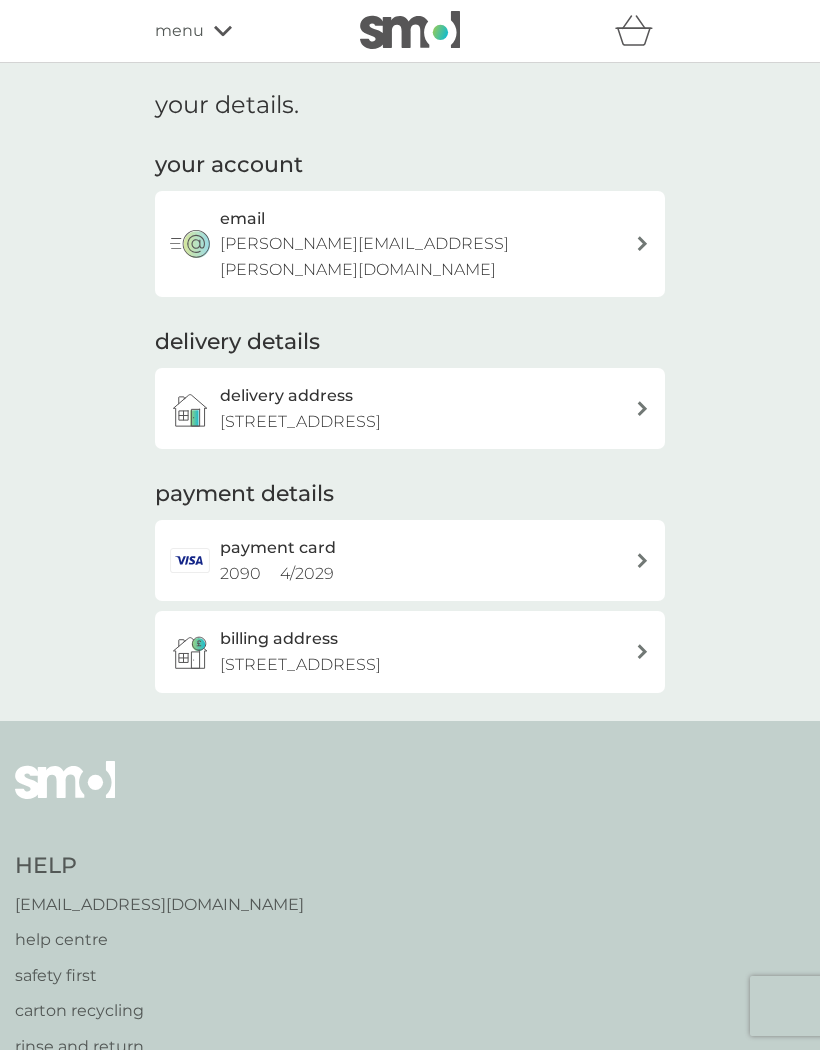 click on "your details." at bounding box center [227, 105] 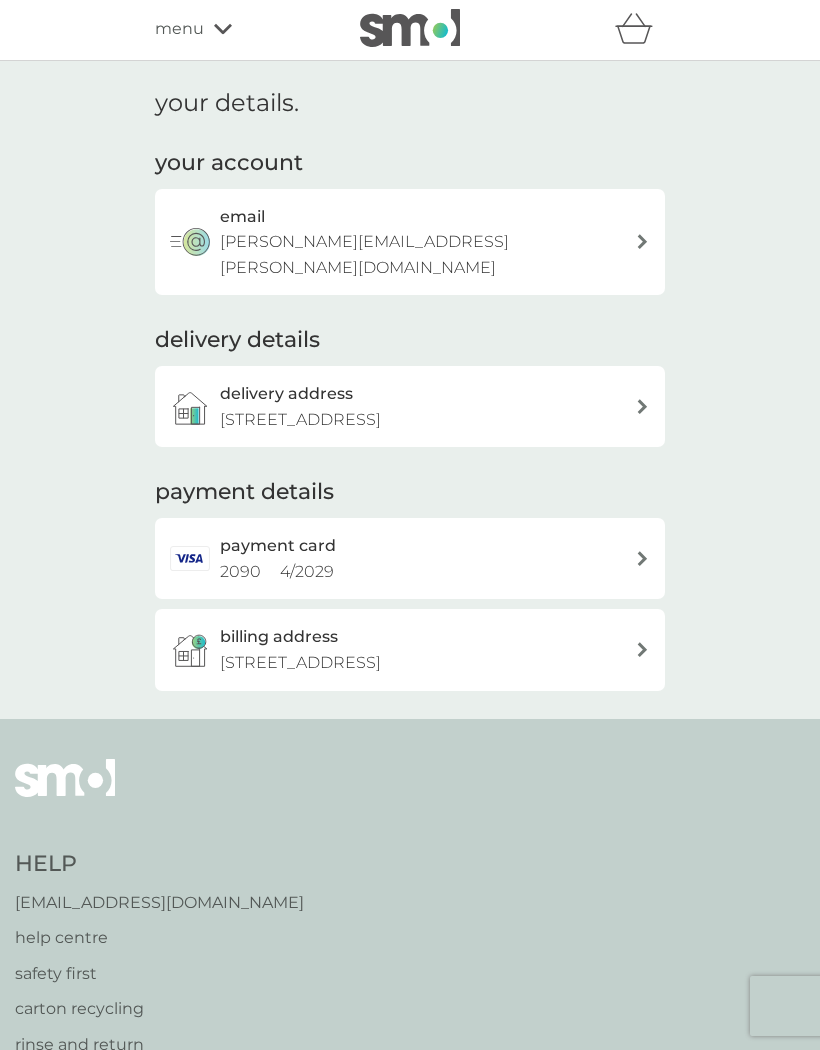 scroll, scrollTop: 0, scrollLeft: 0, axis: both 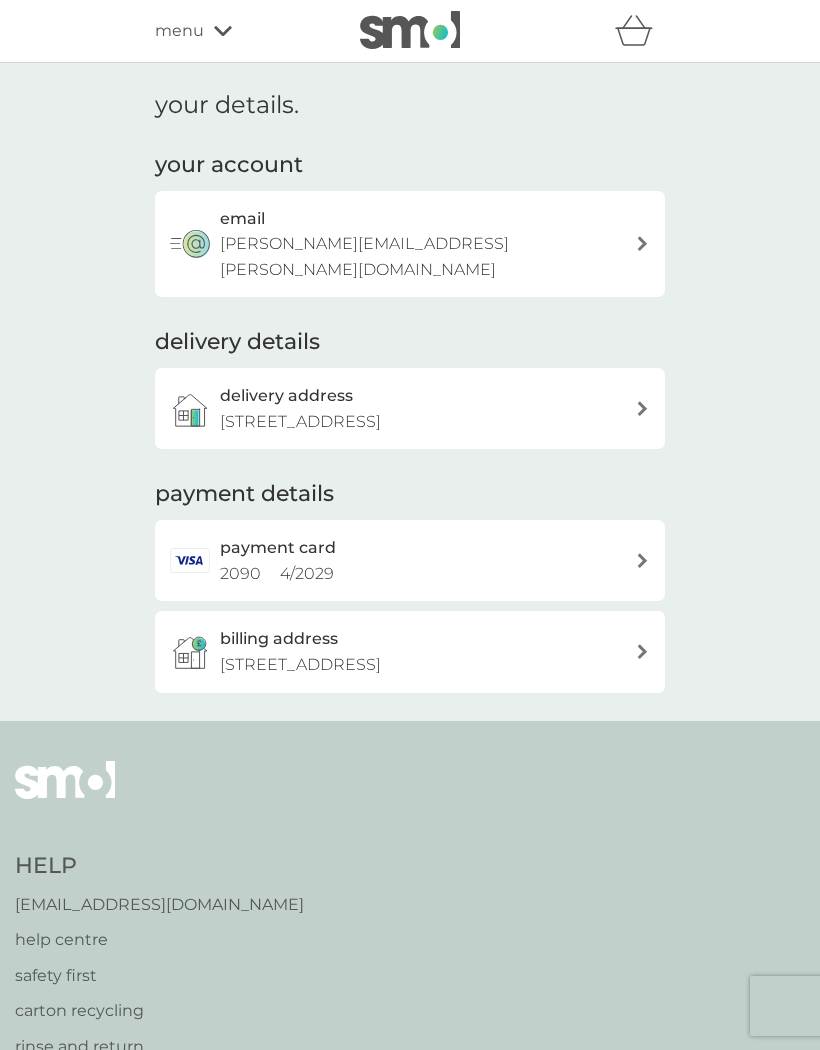 click at bounding box center (642, 243) 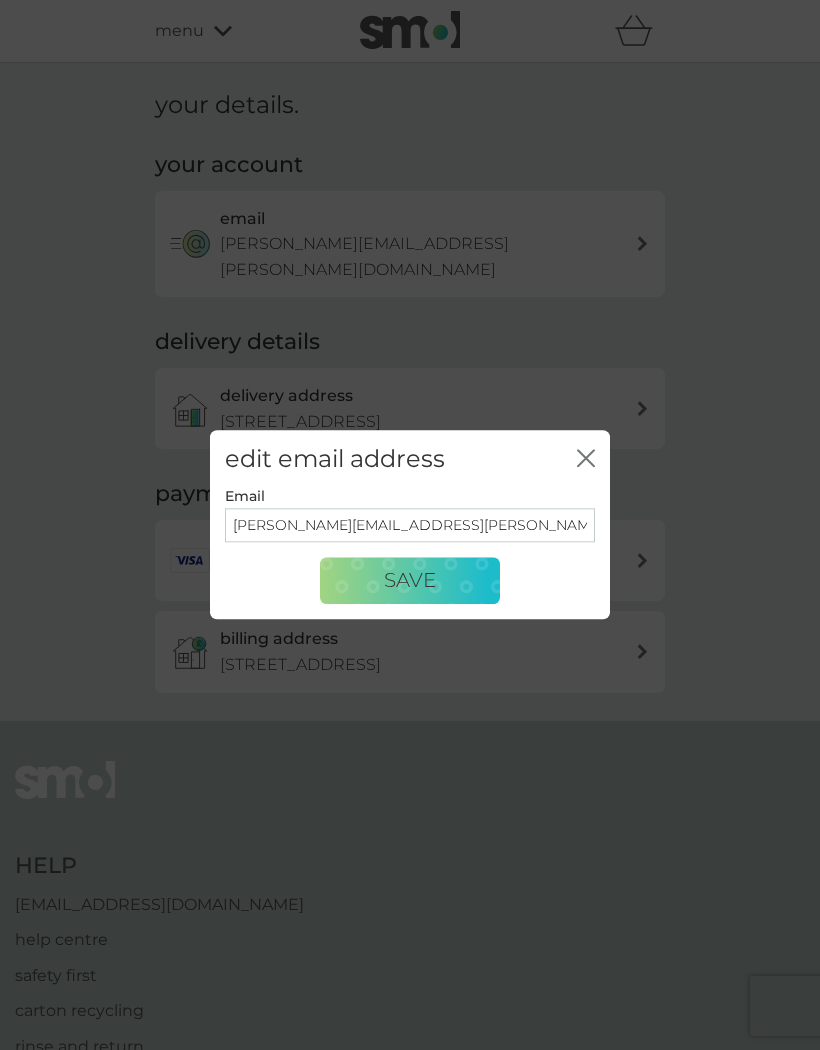 click on "edit email address close" at bounding box center (410, 459) 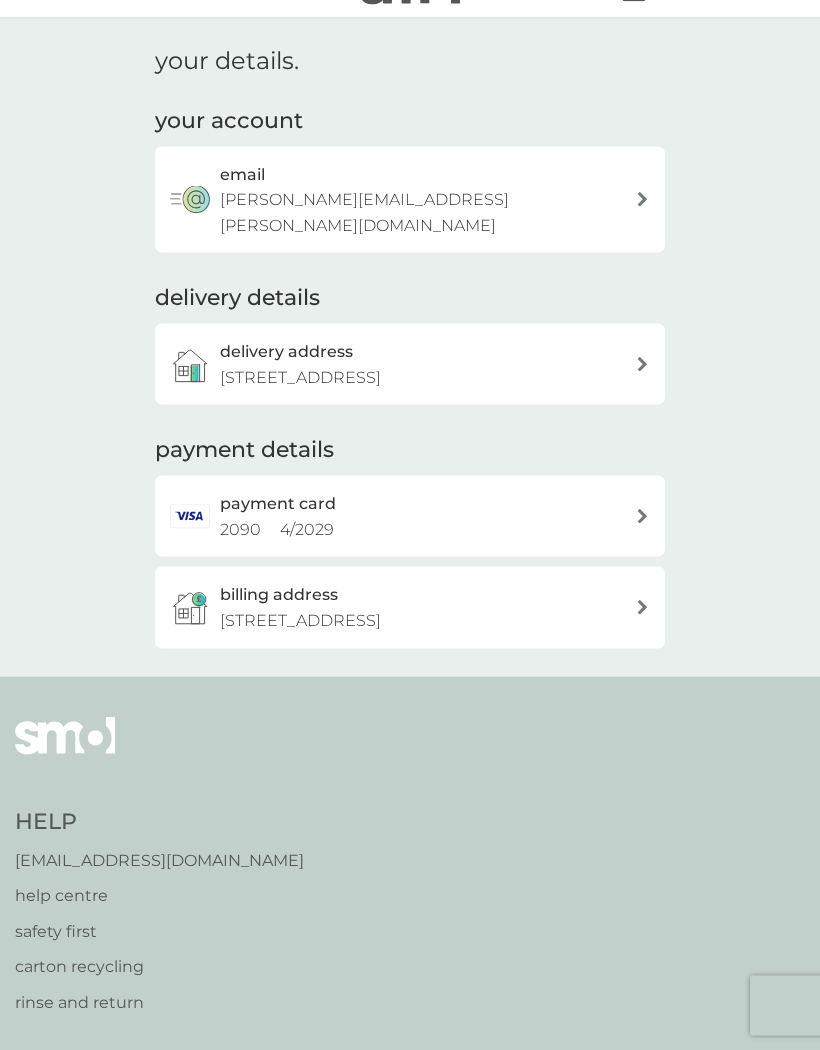 scroll, scrollTop: 0, scrollLeft: 0, axis: both 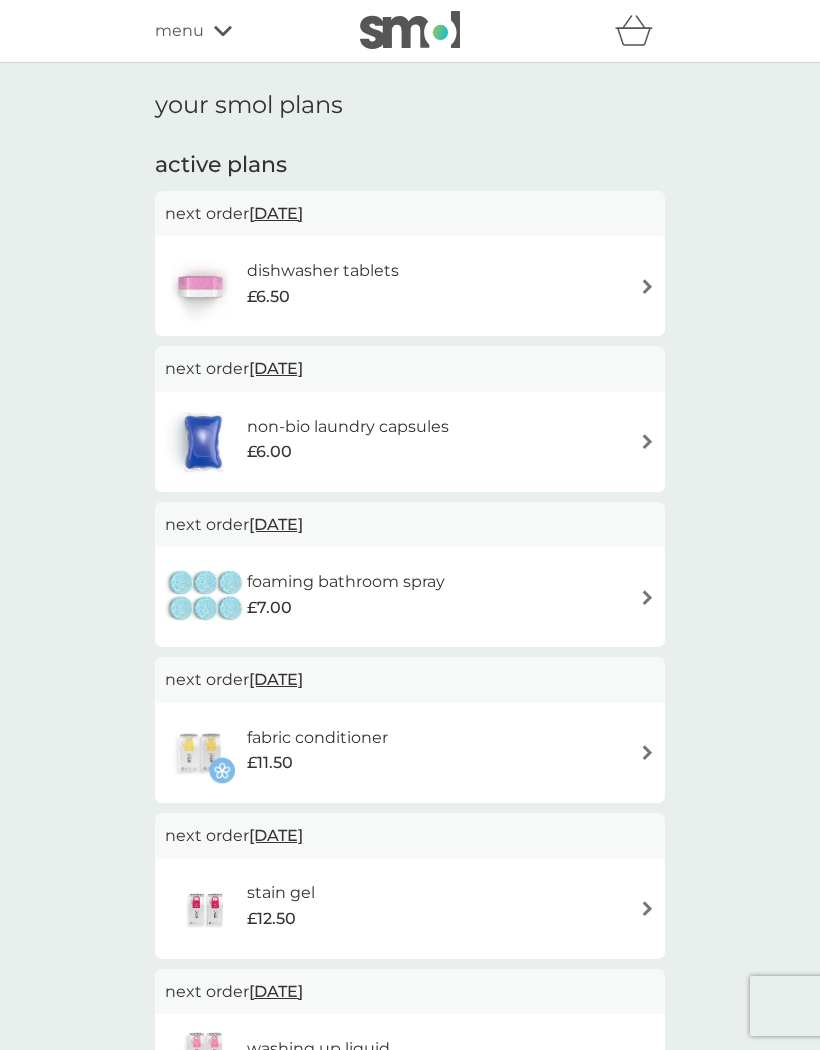 click on "menu" at bounding box center (240, 31) 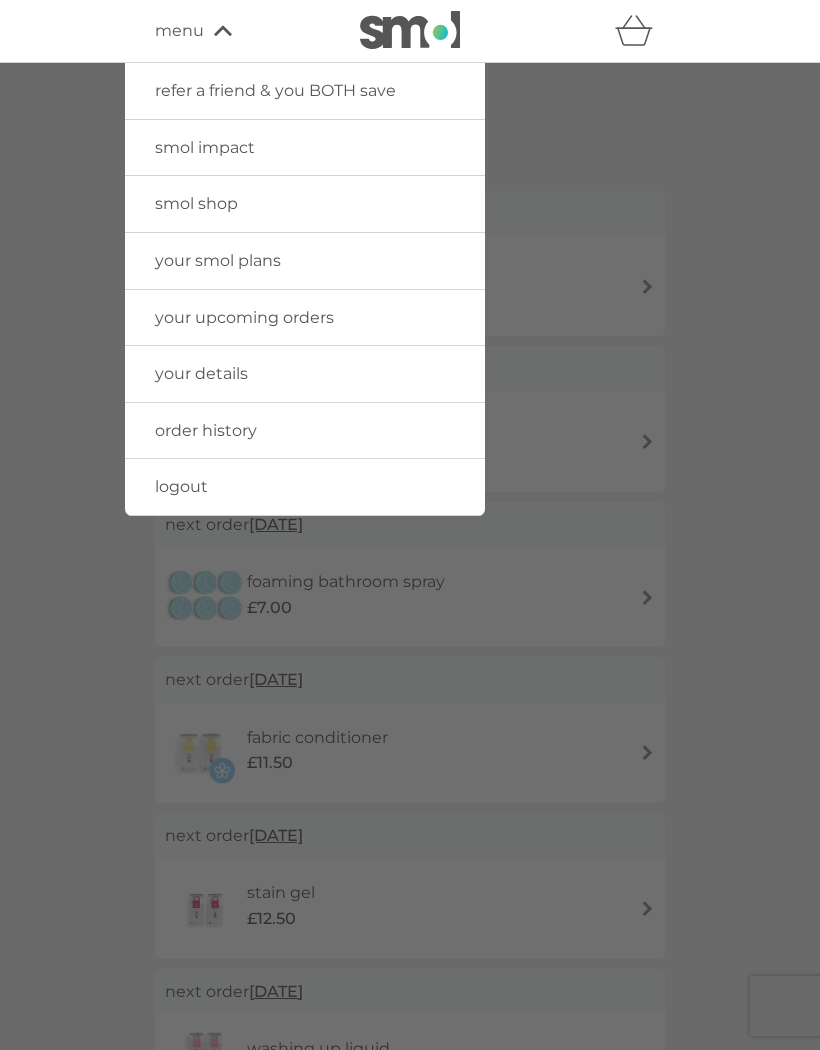 click on "your details" at bounding box center (201, 373) 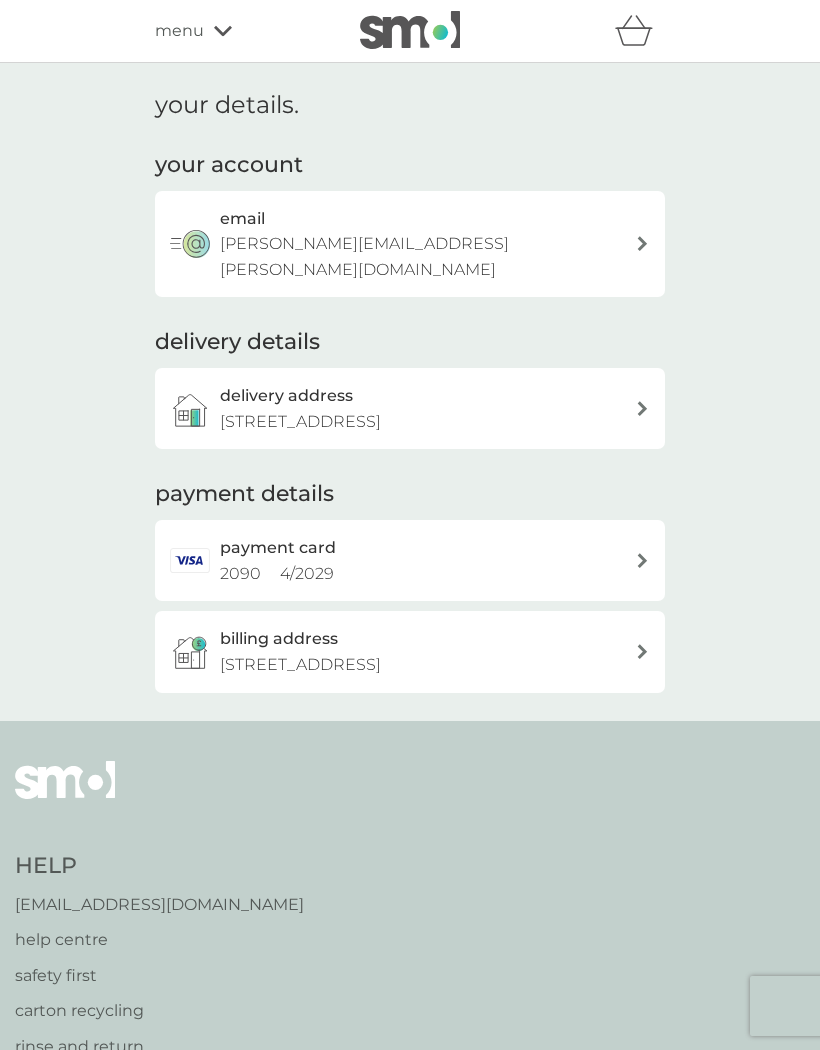 click on "your details. your account email [PERSON_NAME][EMAIL_ADDRESS][PERSON_NAME][DOMAIN_NAME] delivery details delivery address [STREET_ADDRESS] payment details payment card 2090   4 / 2029 billing address [STREET_ADDRESS]" at bounding box center (410, 392) 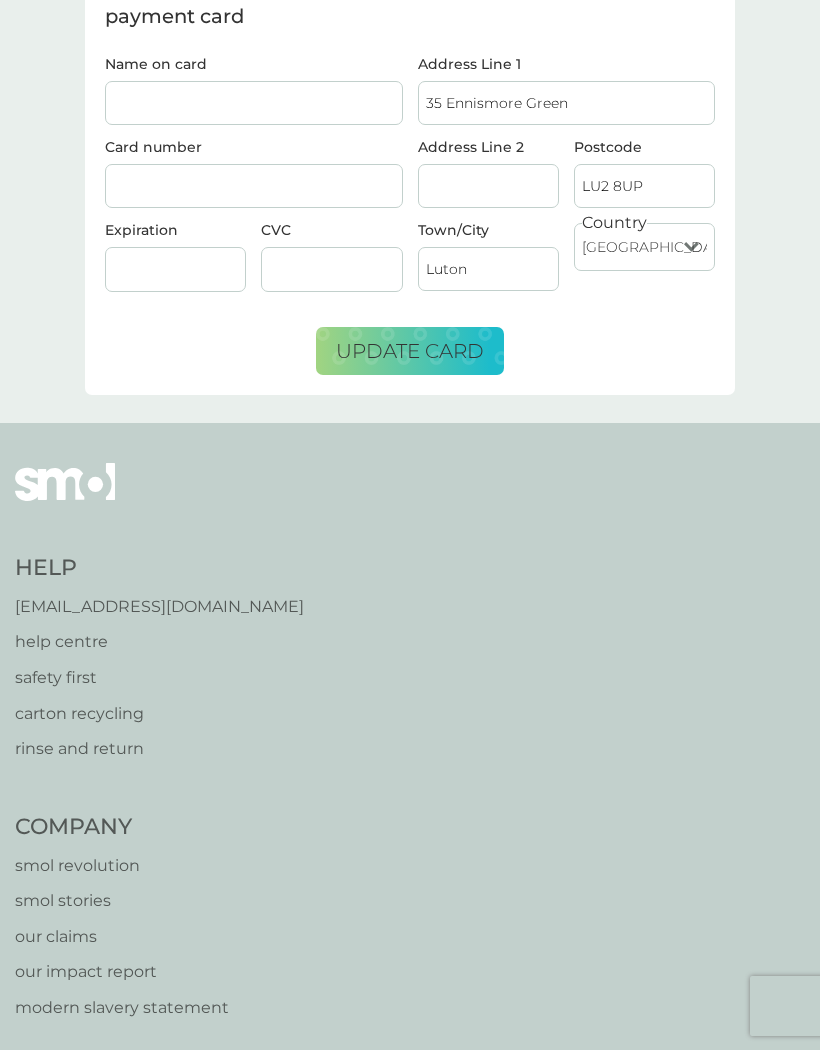 scroll, scrollTop: 0, scrollLeft: 0, axis: both 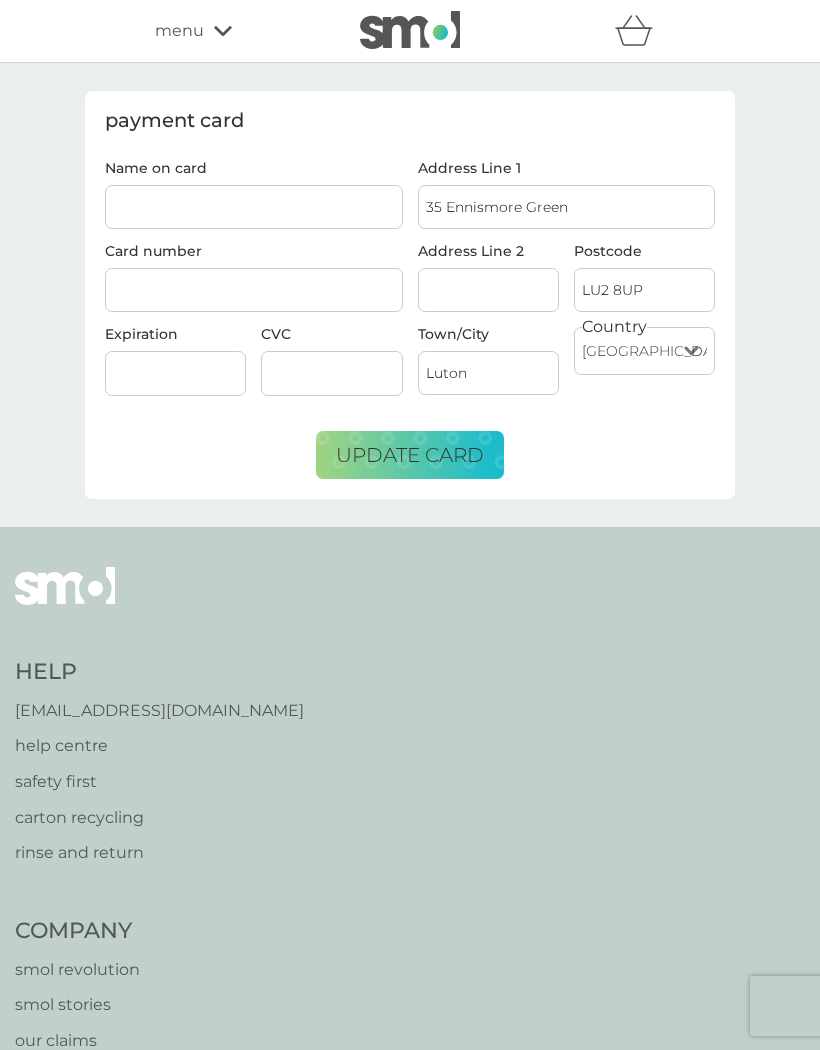 click on "menu" at bounding box center [179, 31] 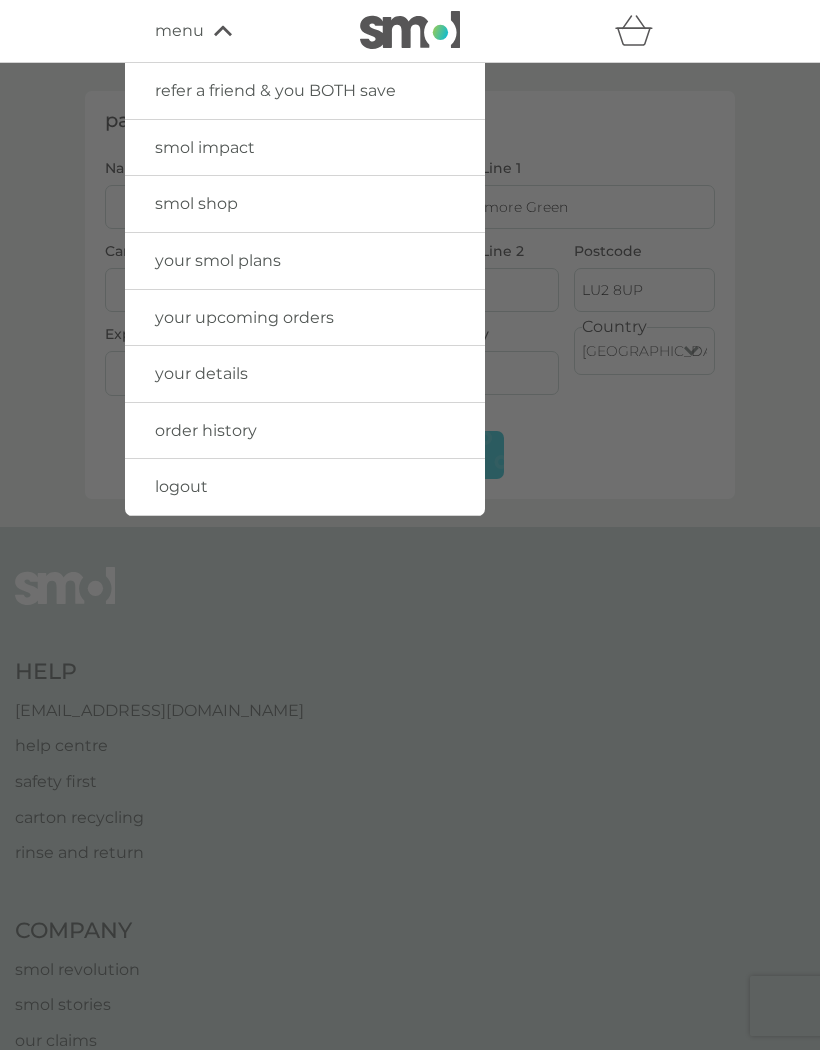 click on "refer a friend & you BOTH save" at bounding box center [275, 90] 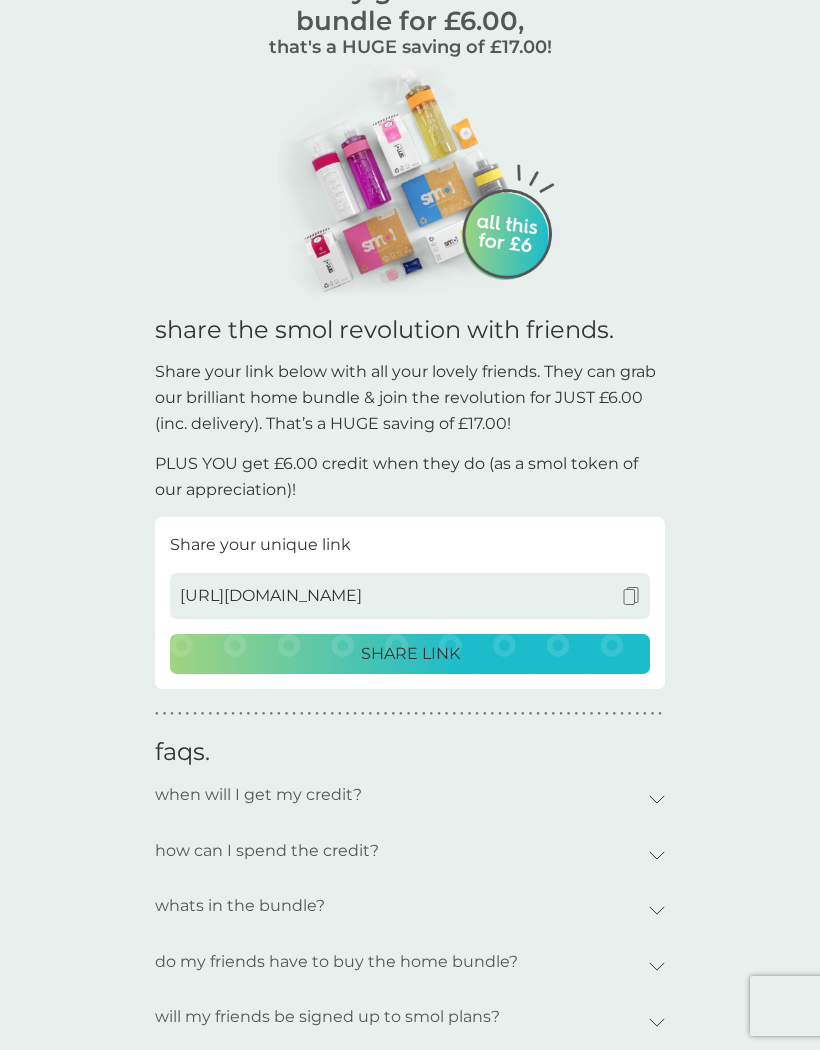 scroll, scrollTop: 0, scrollLeft: 0, axis: both 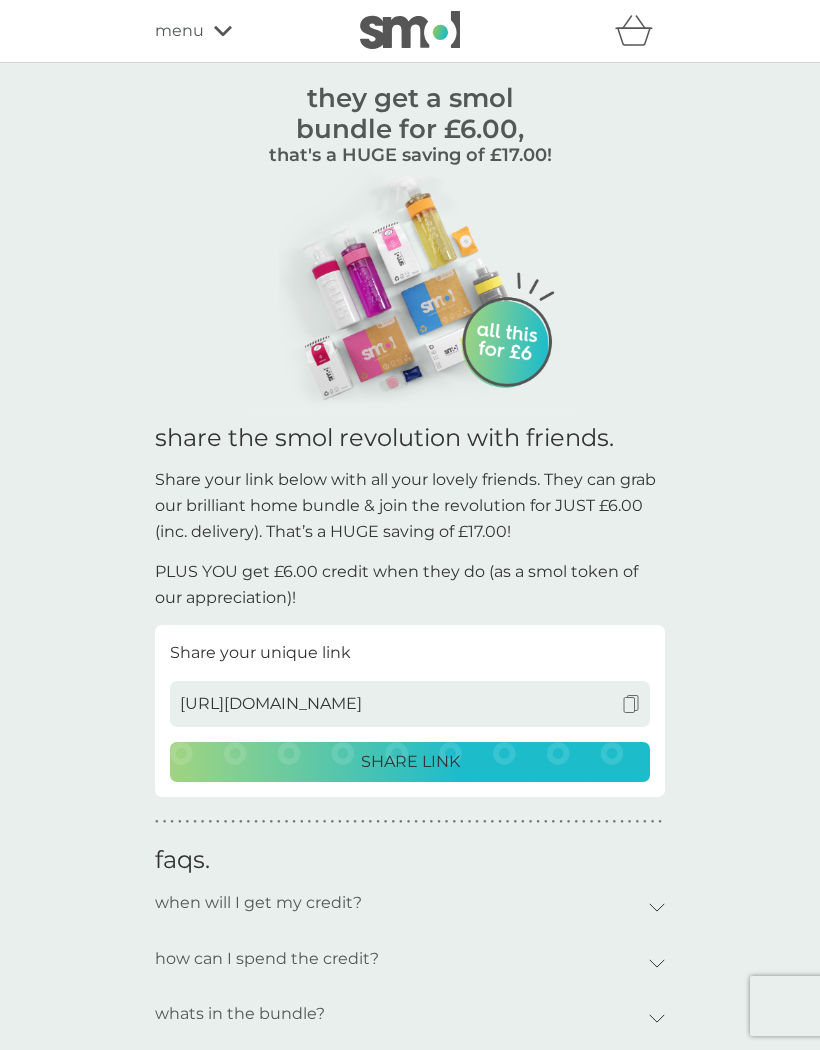 click on "menu" at bounding box center [240, 31] 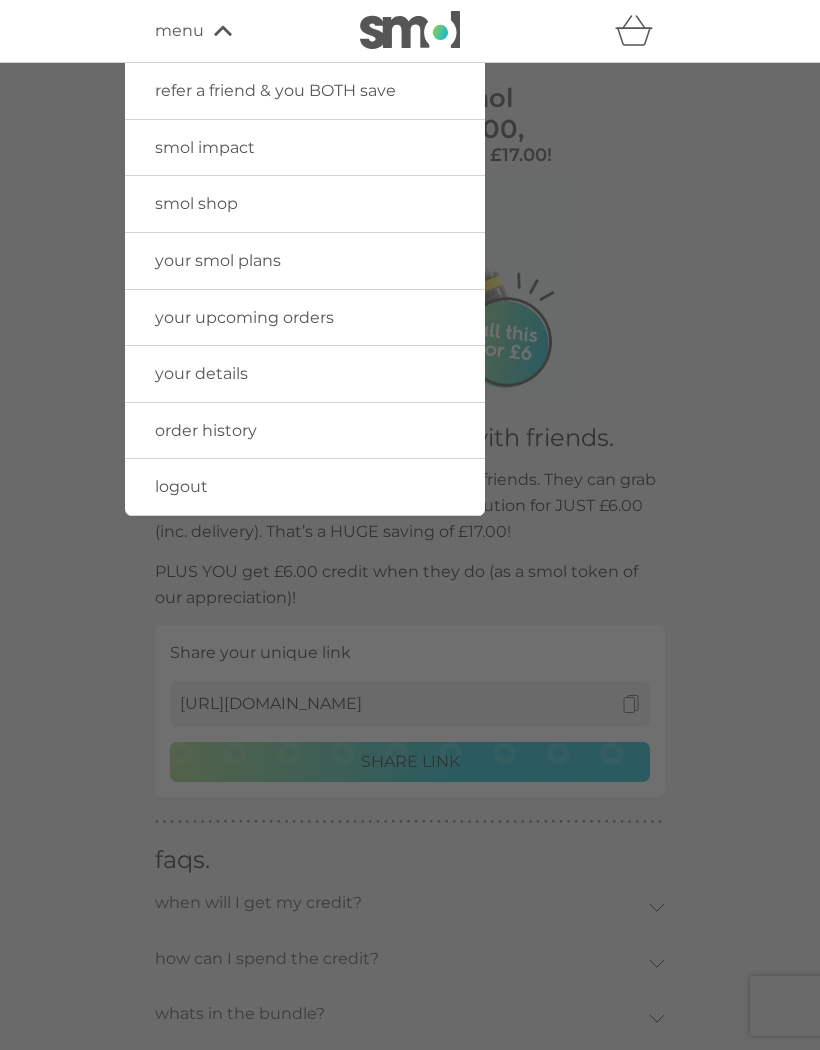click on "logout" at bounding box center [305, 487] 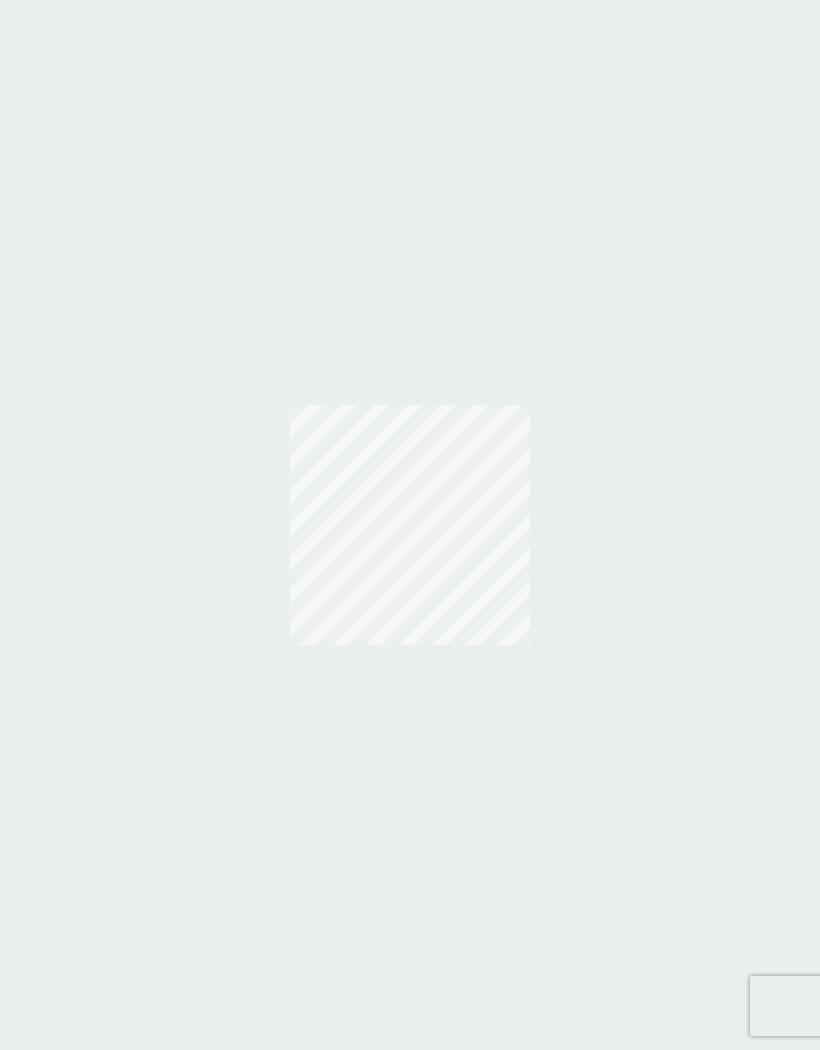 scroll, scrollTop: 0, scrollLeft: 0, axis: both 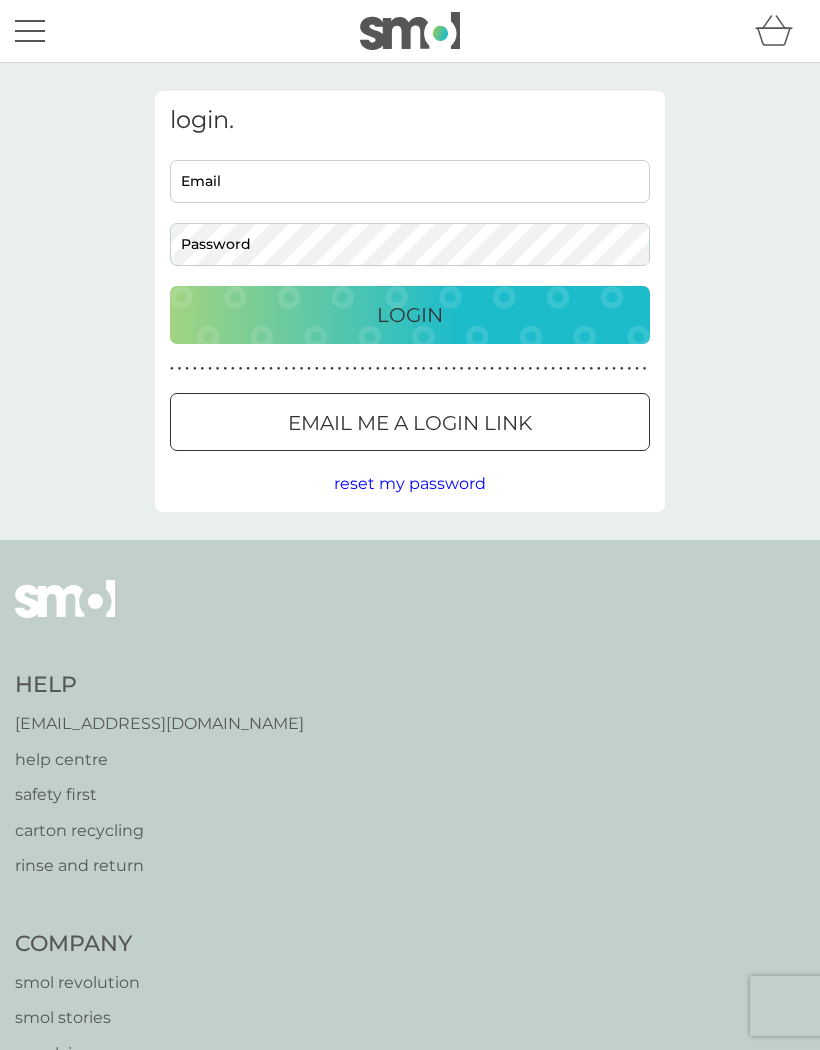 click on "reset my password" at bounding box center (410, 483) 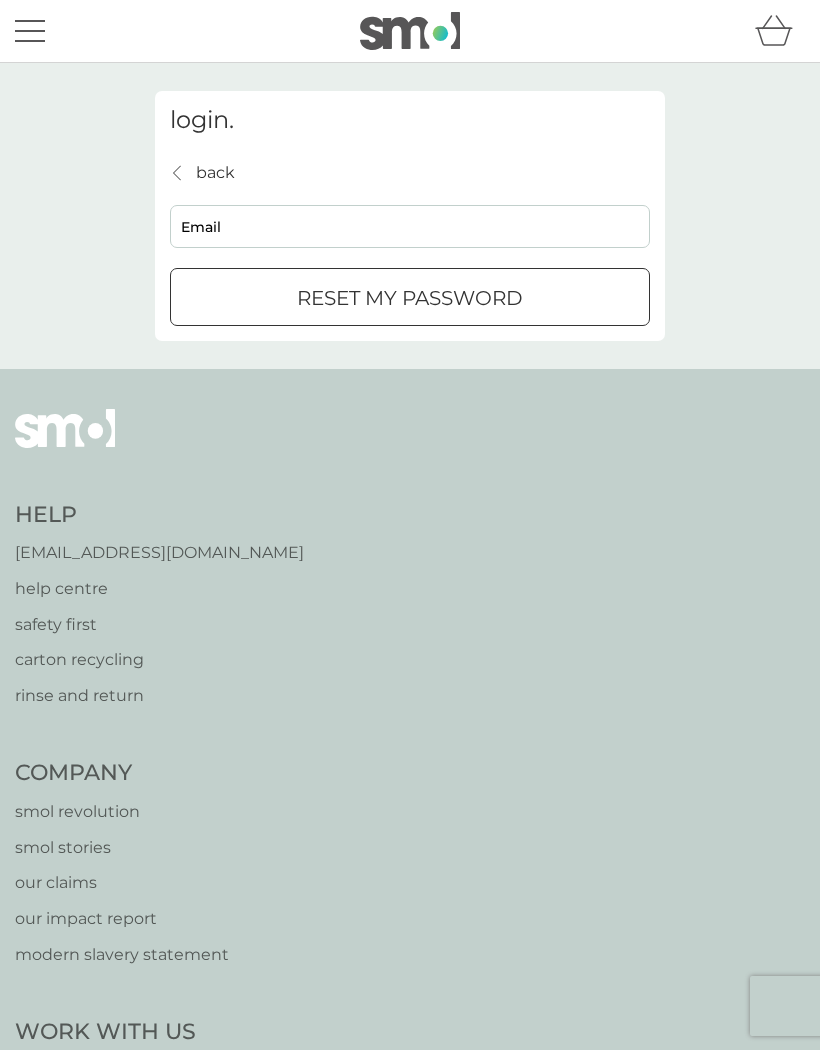 click on "Email" at bounding box center [410, 226] 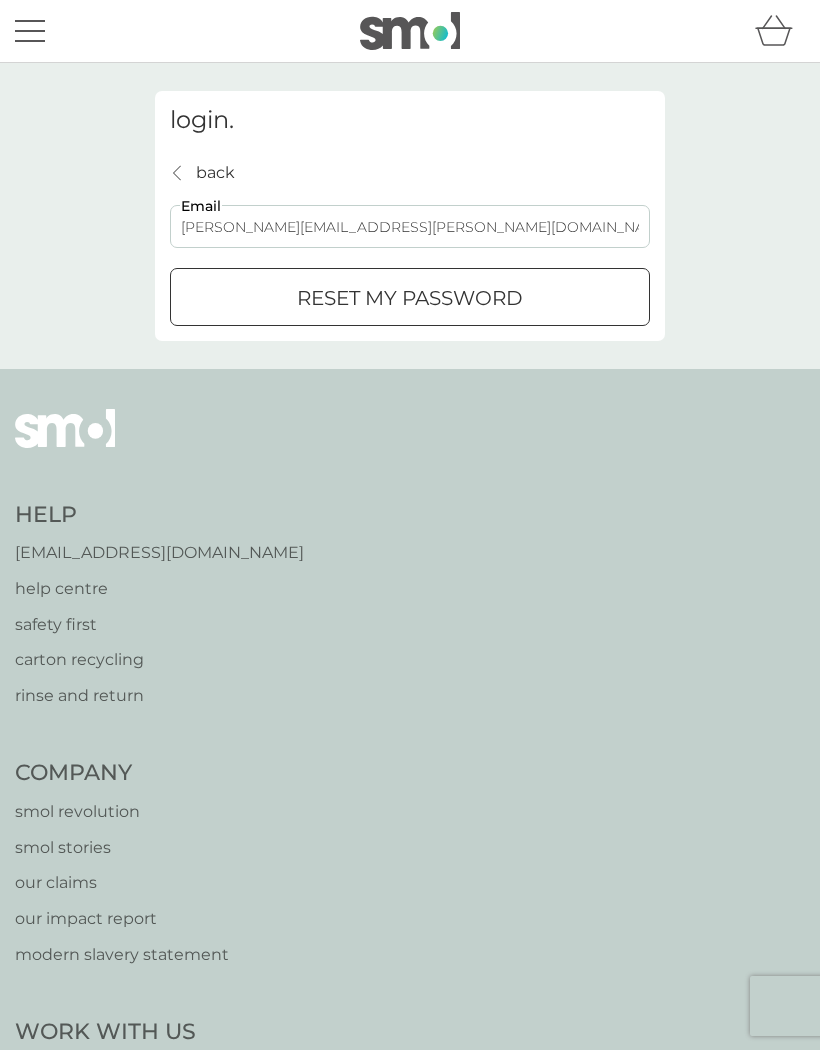 type on "[PERSON_NAME][EMAIL_ADDRESS][PERSON_NAME][DOMAIN_NAME]" 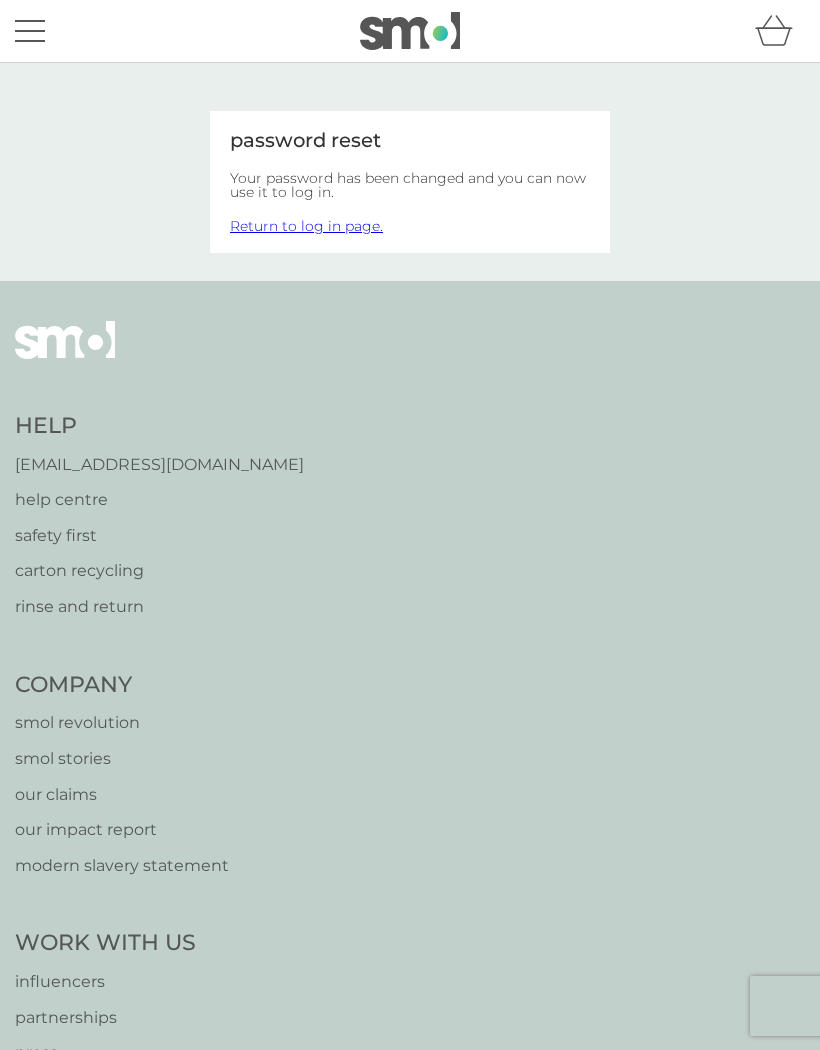 scroll, scrollTop: 0, scrollLeft: 0, axis: both 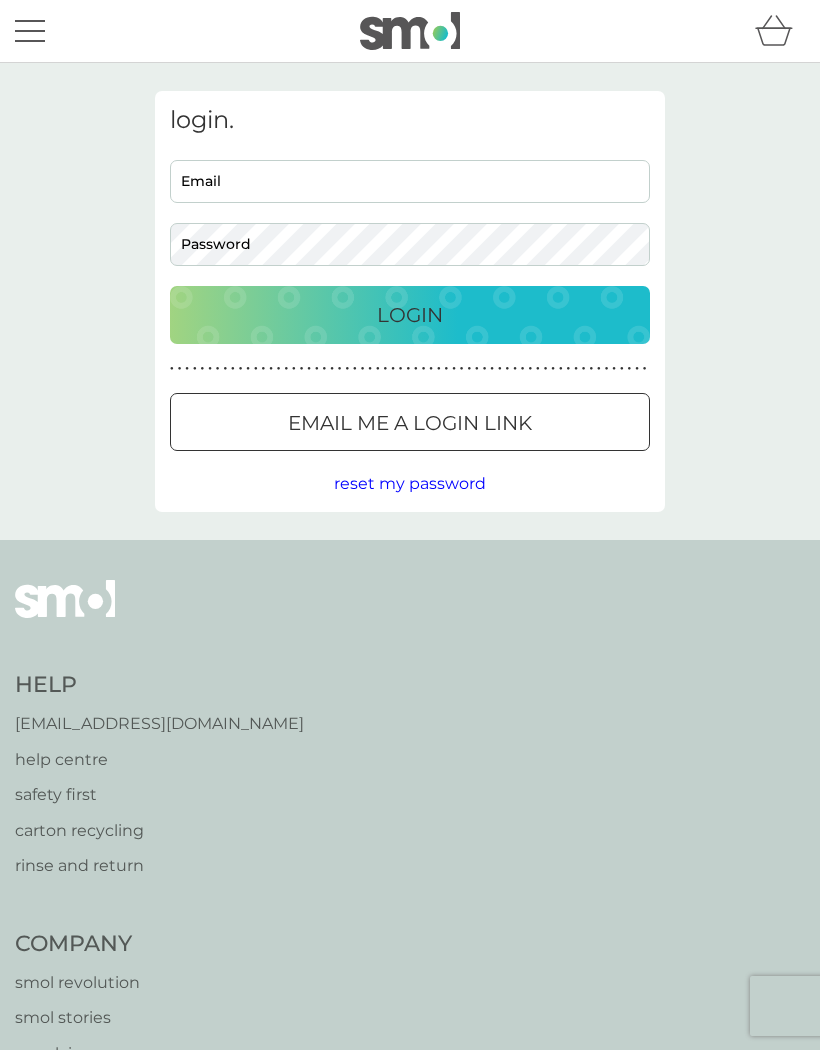 click on "Email" at bounding box center (410, 181) 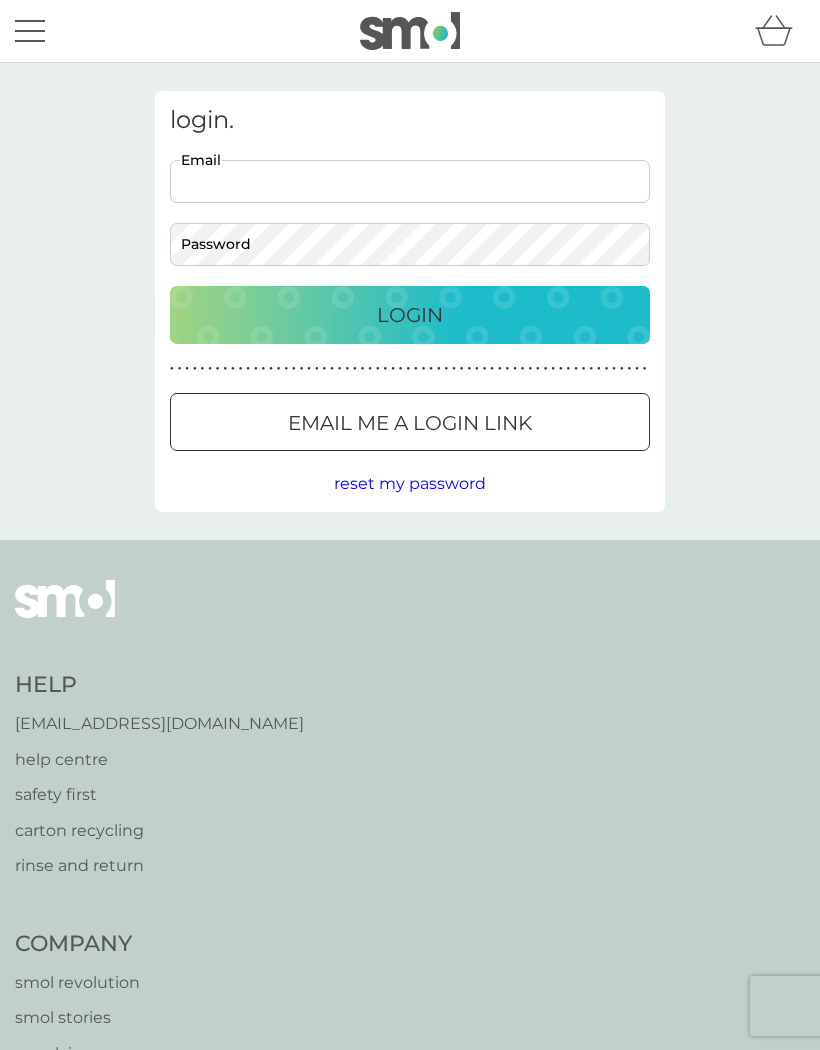 click on "Email" at bounding box center [410, 181] 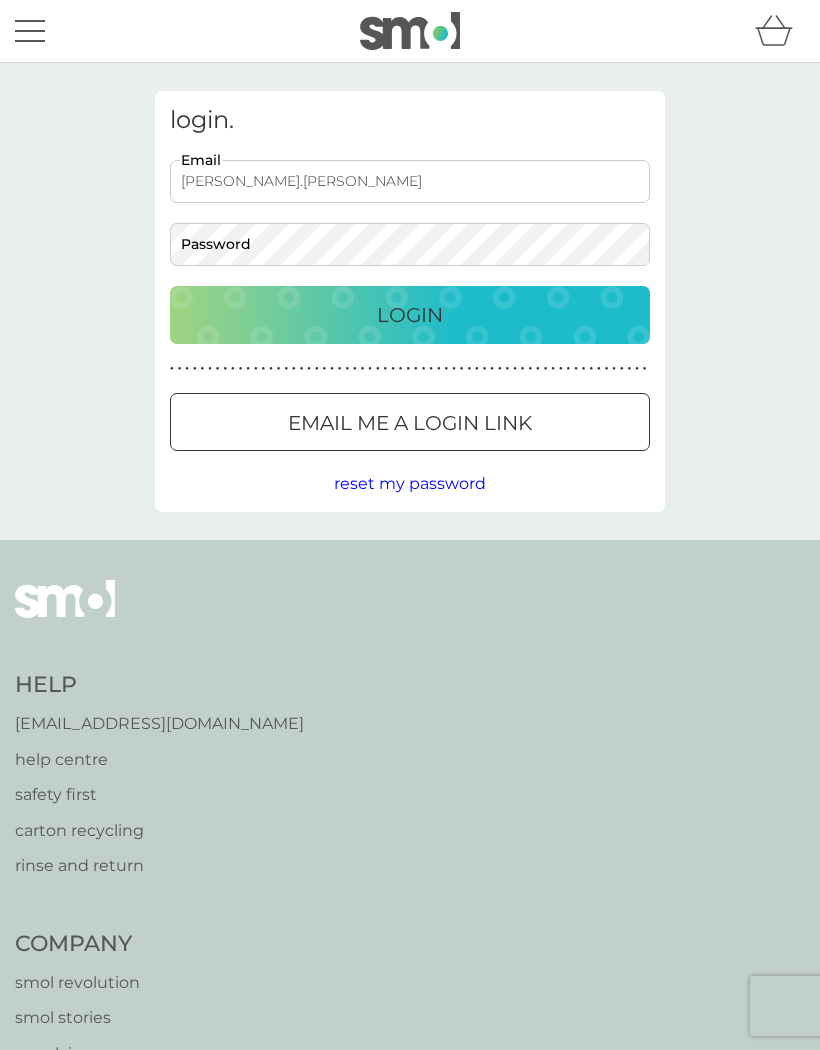 click on "login. lynda.bowman Email Password Login ● ● ● ● ● ● ● ● ● ● ● ● ● ● ● ● ● ● ● ● ● ● ● ● ● ● ● ● ● ● ● ● ● ● ● ● ● ● ● ● ● ● ● ● ● ● ● ● ● ● ● ● ● ● ● ● ● ● ● ● ● ● ● ● ● ● ● ● ● ● Email me a login link reset my password" at bounding box center (410, 301) 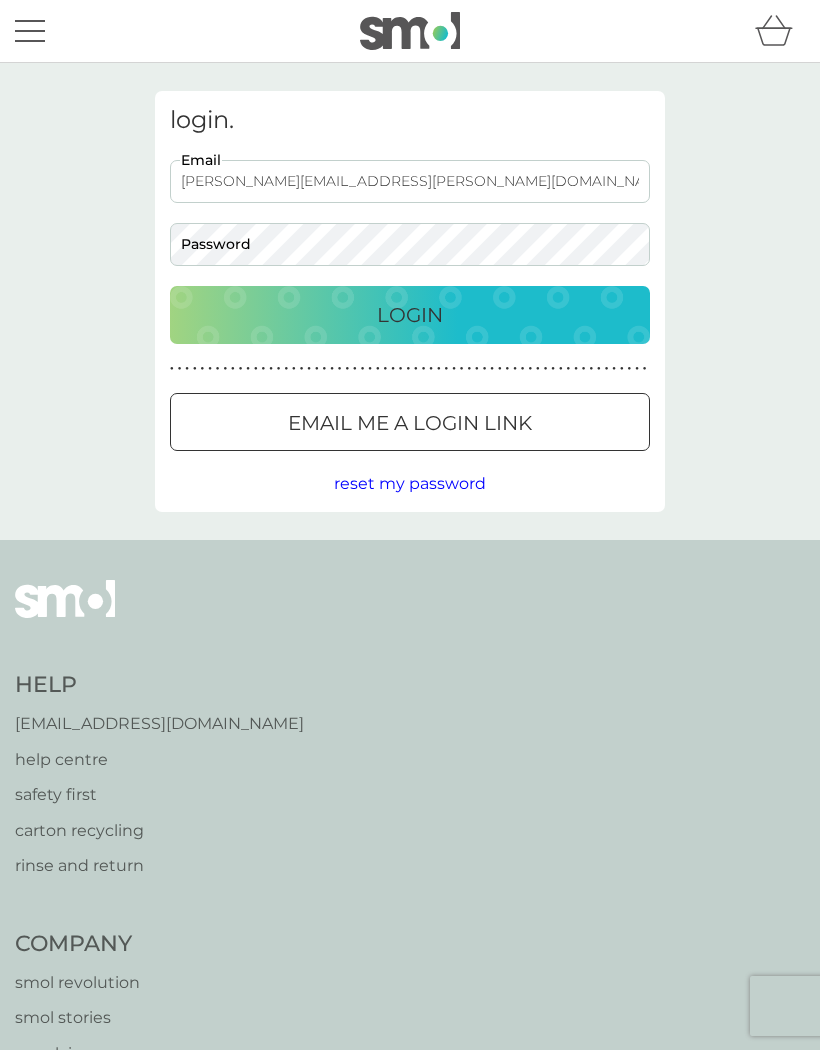 type on "lynda.bowman@sky.com" 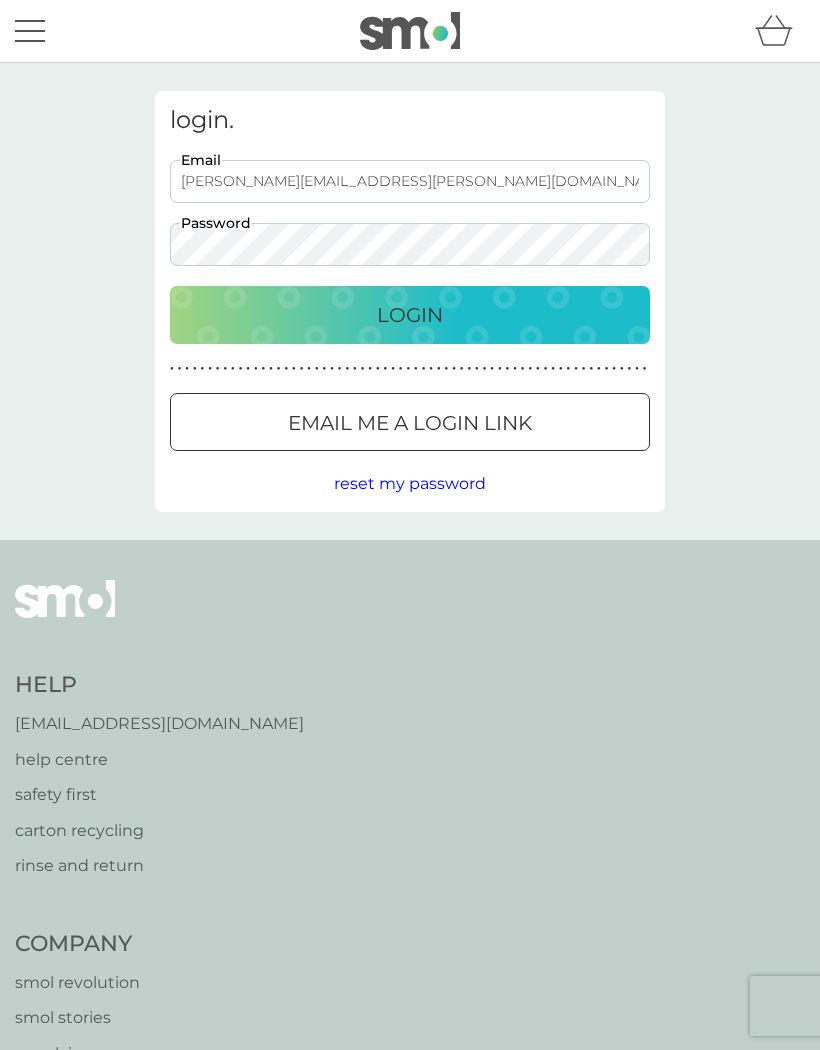 click on "Login" at bounding box center (410, 315) 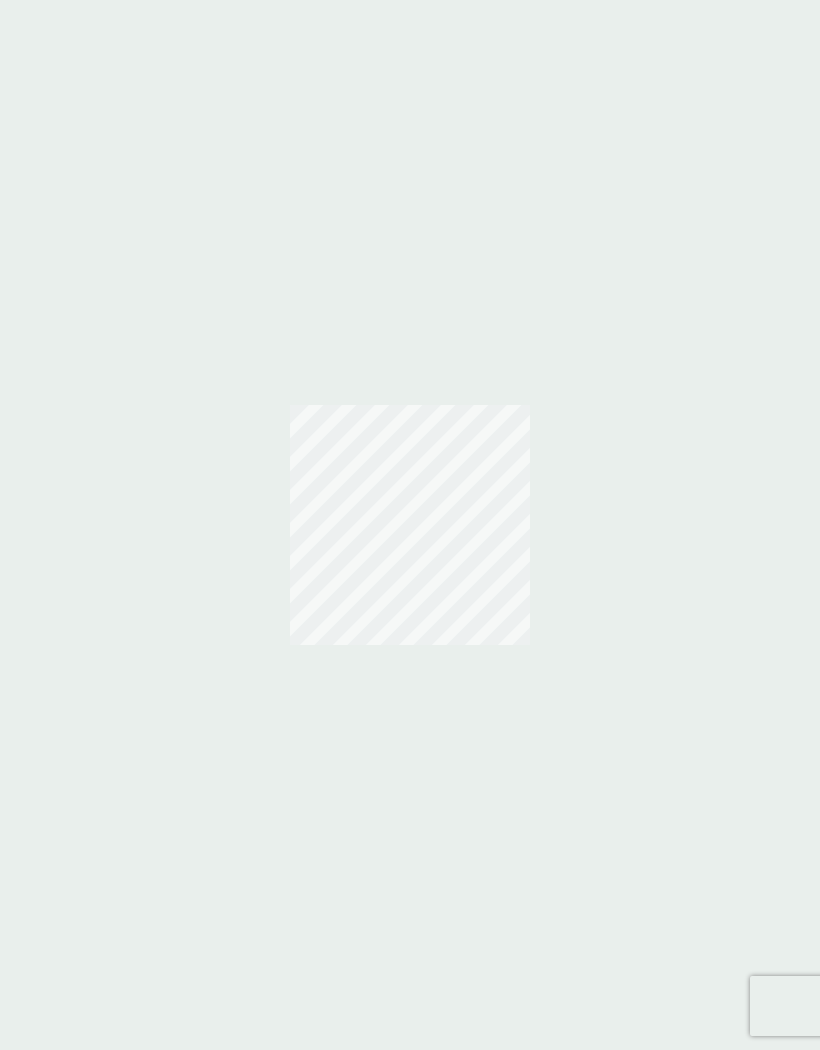 scroll, scrollTop: 0, scrollLeft: 0, axis: both 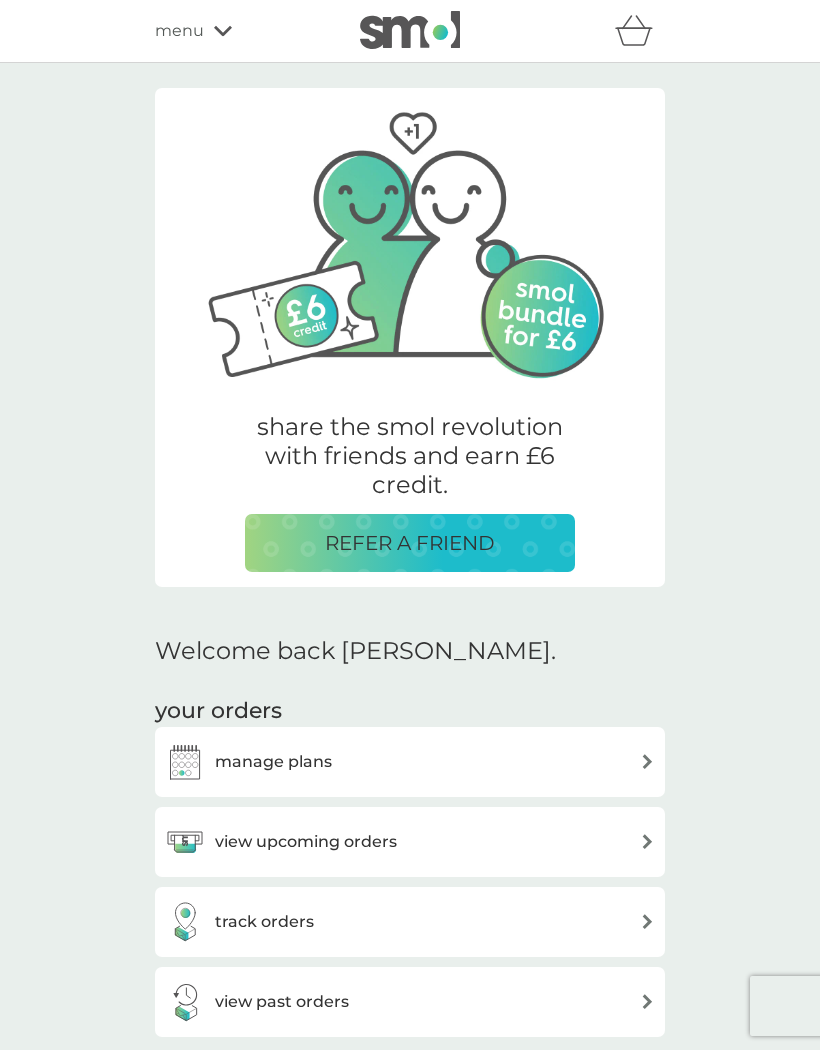 click on "menu" at bounding box center (240, 31) 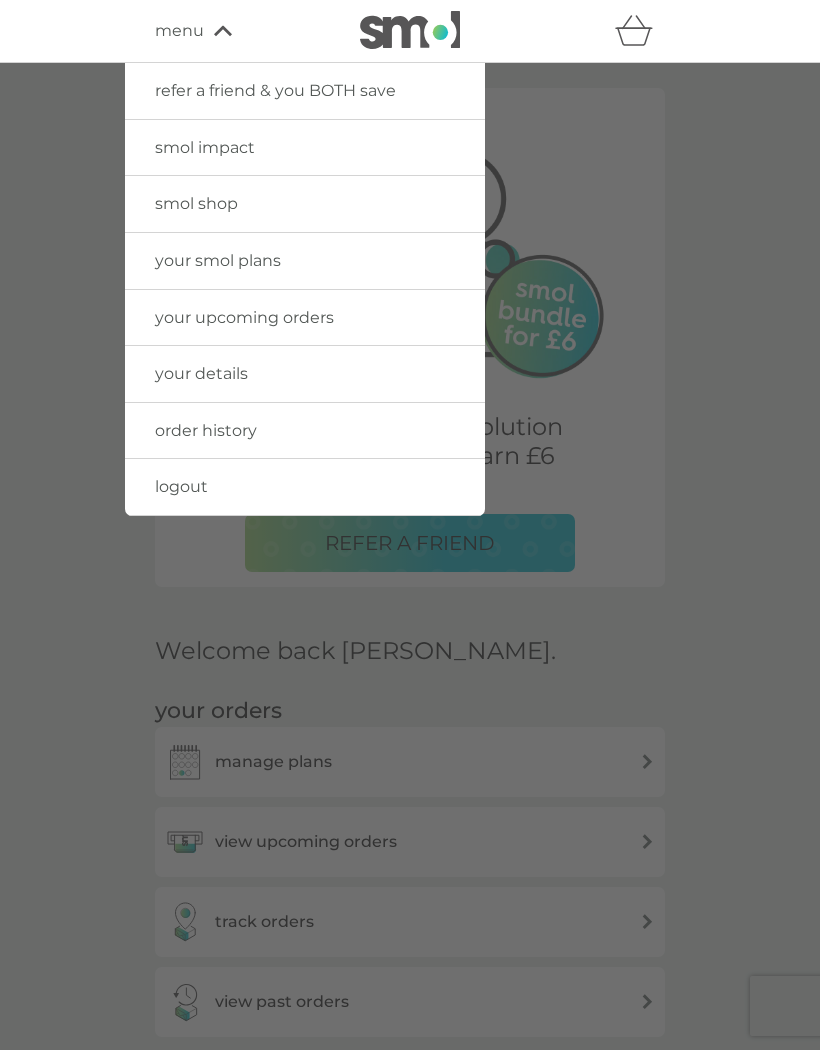 click on "logout" at bounding box center (181, 486) 